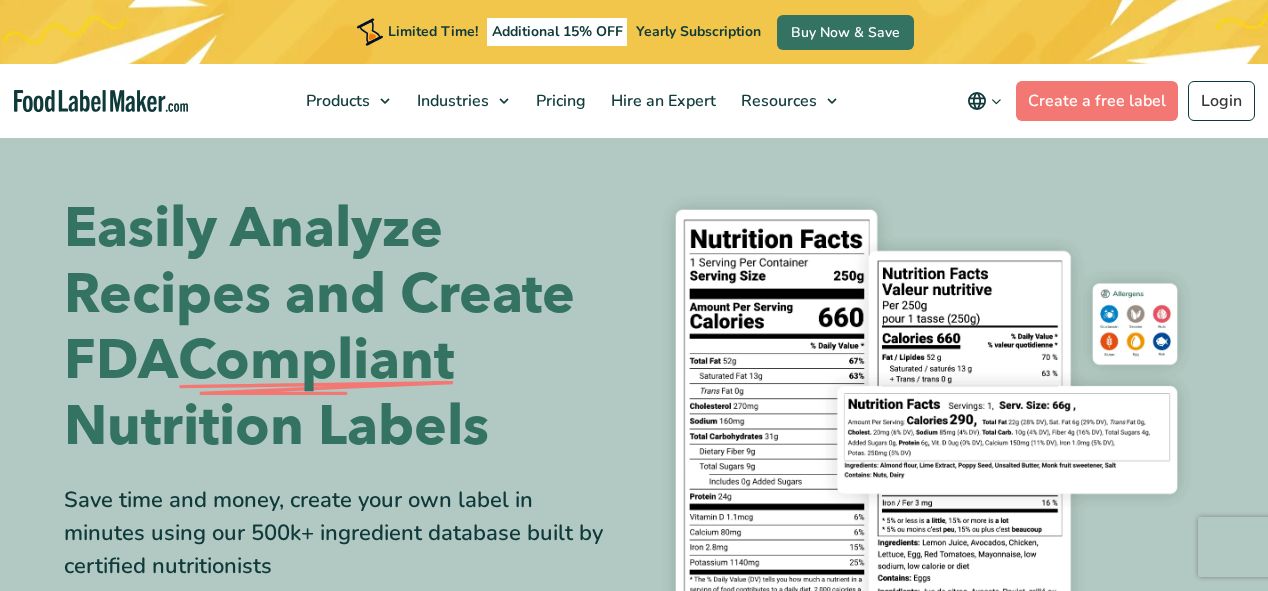 scroll, scrollTop: 0, scrollLeft: 0, axis: both 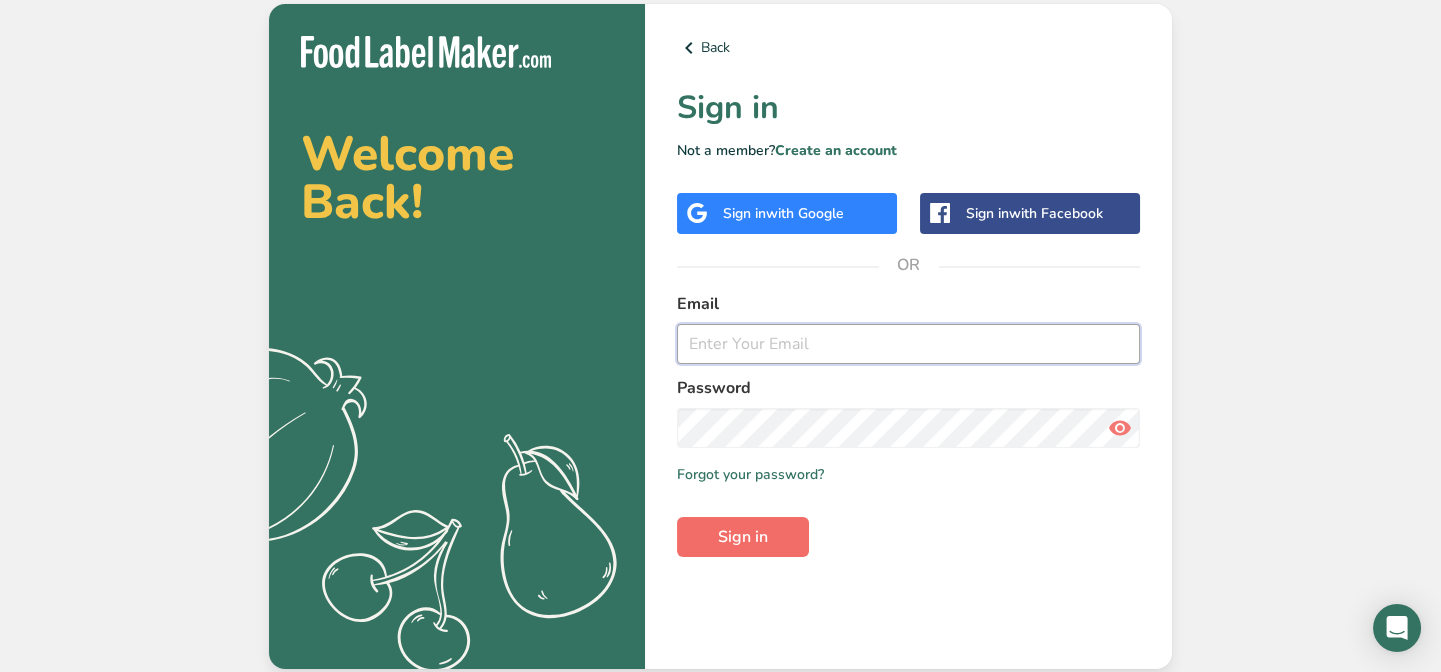 type on "jharris@[EMAIL]" 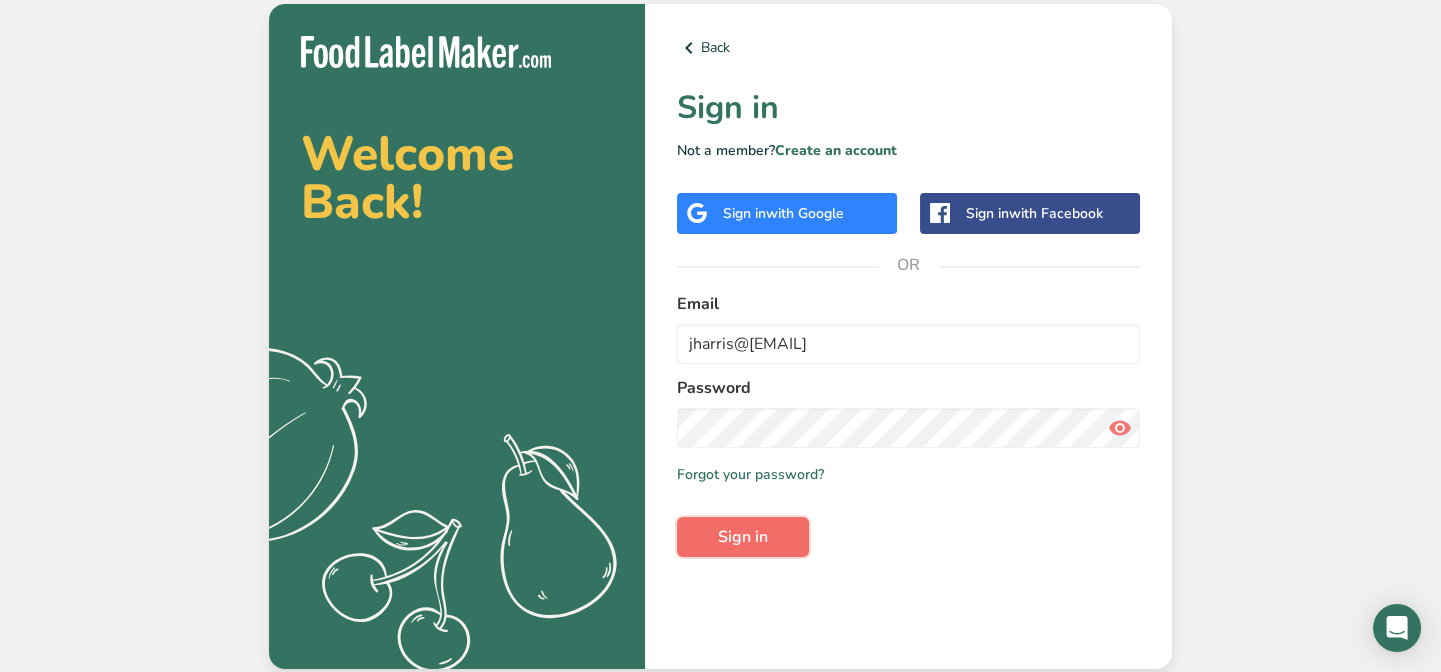 click on "Sign in" at bounding box center [743, 537] 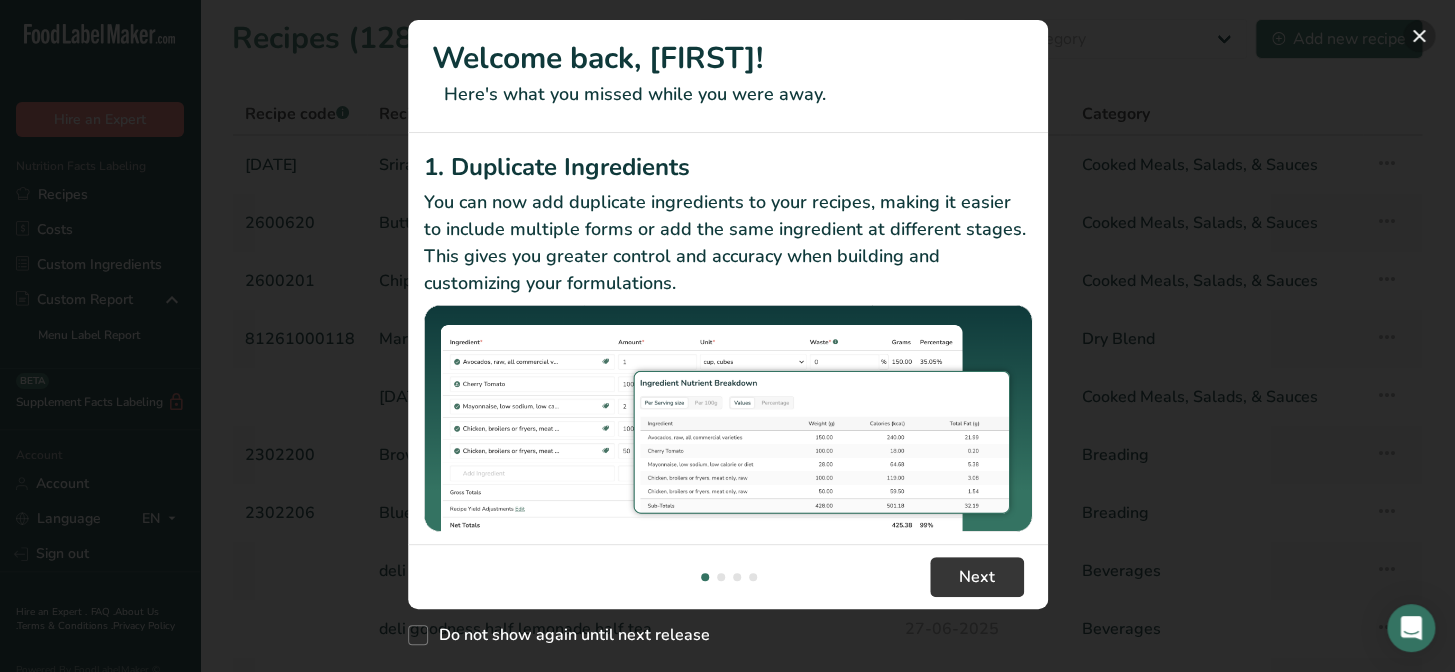 click at bounding box center [1419, 36] 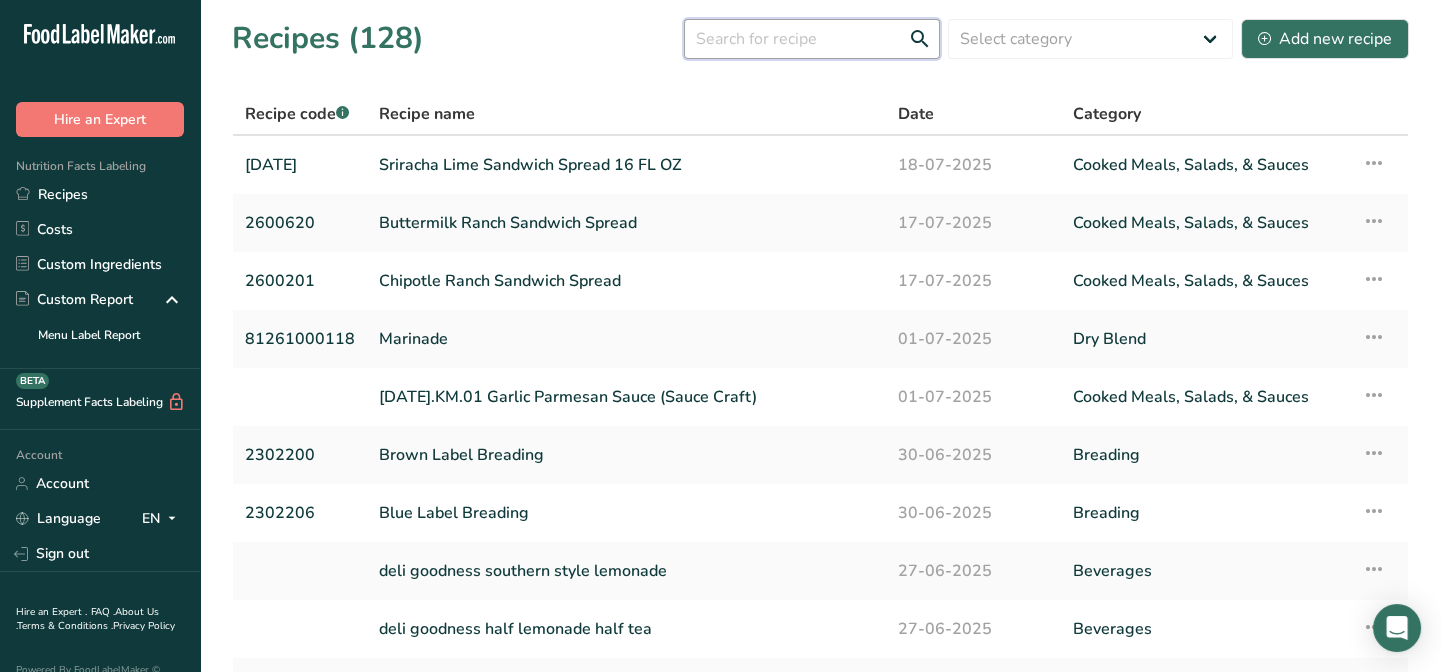 click at bounding box center (812, 39) 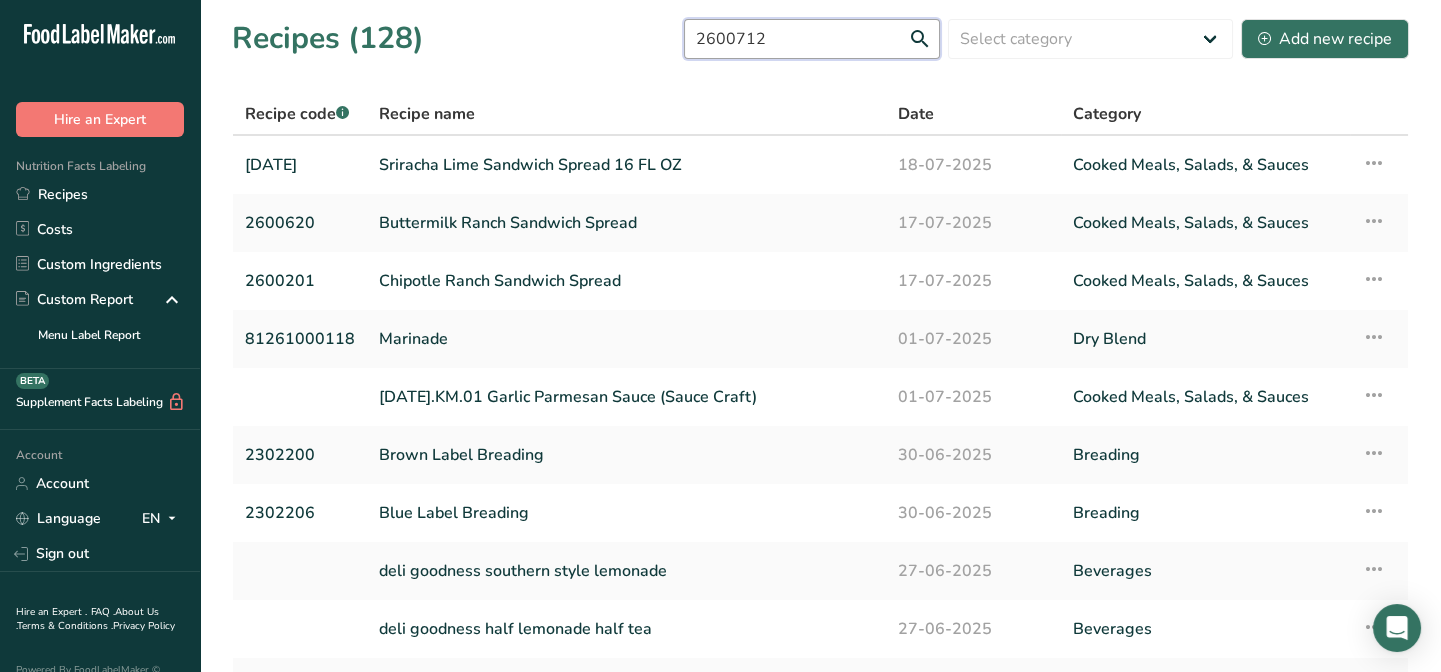 type on "2600712" 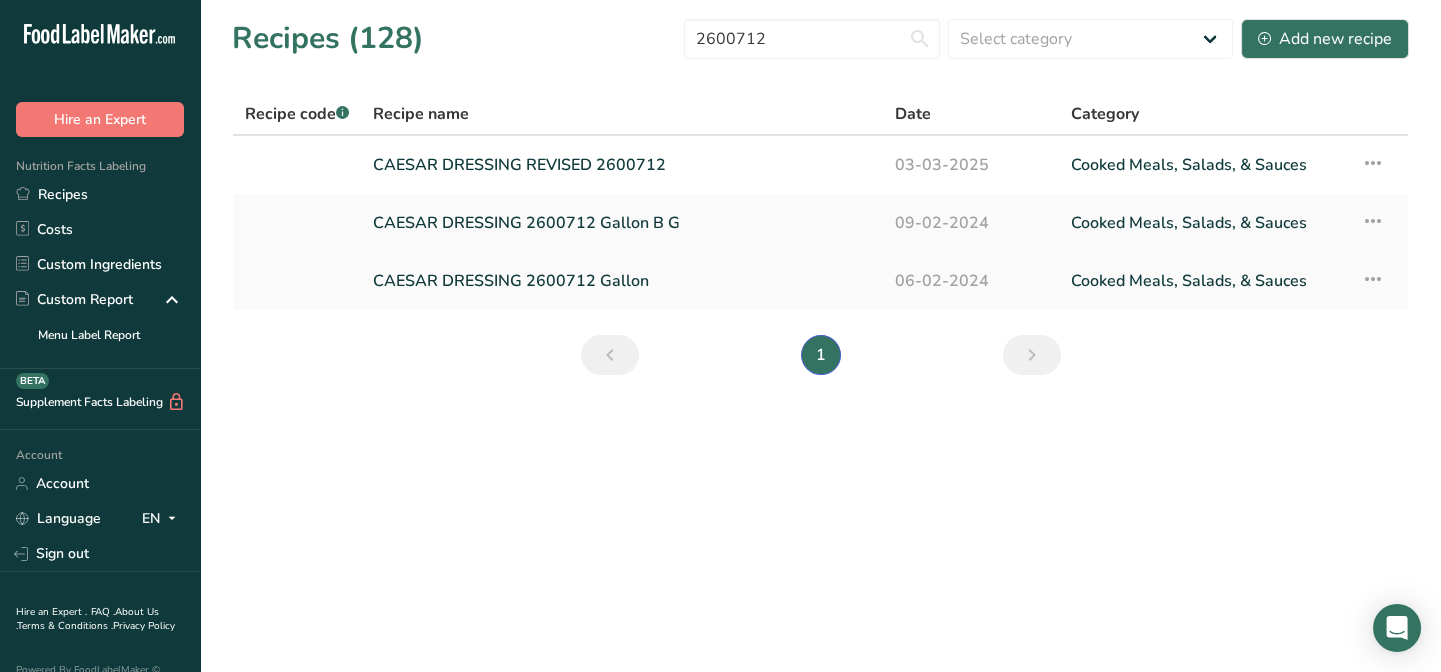 click on "CAESAR DRESSING 2600712 Gallon" at bounding box center [622, 281] 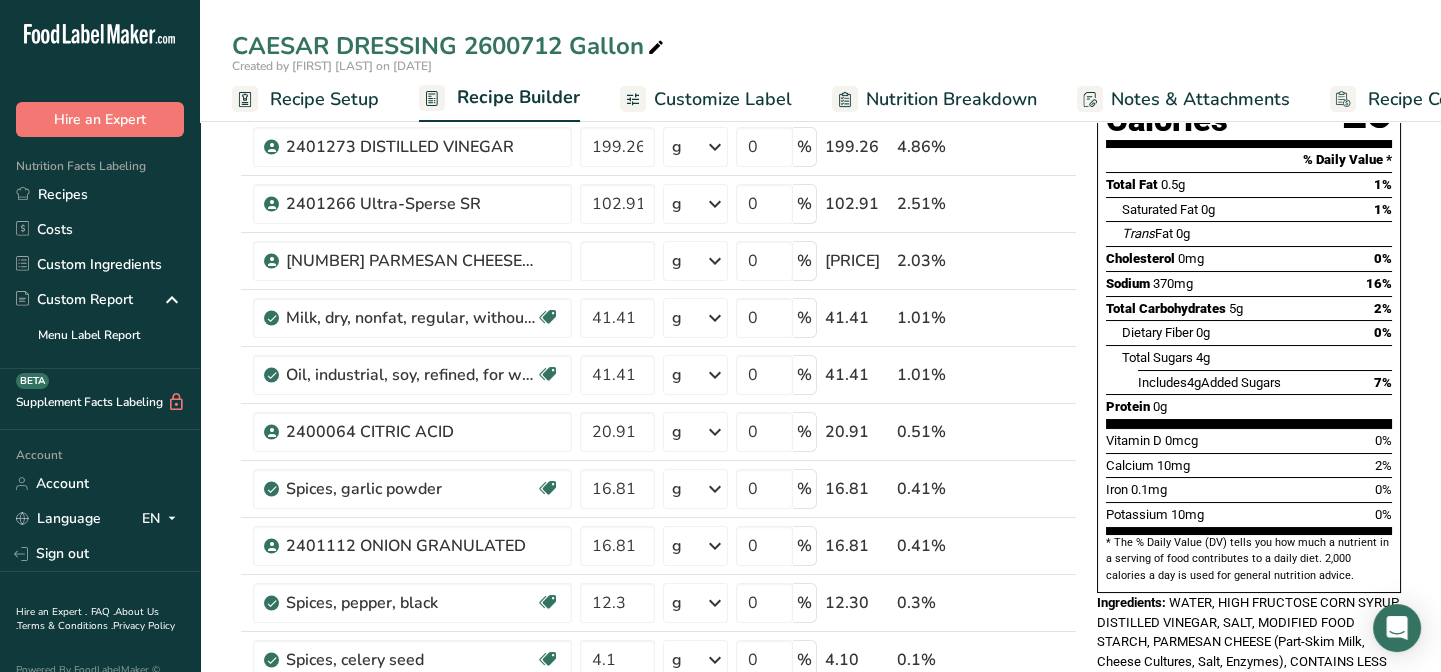 scroll, scrollTop: 0, scrollLeft: 0, axis: both 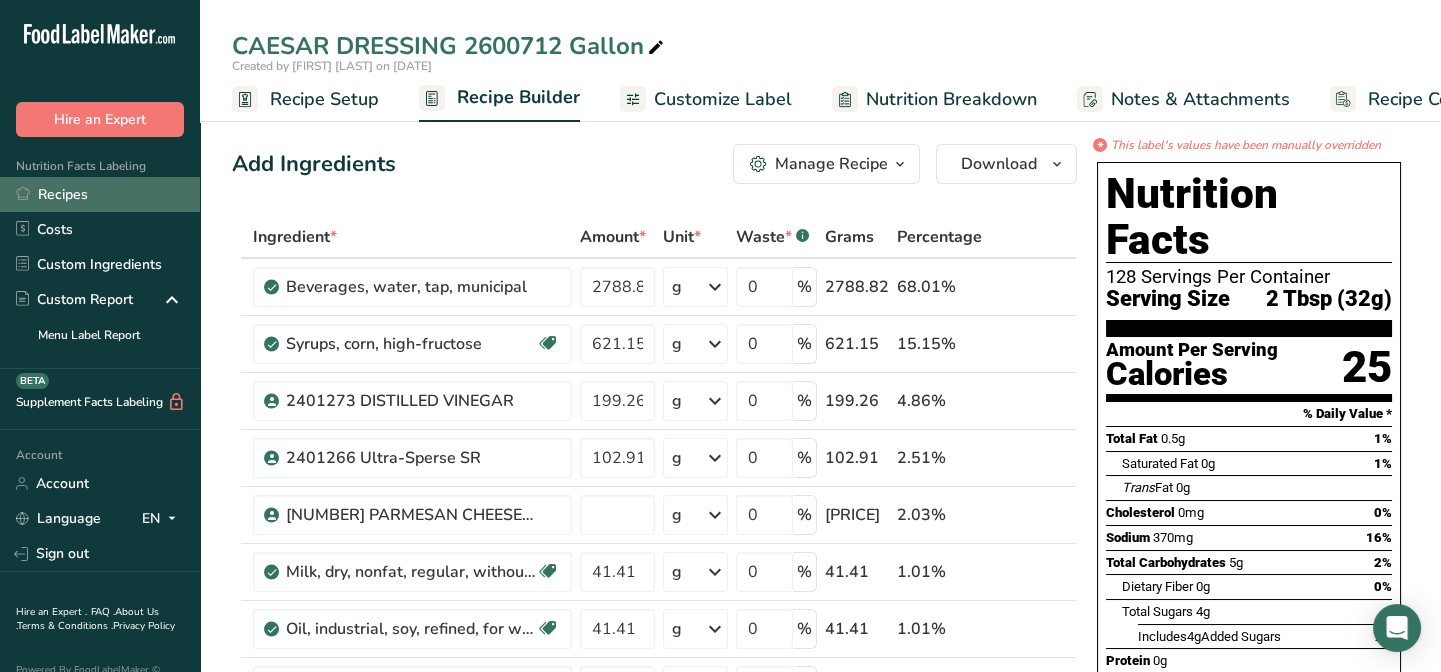 click on "Recipes" at bounding box center [100, 194] 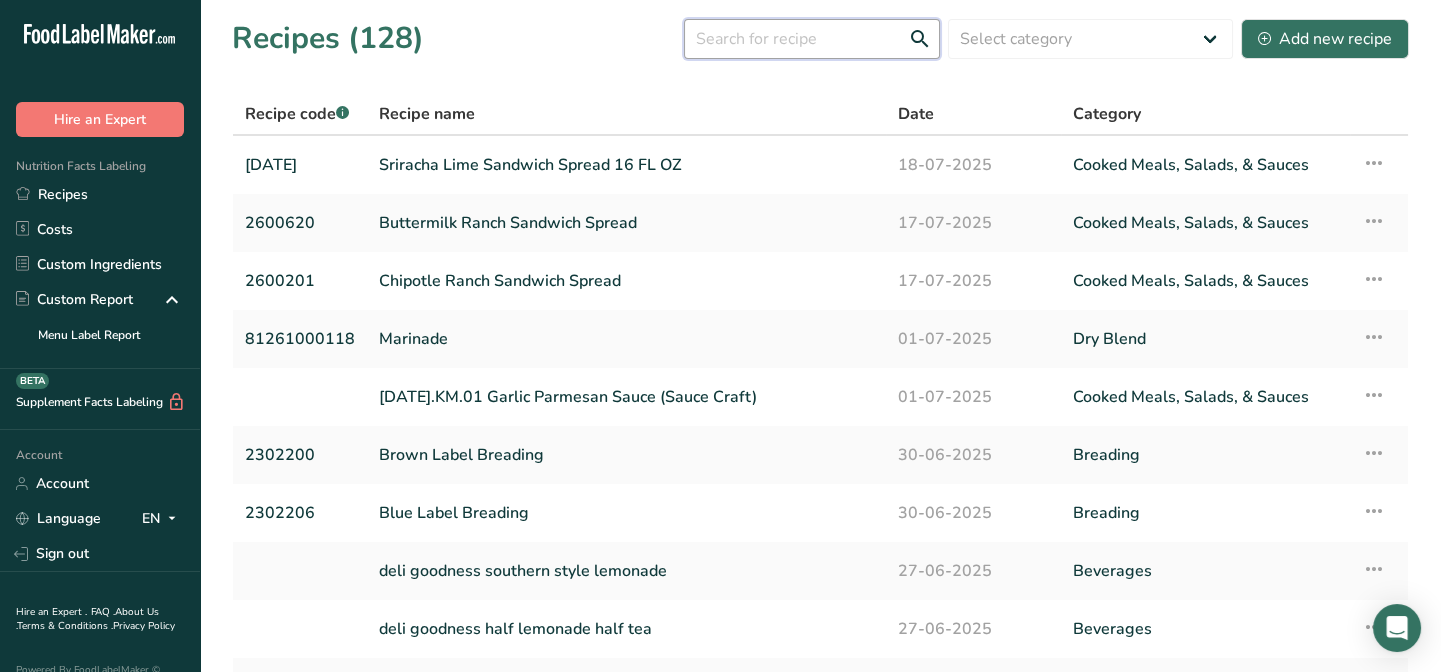 click at bounding box center (812, 39) 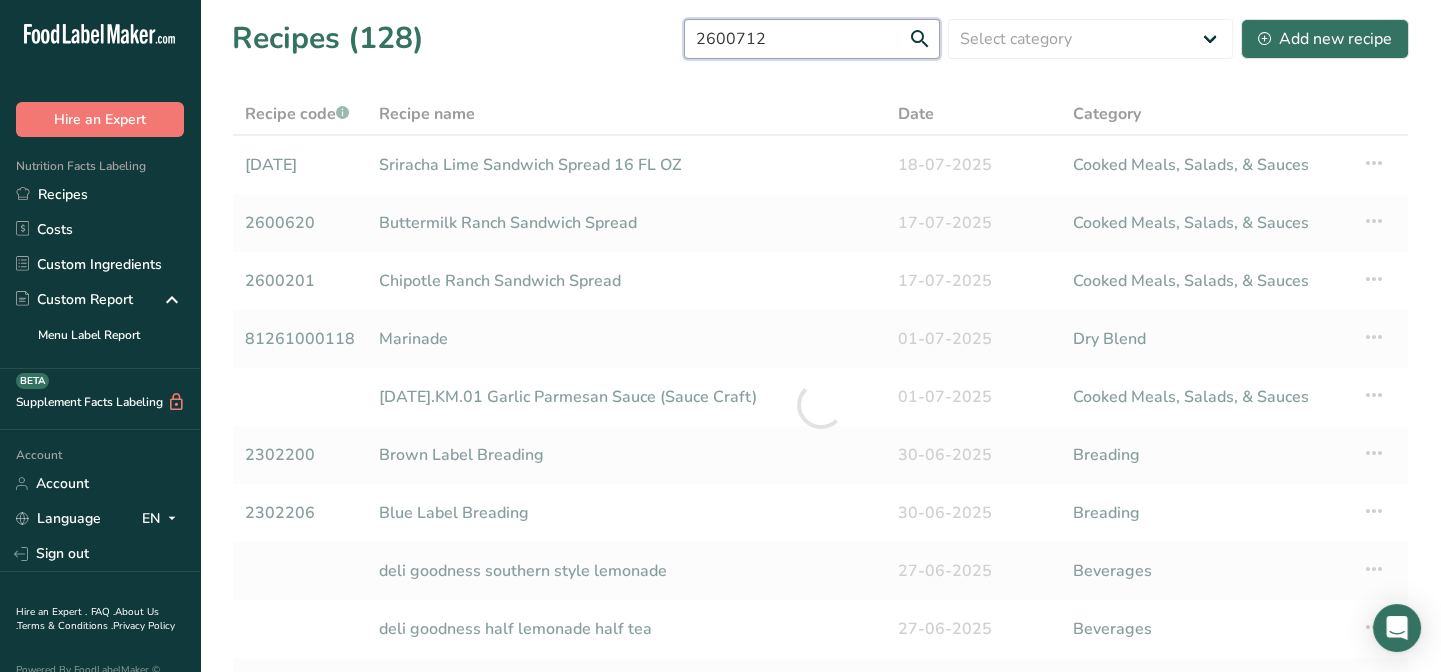 type on "2600712" 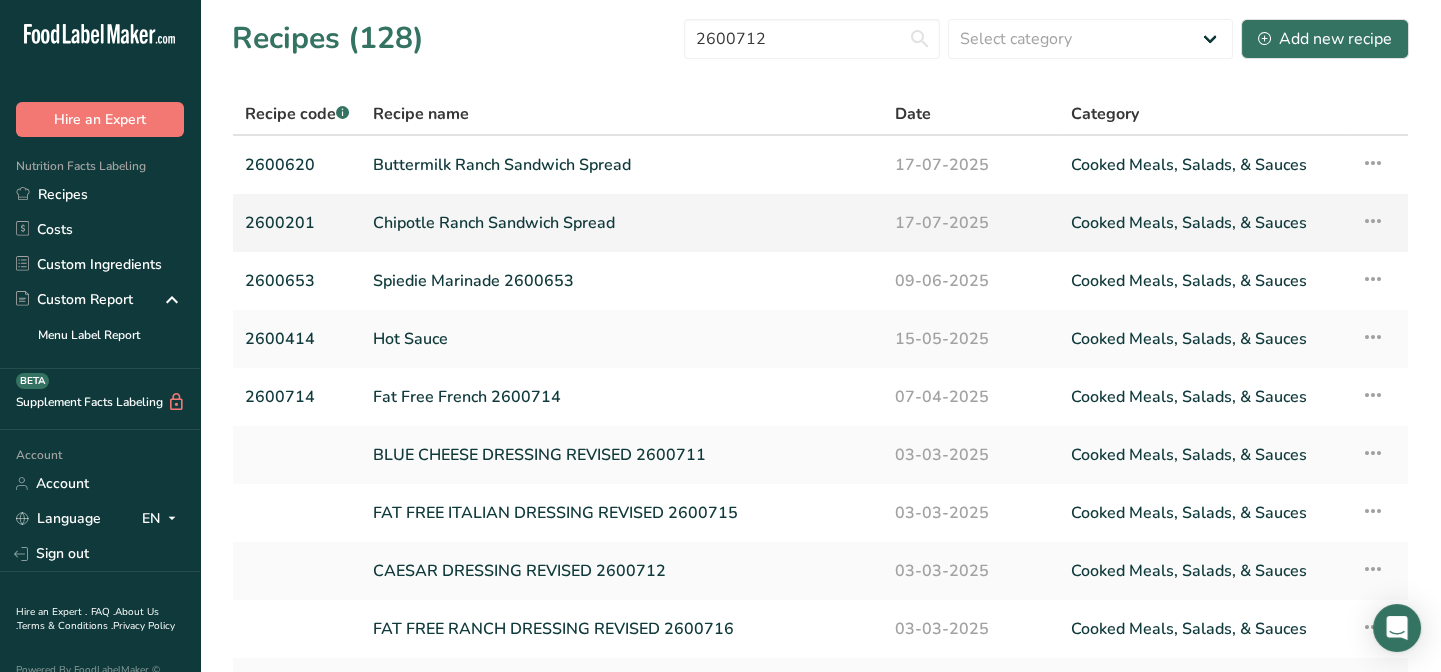 click on "Chipotle Ranch Sandwich Spread" at bounding box center [622, 223] 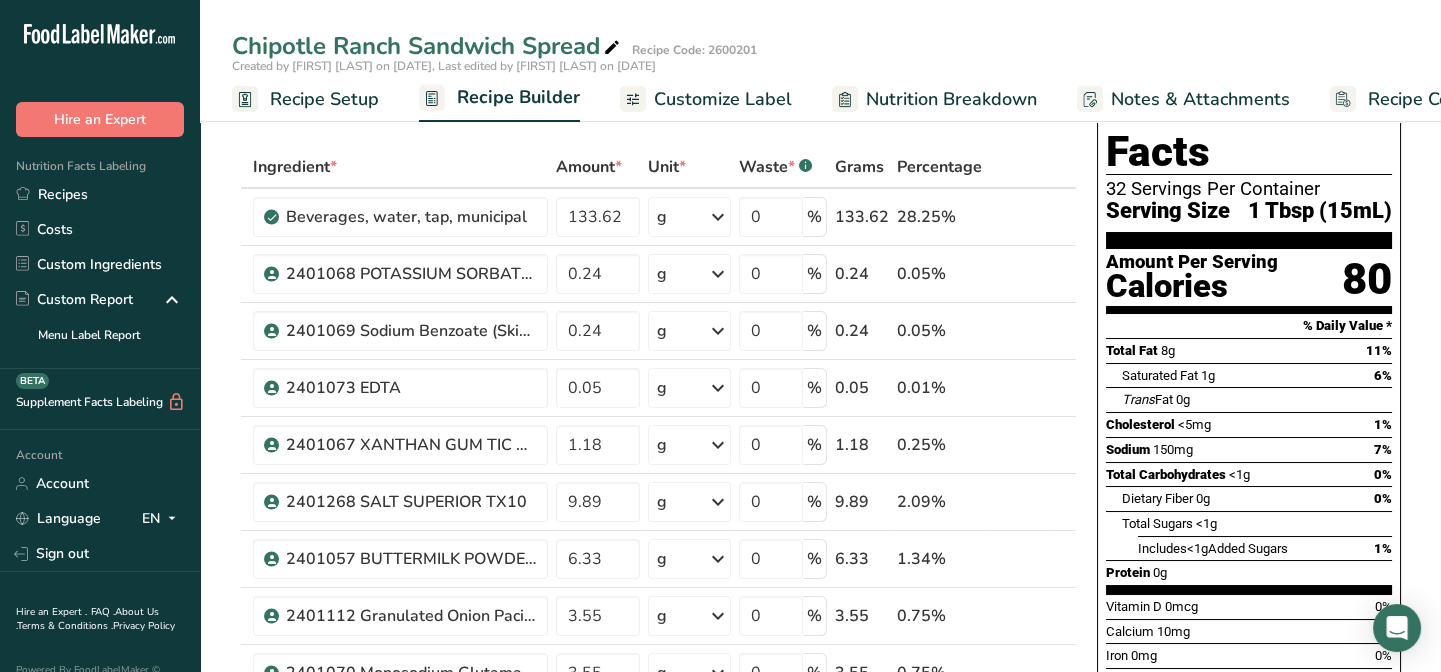 scroll, scrollTop: 0, scrollLeft: 0, axis: both 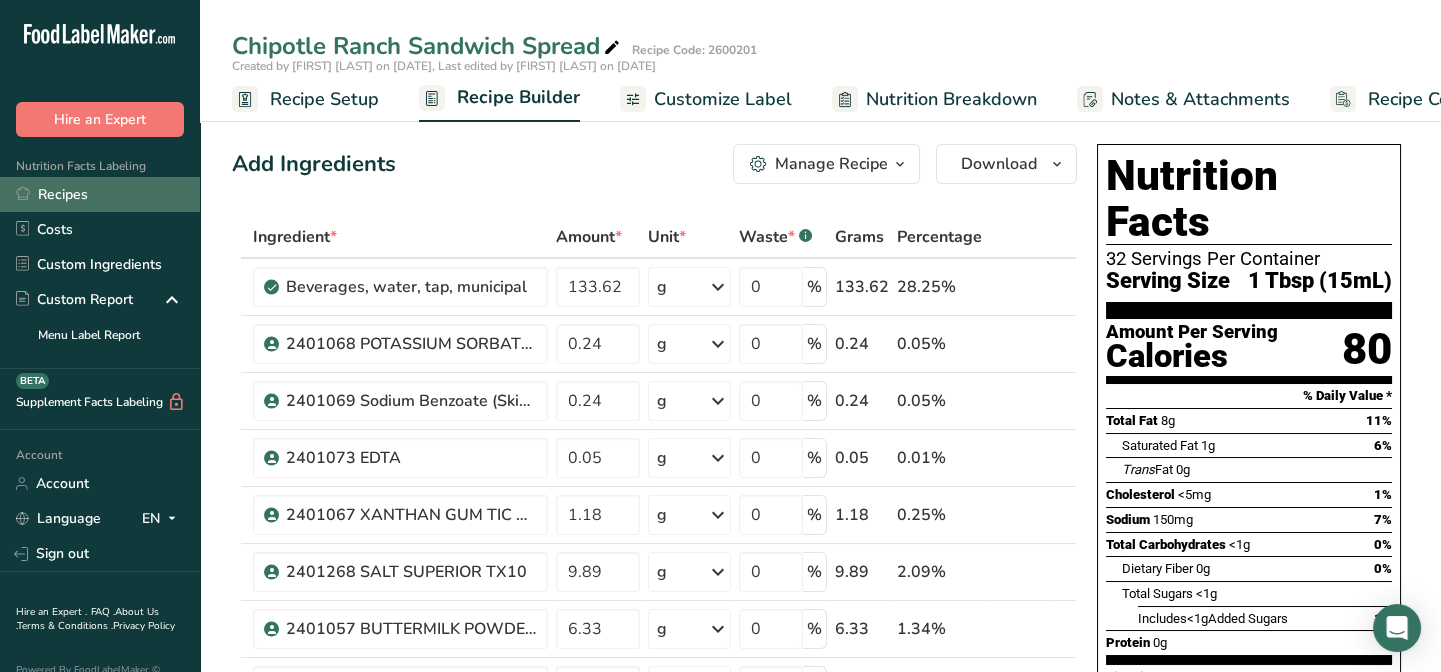 click on "Recipes" at bounding box center (100, 194) 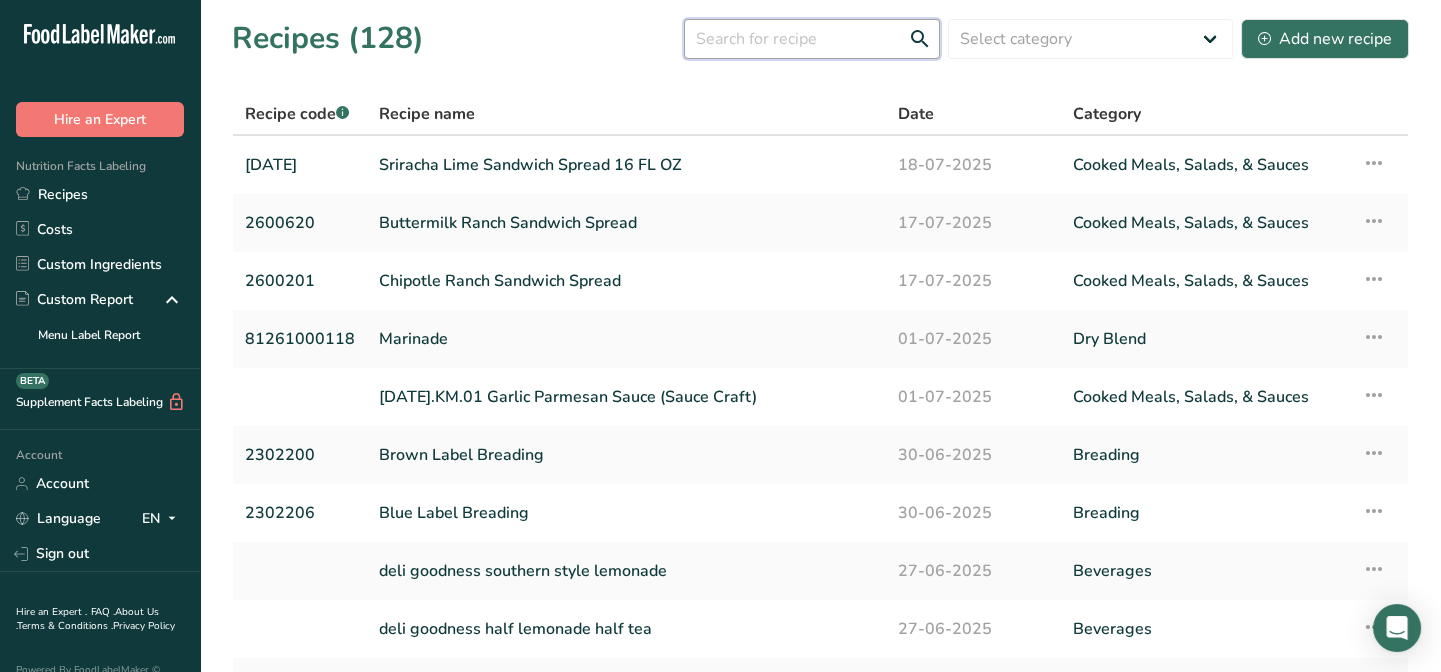 click at bounding box center (812, 39) 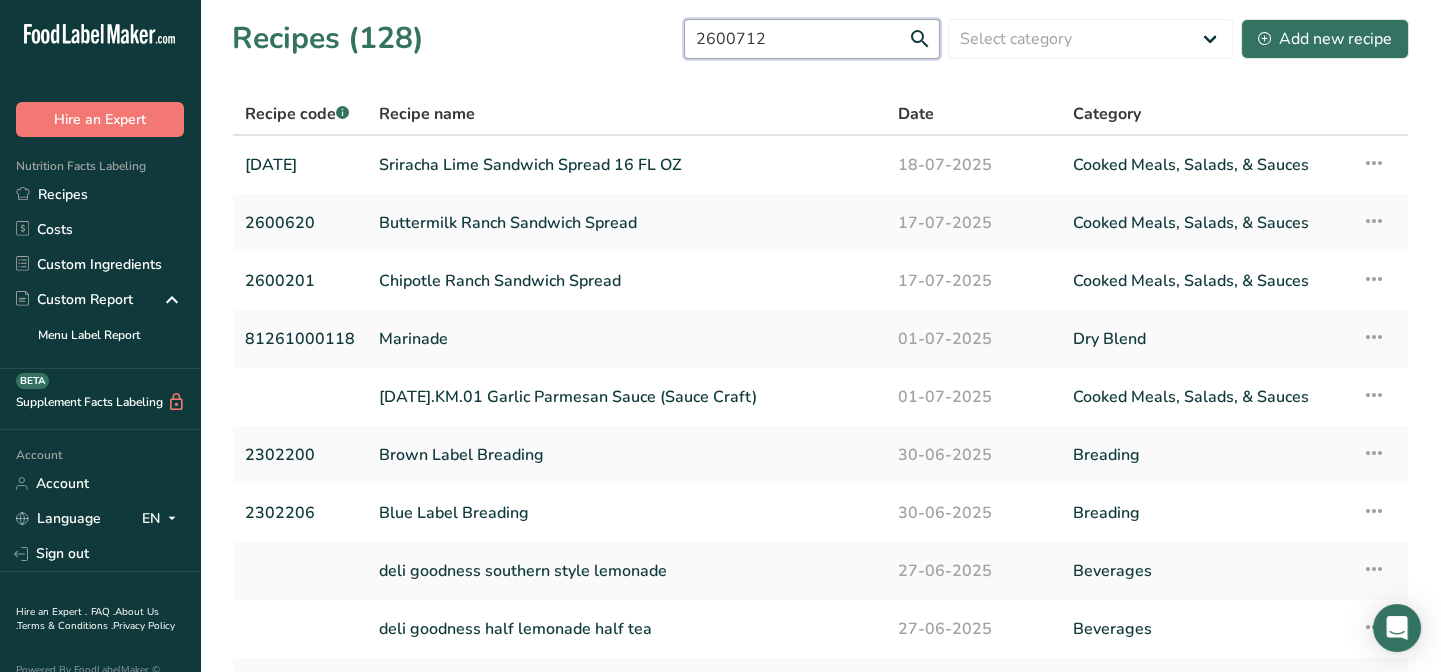type on "2600712" 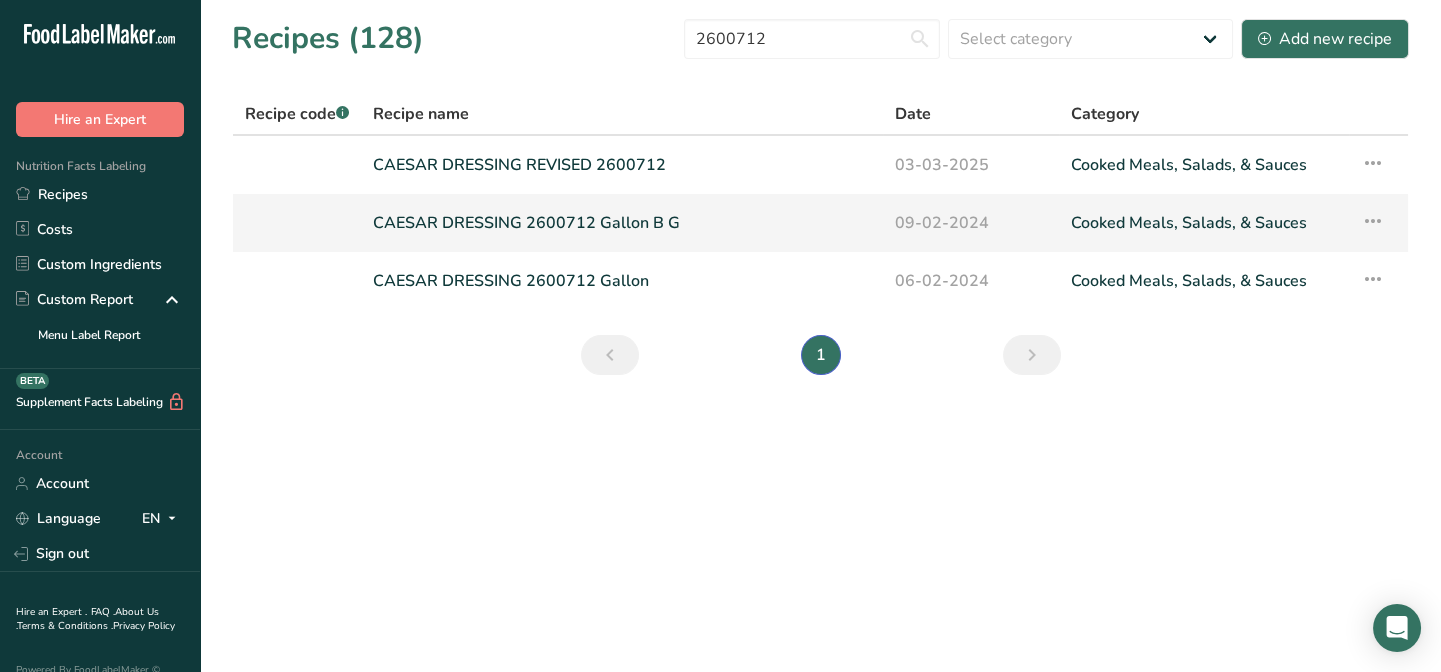 click on "CAESAR DRESSING 2600712 Gallon B G" at bounding box center (622, 223) 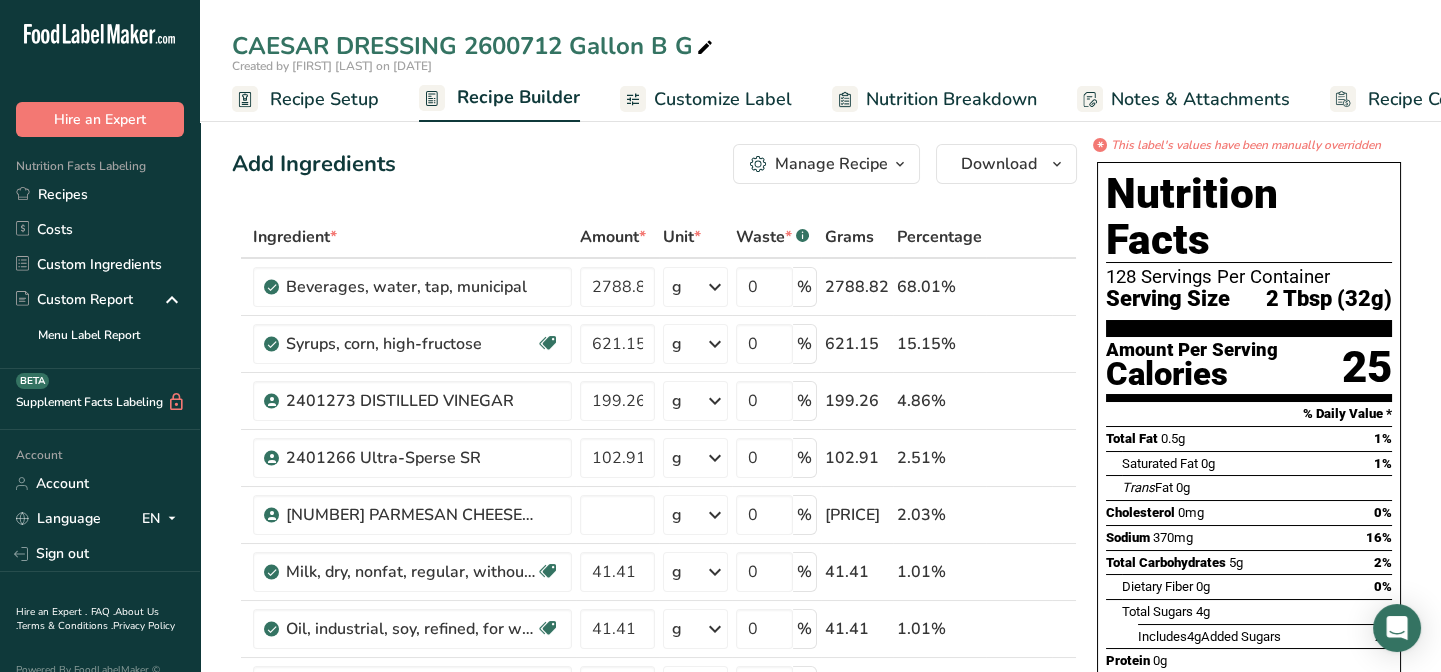 click on "Recipe Setup" at bounding box center (324, 99) 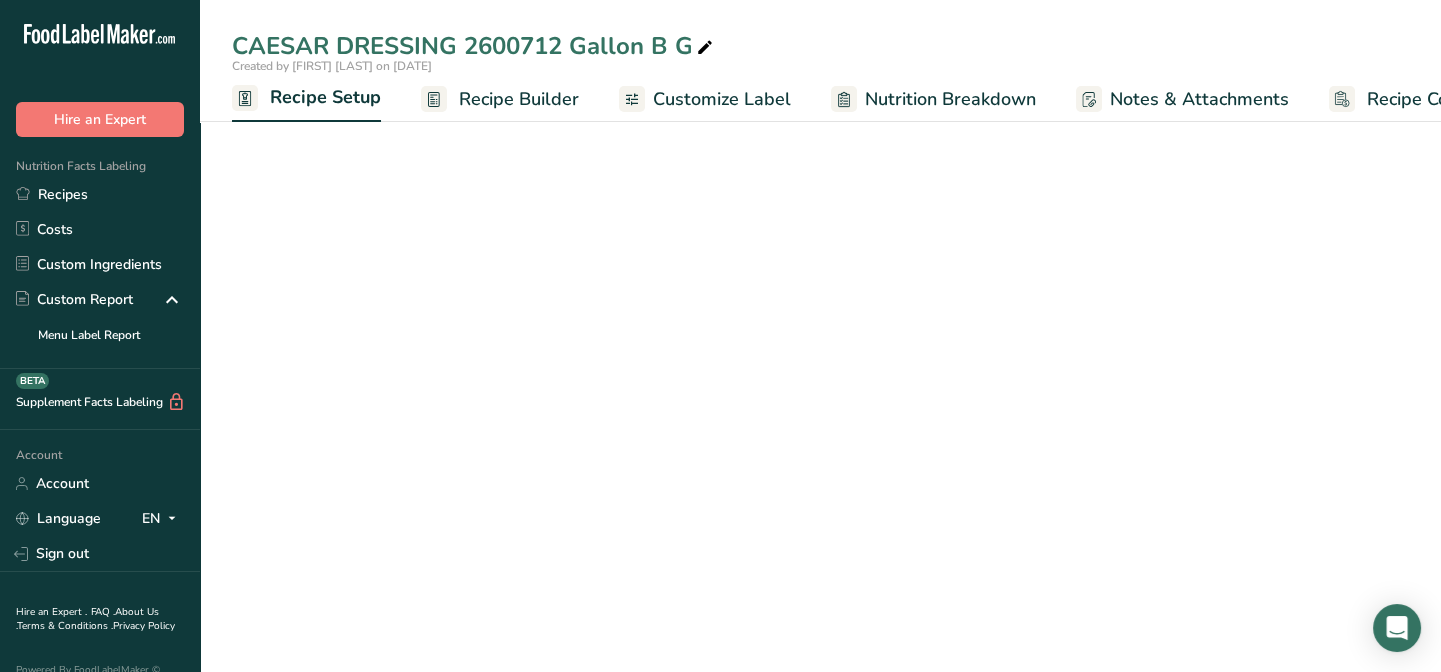 scroll, scrollTop: 0, scrollLeft: 6, axis: horizontal 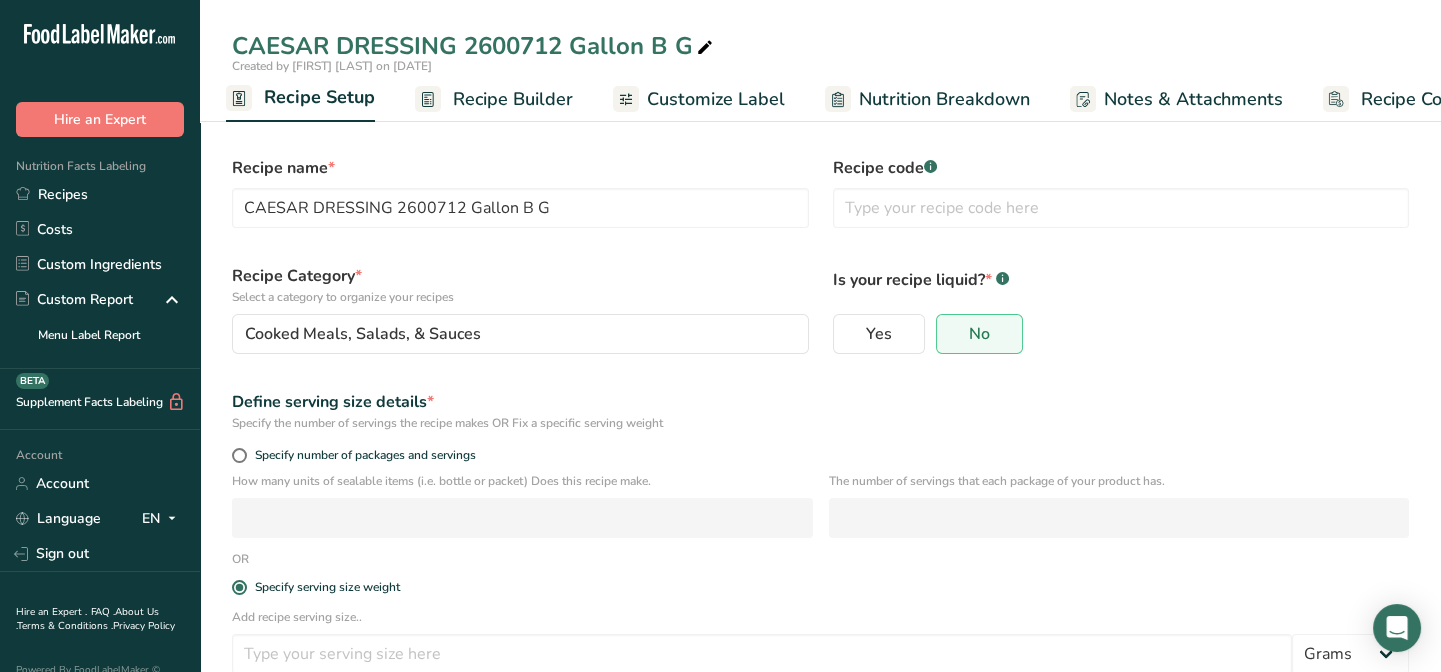 click on "Recipe Builder" at bounding box center [513, 99] 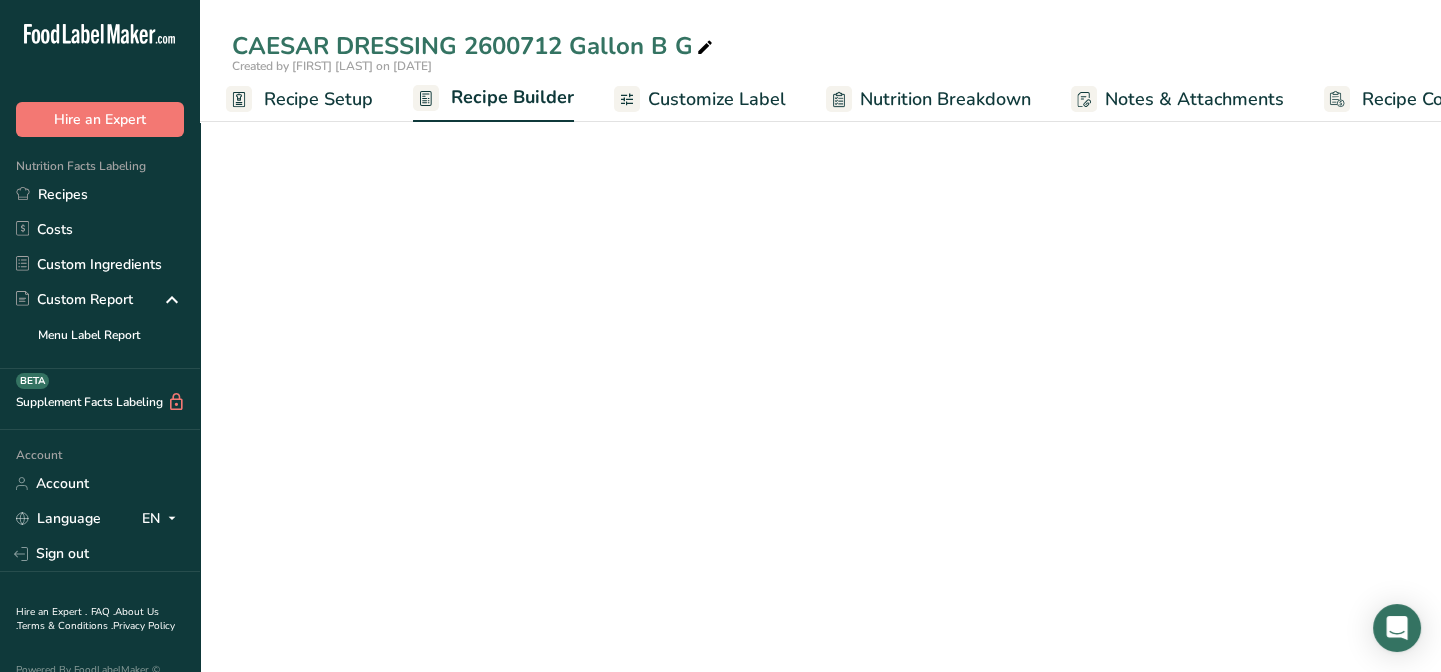 scroll, scrollTop: 0, scrollLeft: 80, axis: horizontal 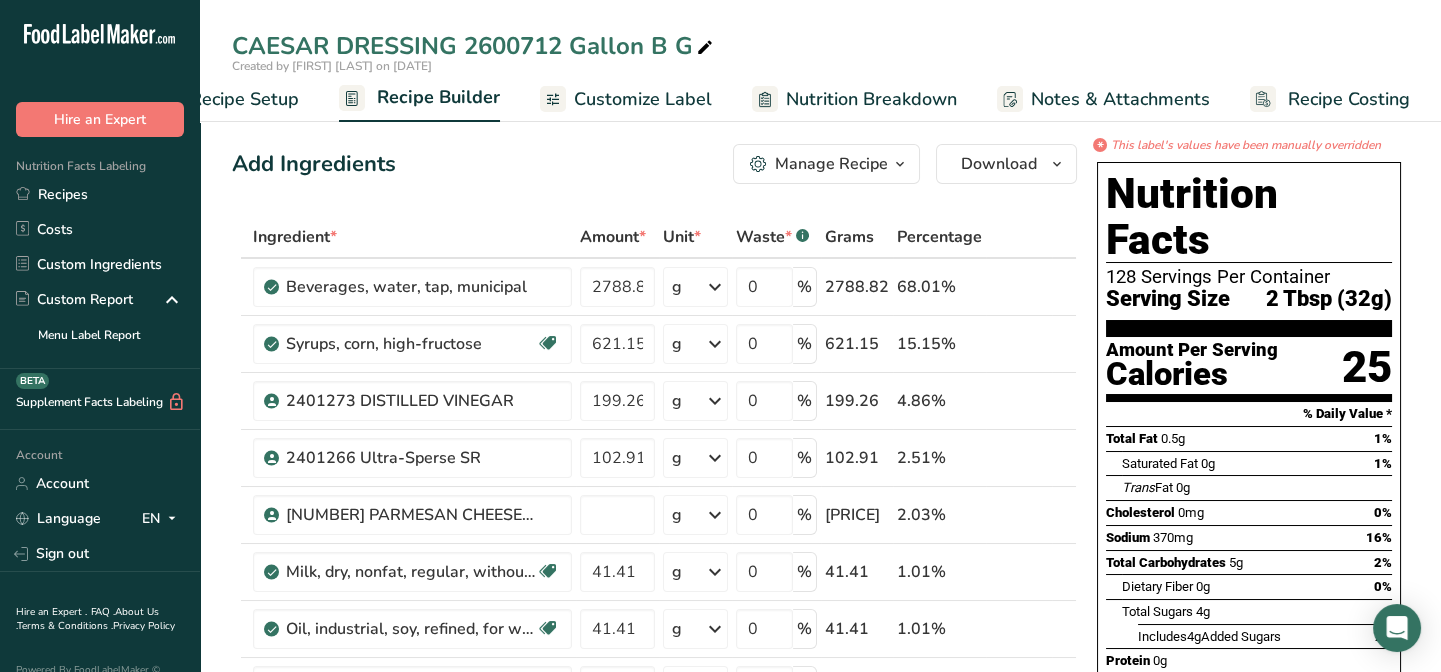 click on "Customize Label" at bounding box center [643, 99] 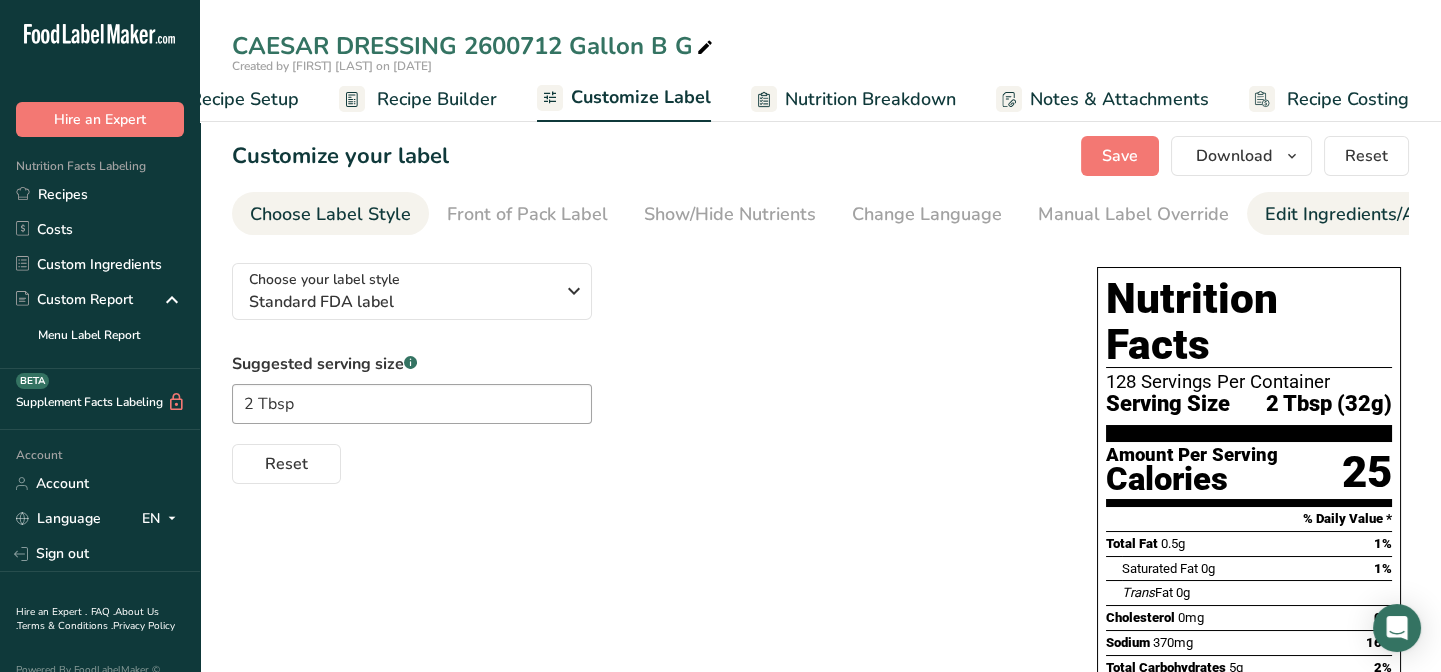 click on "Edit Ingredients/Allergens List" at bounding box center (1392, 214) 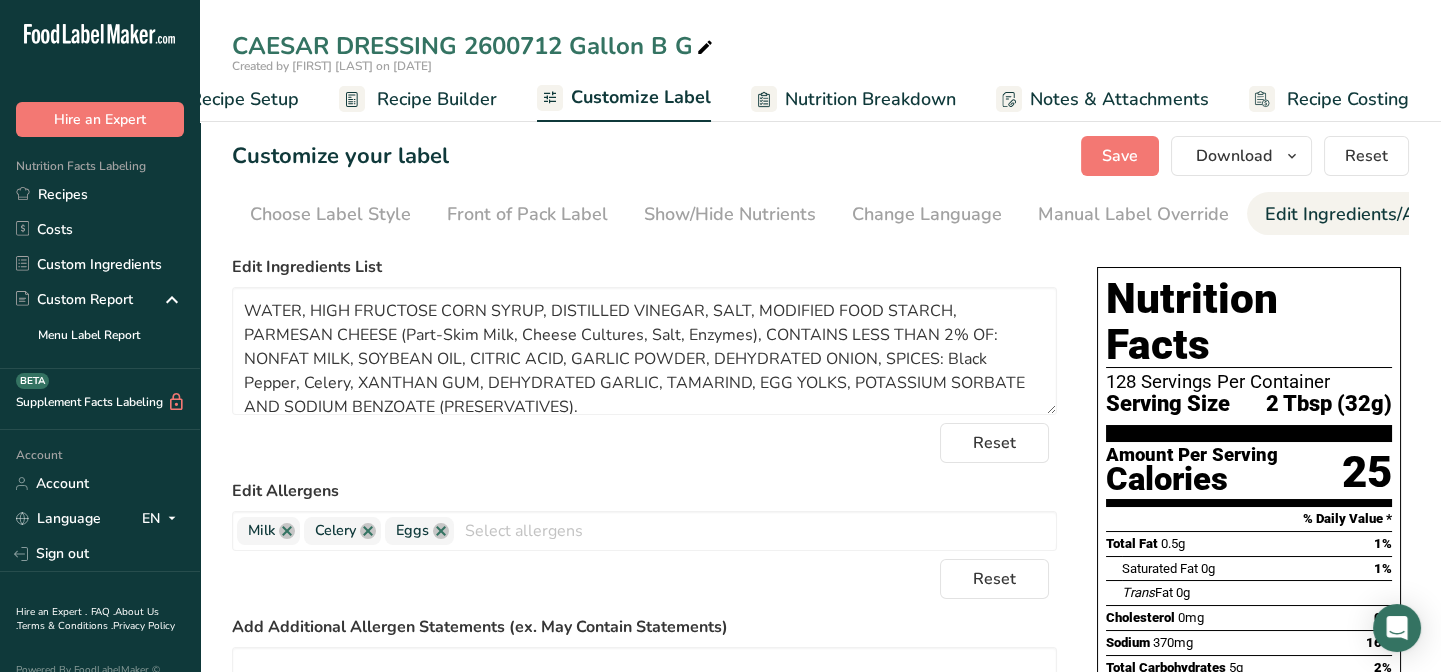 scroll, scrollTop: 0, scrollLeft: 275, axis: horizontal 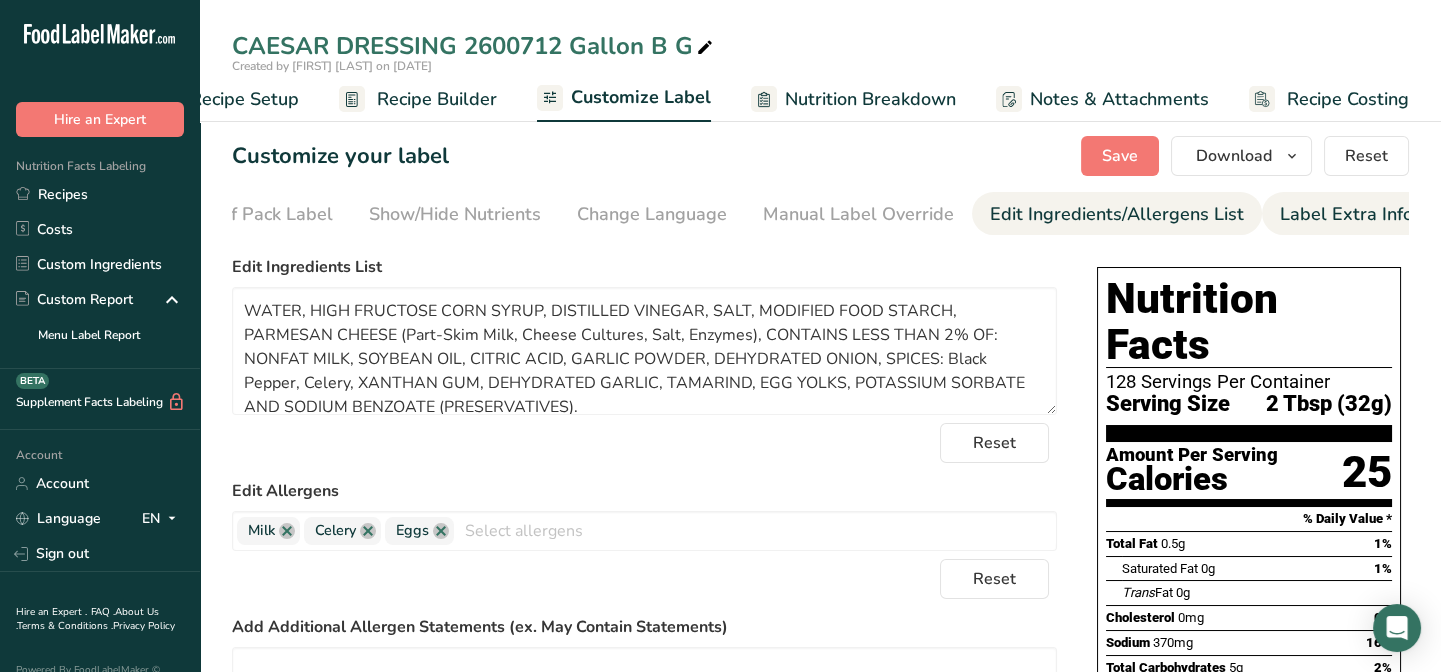 click on "Label Extra Info" at bounding box center [1346, 214] 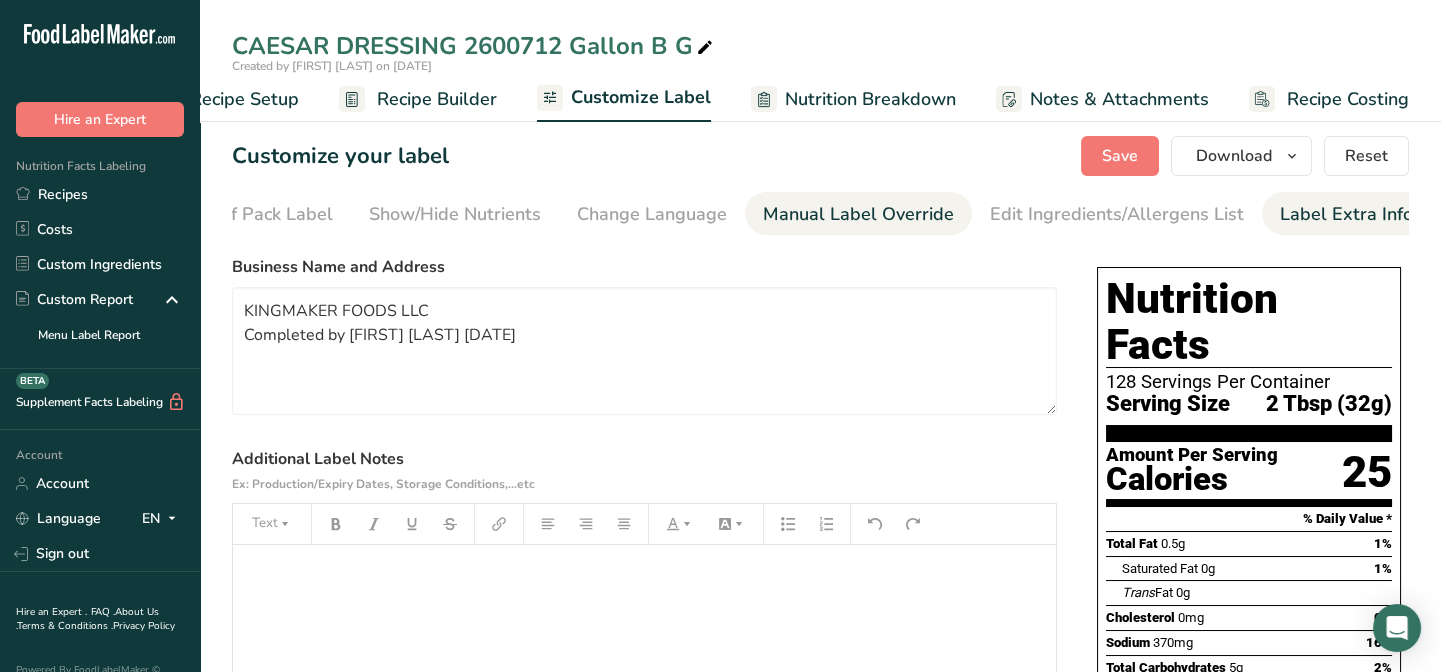 click on "Manual Label Override" at bounding box center (858, 214) 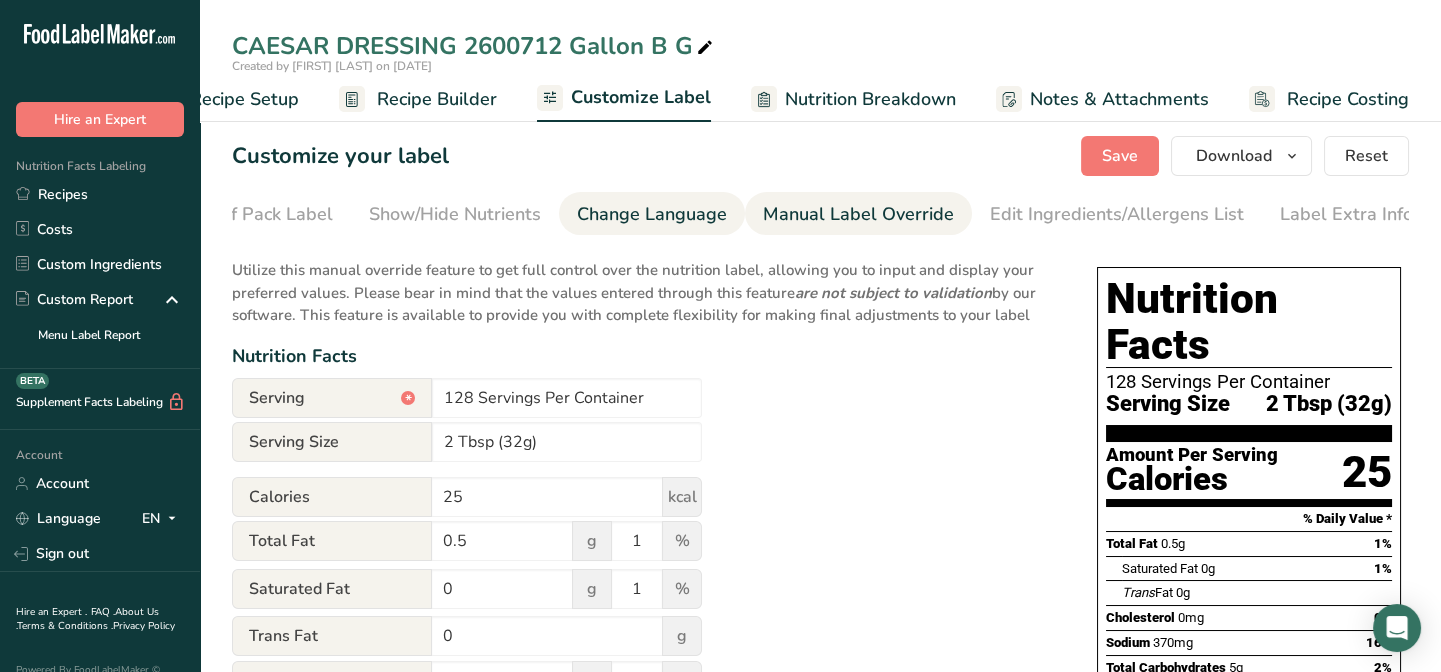 click on "Change Language" at bounding box center [652, 214] 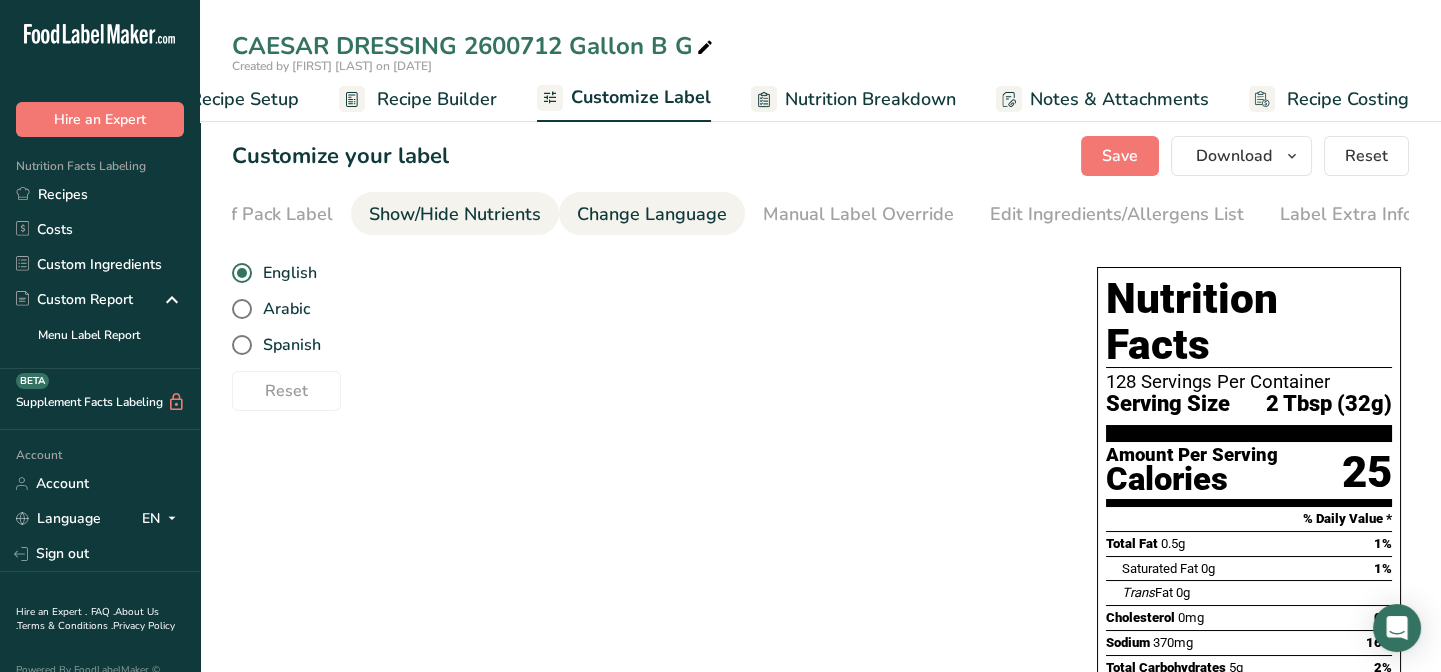 click on "Show/Hide Nutrients" at bounding box center (455, 214) 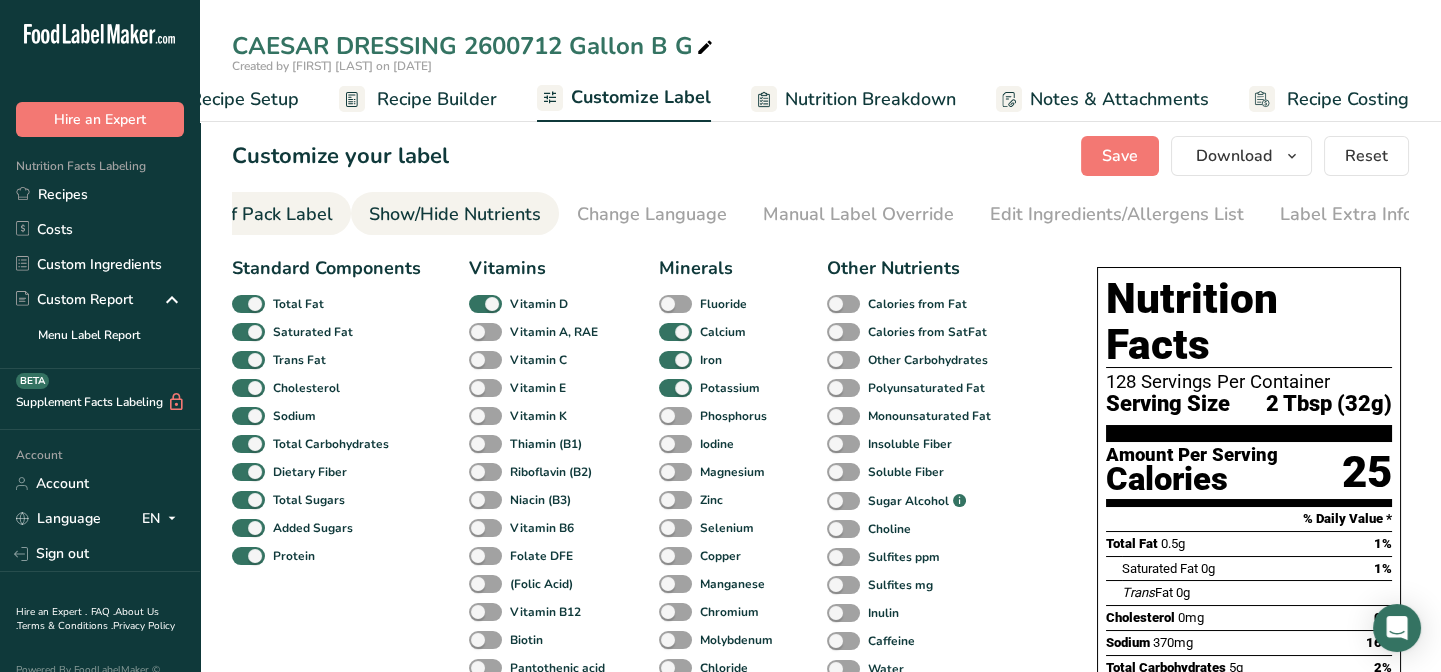 click on "Front of Pack Label" at bounding box center (252, 214) 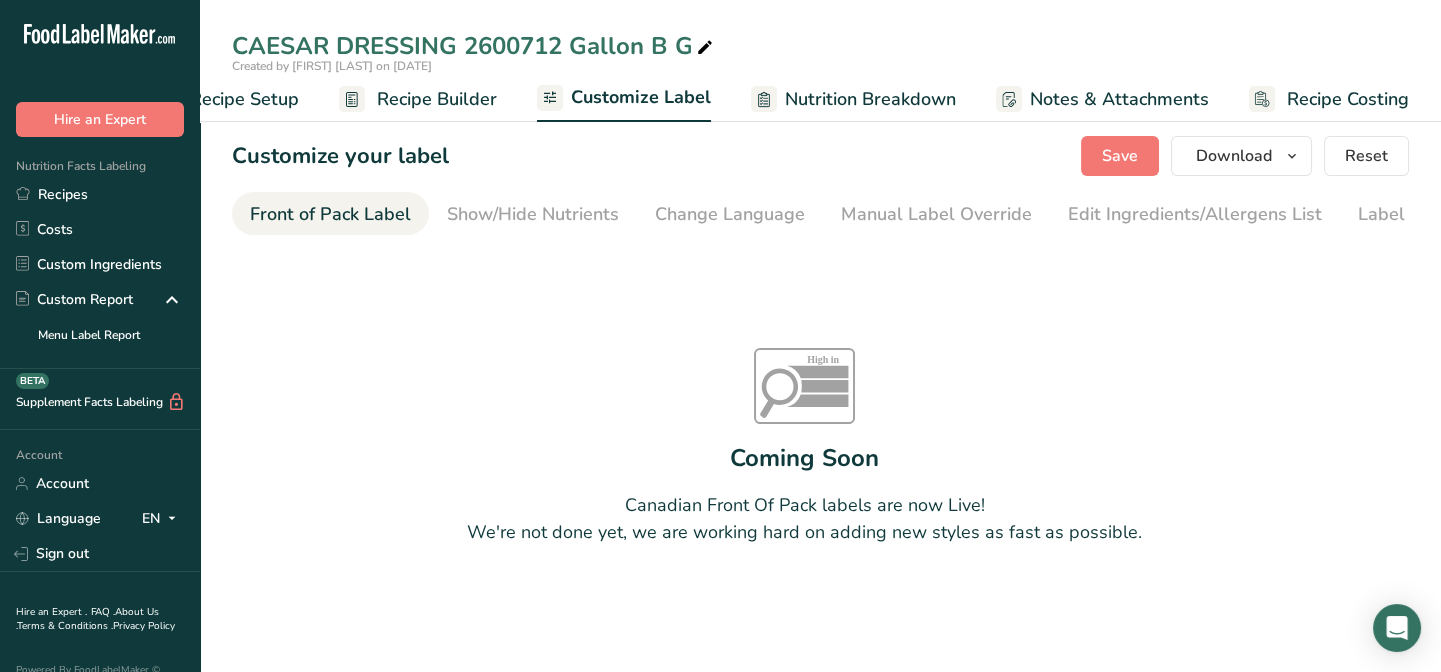 scroll, scrollTop: 0, scrollLeft: 193, axis: horizontal 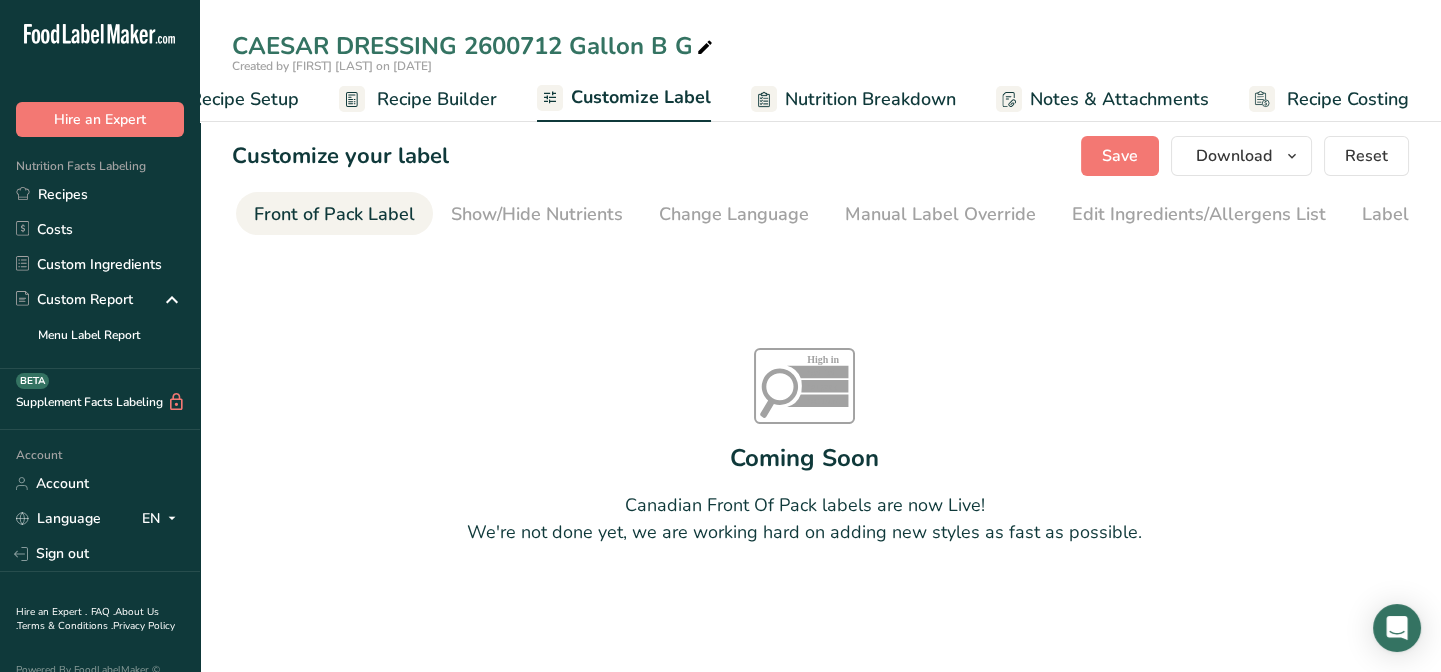 click on "Recipe Builder" at bounding box center (437, 99) 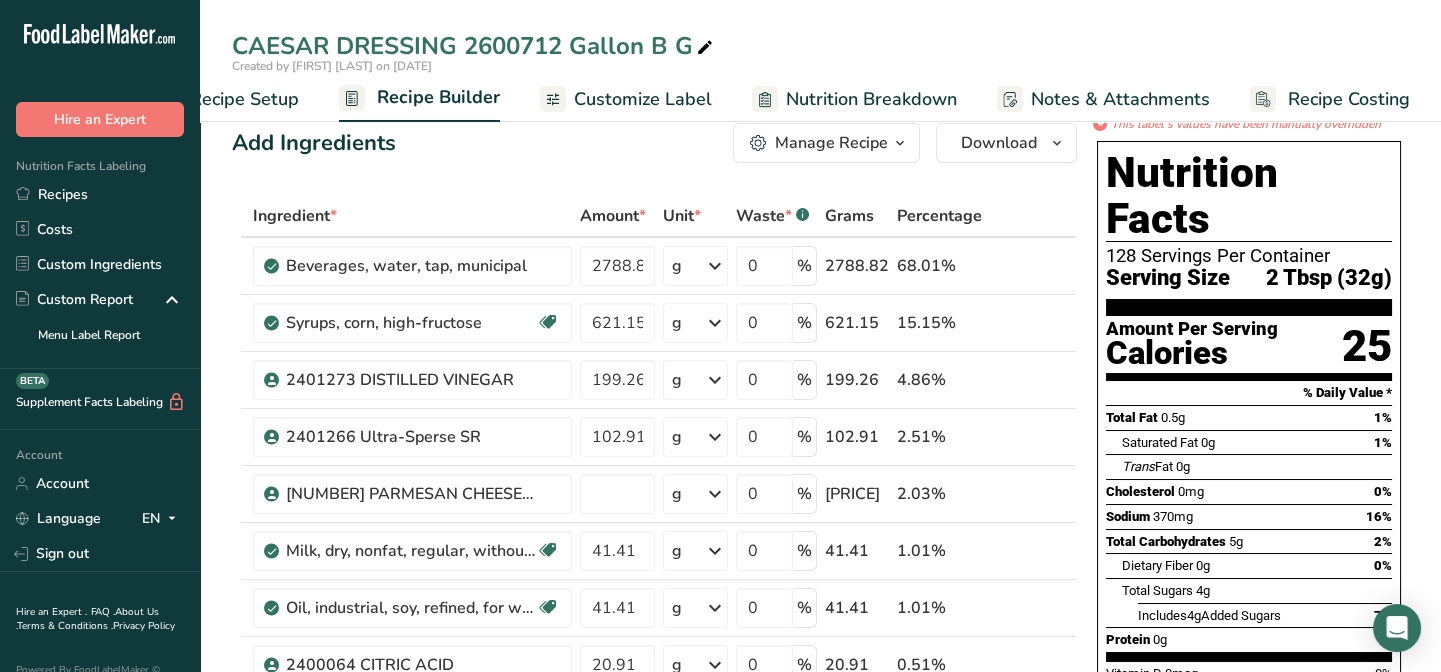 scroll, scrollTop: 0, scrollLeft: 0, axis: both 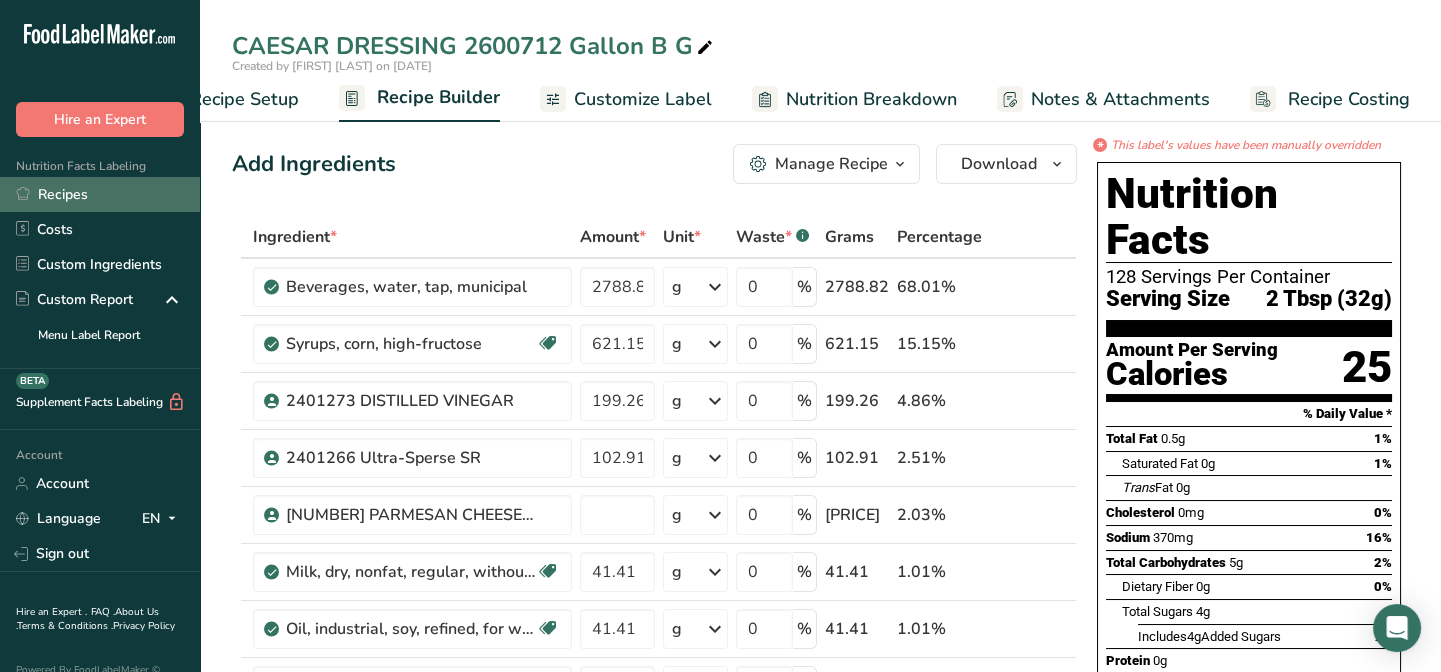 click on "Recipes" at bounding box center (100, 194) 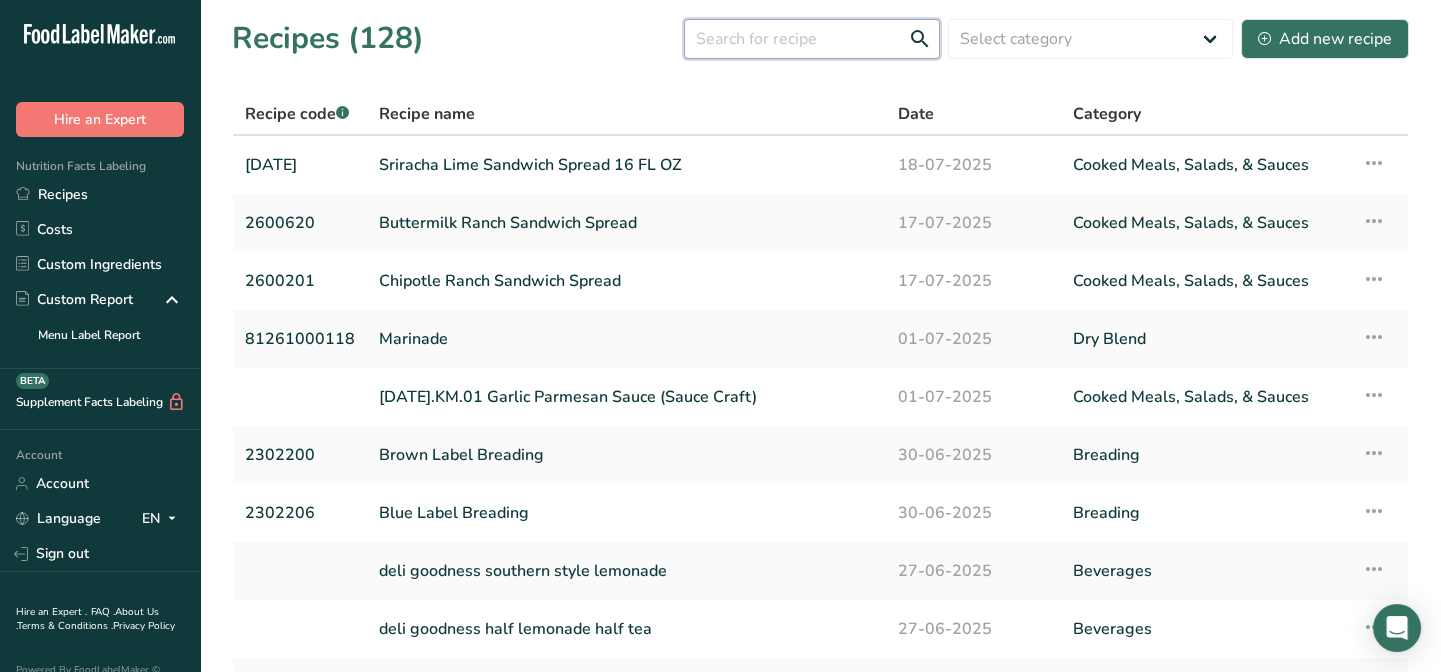 click at bounding box center (812, 39) 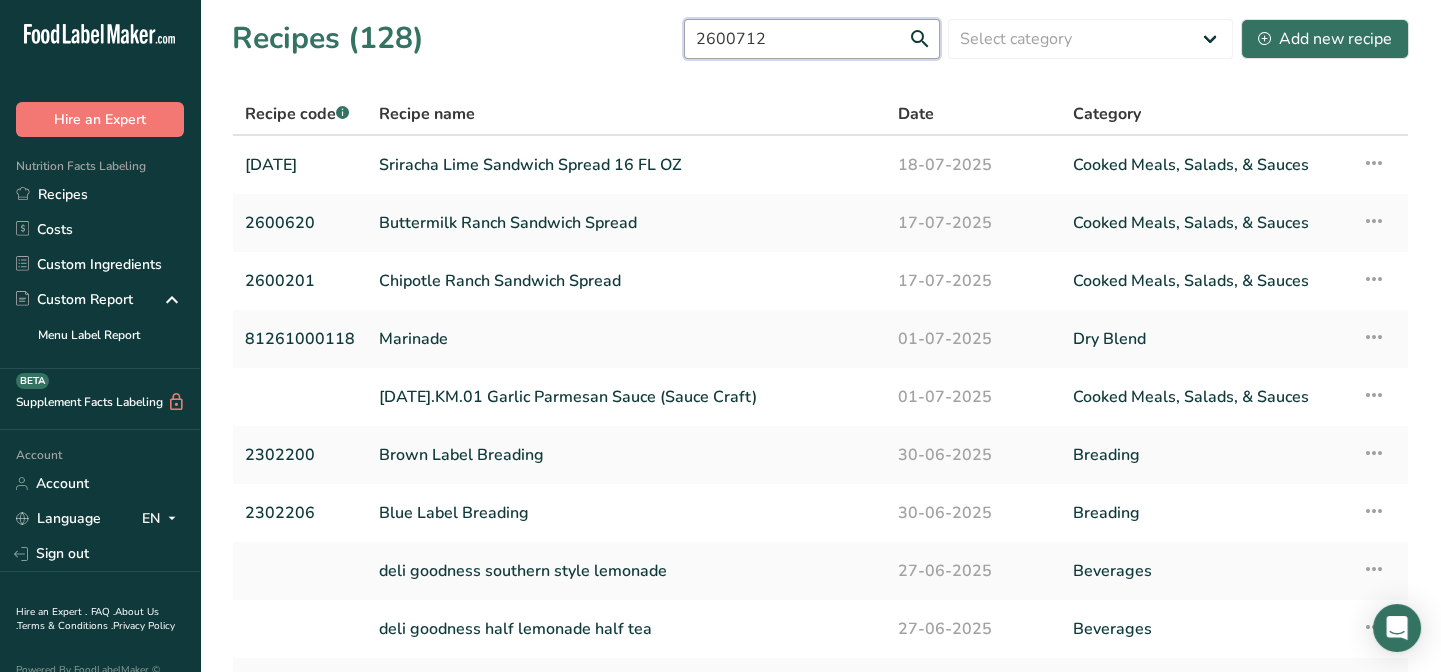 type on "2600712" 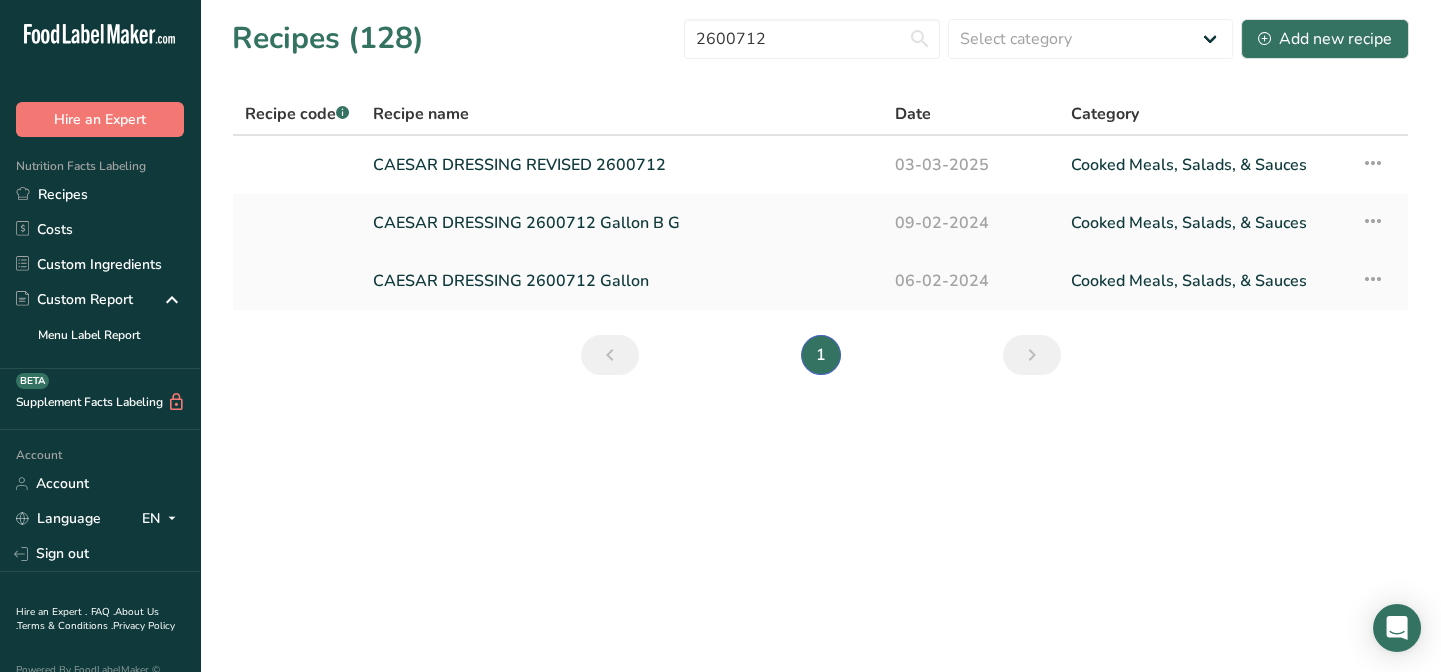 click on "CAESAR DRESSING 2600712 Gallon" at bounding box center (622, 281) 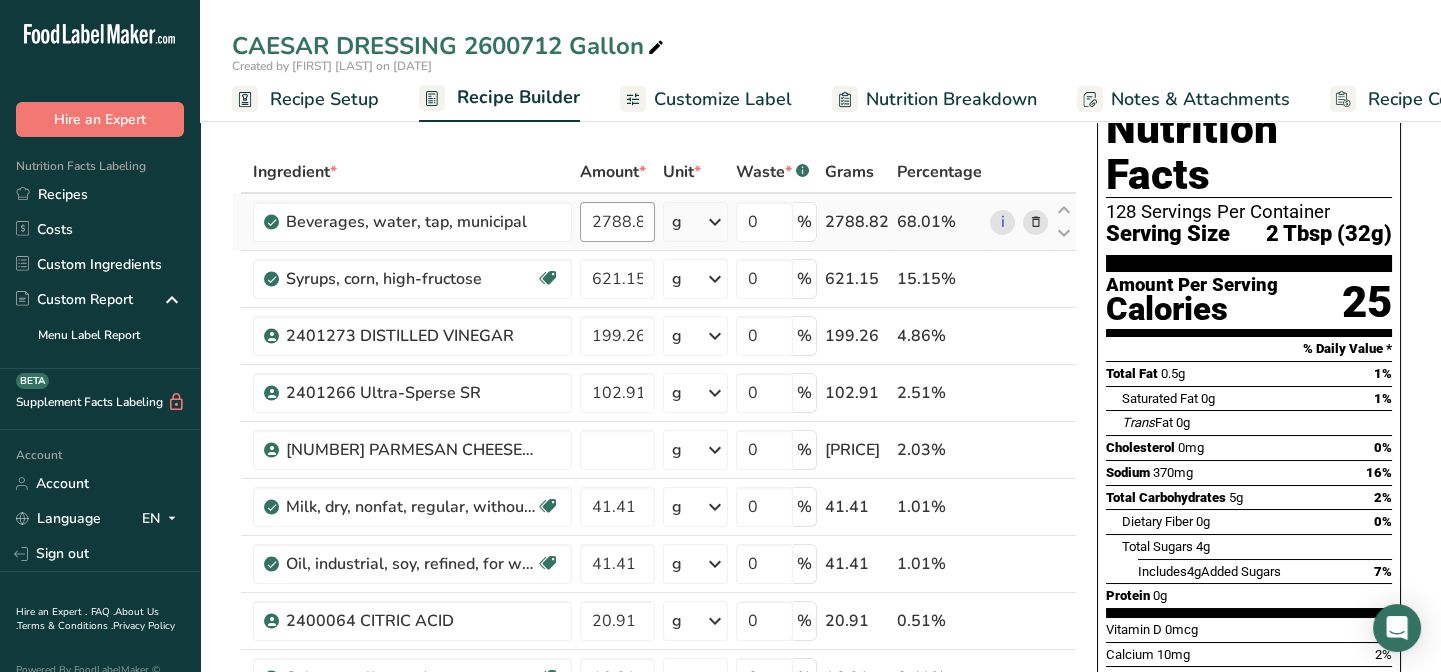 scroll, scrollTop: 0, scrollLeft: 0, axis: both 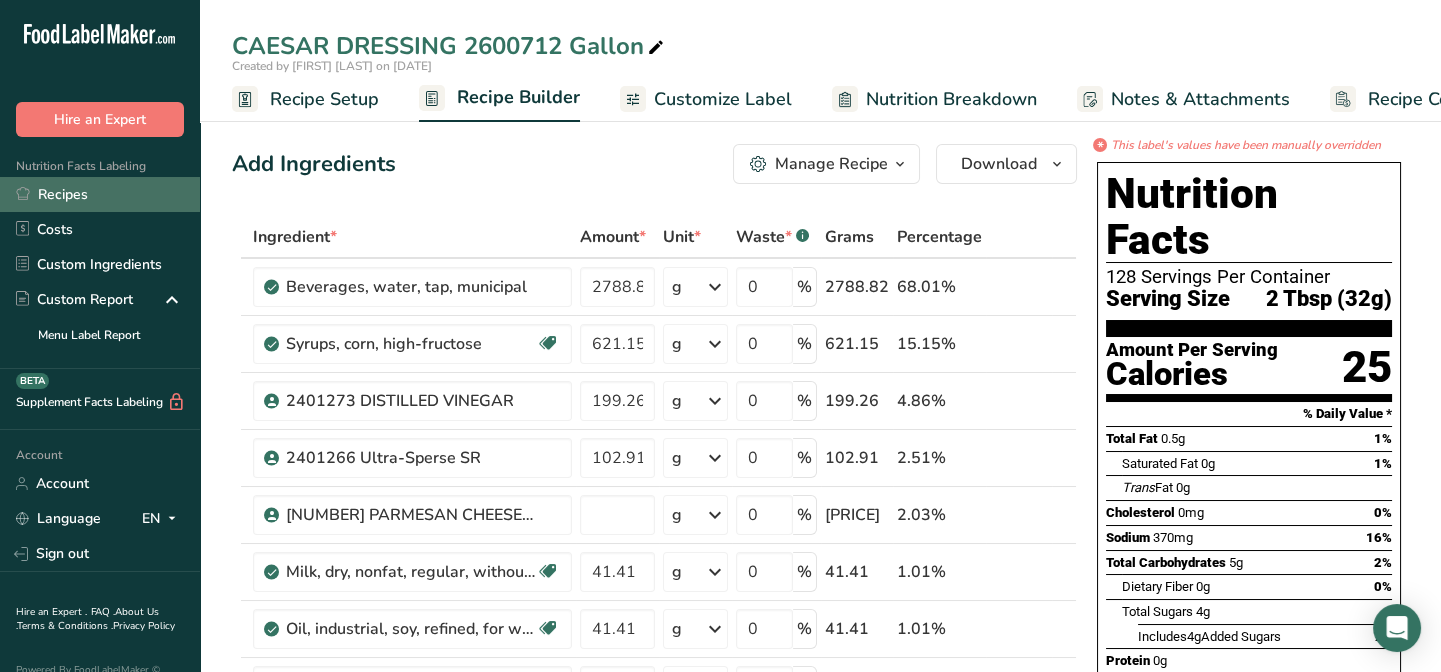 click on "Recipes" at bounding box center [100, 194] 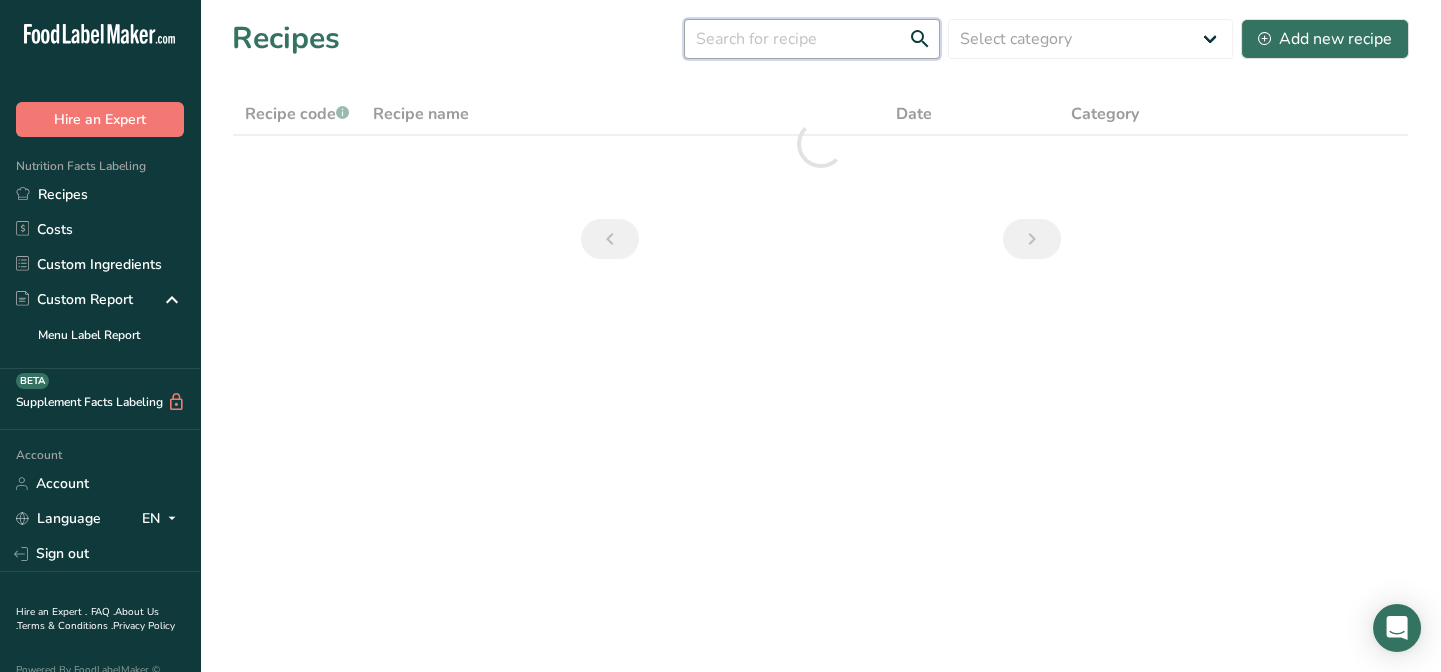 click at bounding box center (812, 39) 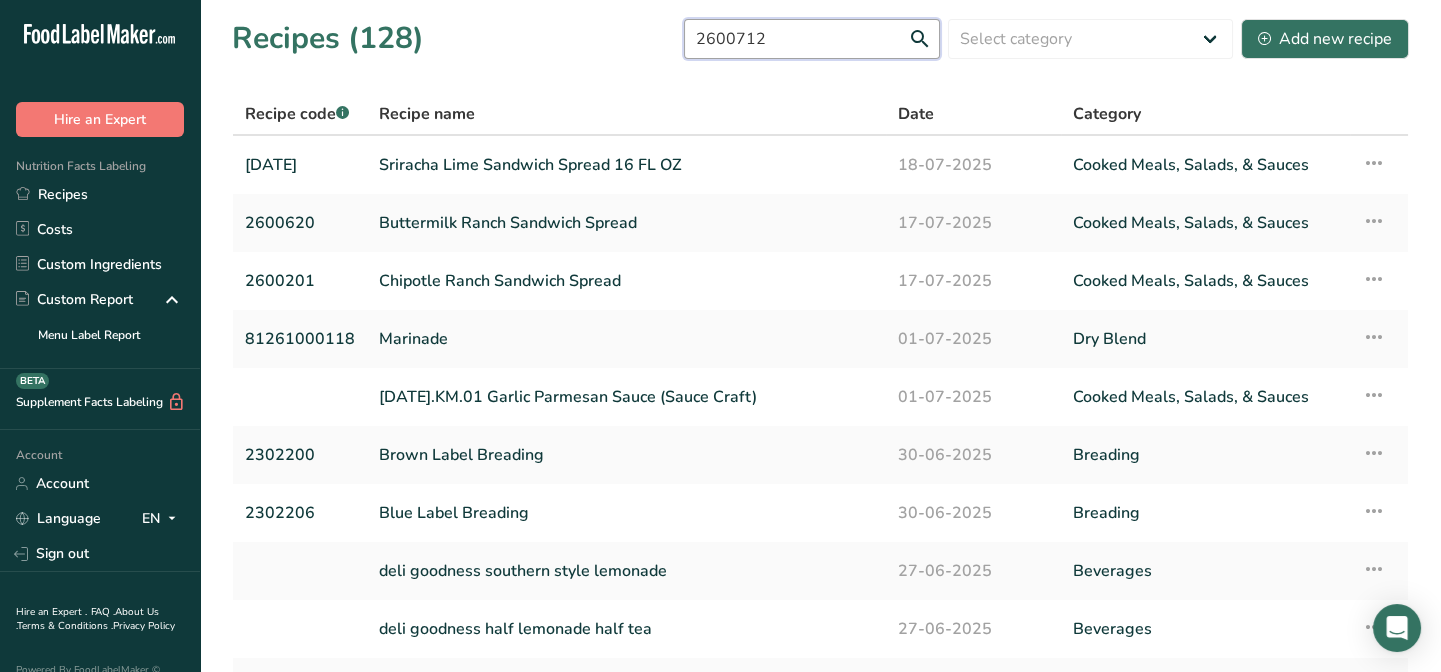 type on "2600712" 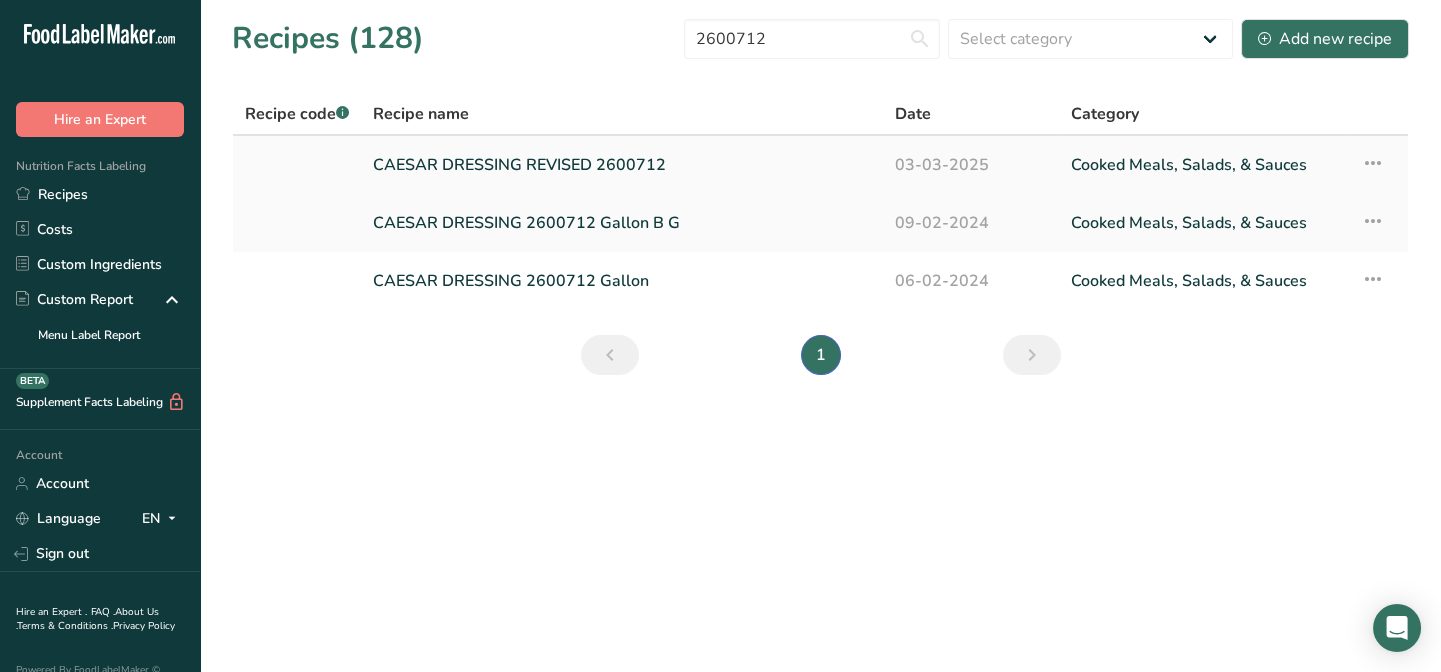 click on "CAESAR DRESSING REVISED 2600712" at bounding box center [622, 165] 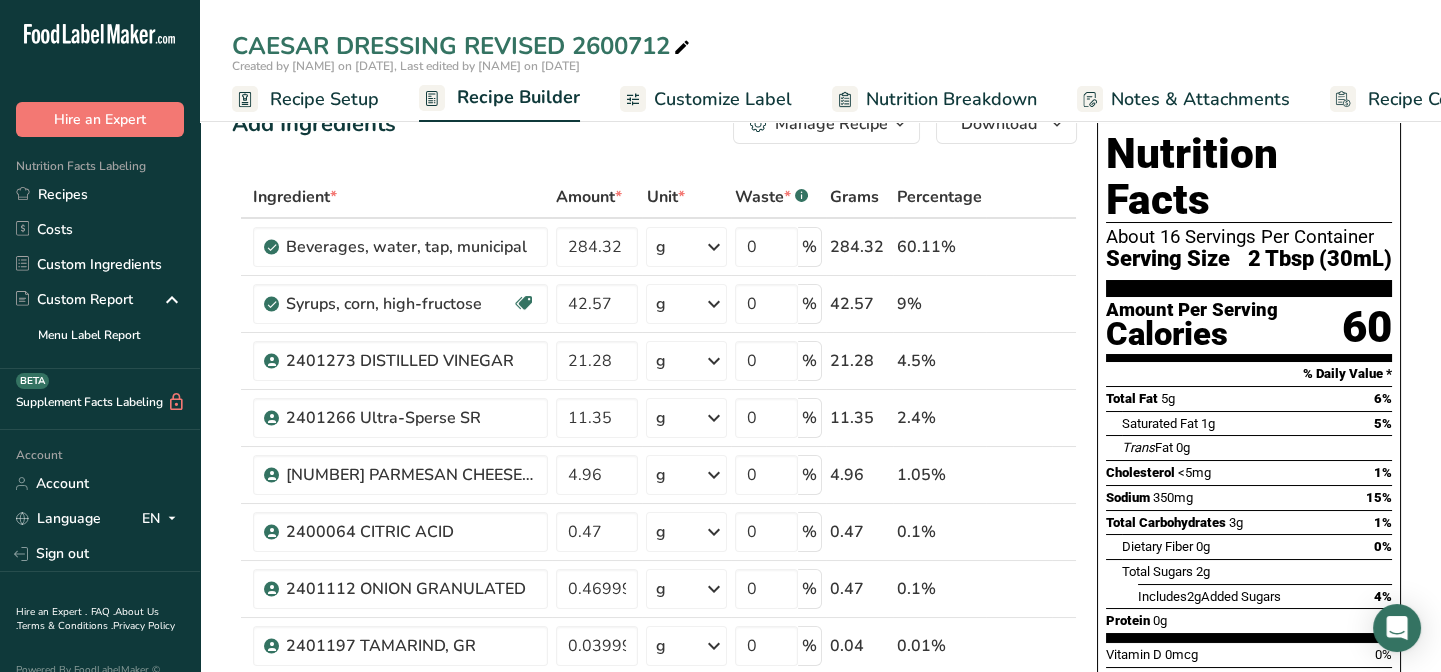 scroll, scrollTop: 0, scrollLeft: 0, axis: both 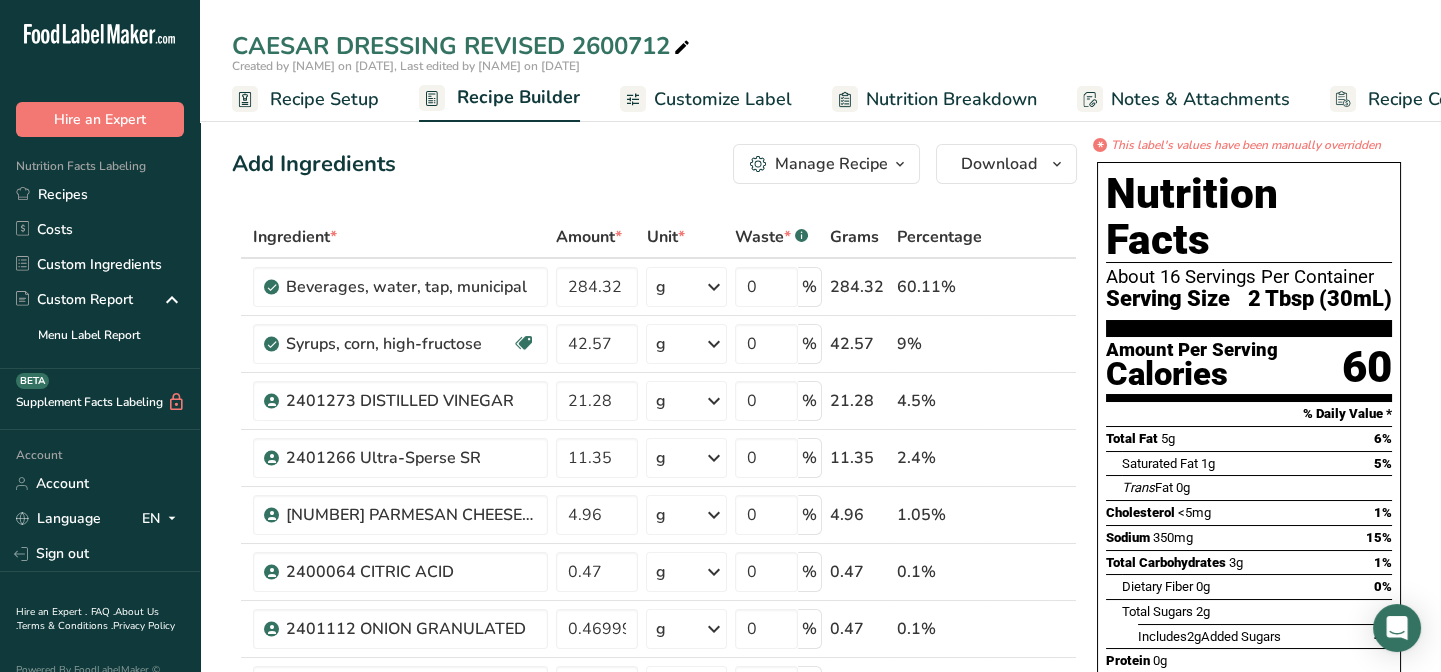 click on "Recipe Setup" at bounding box center [324, 99] 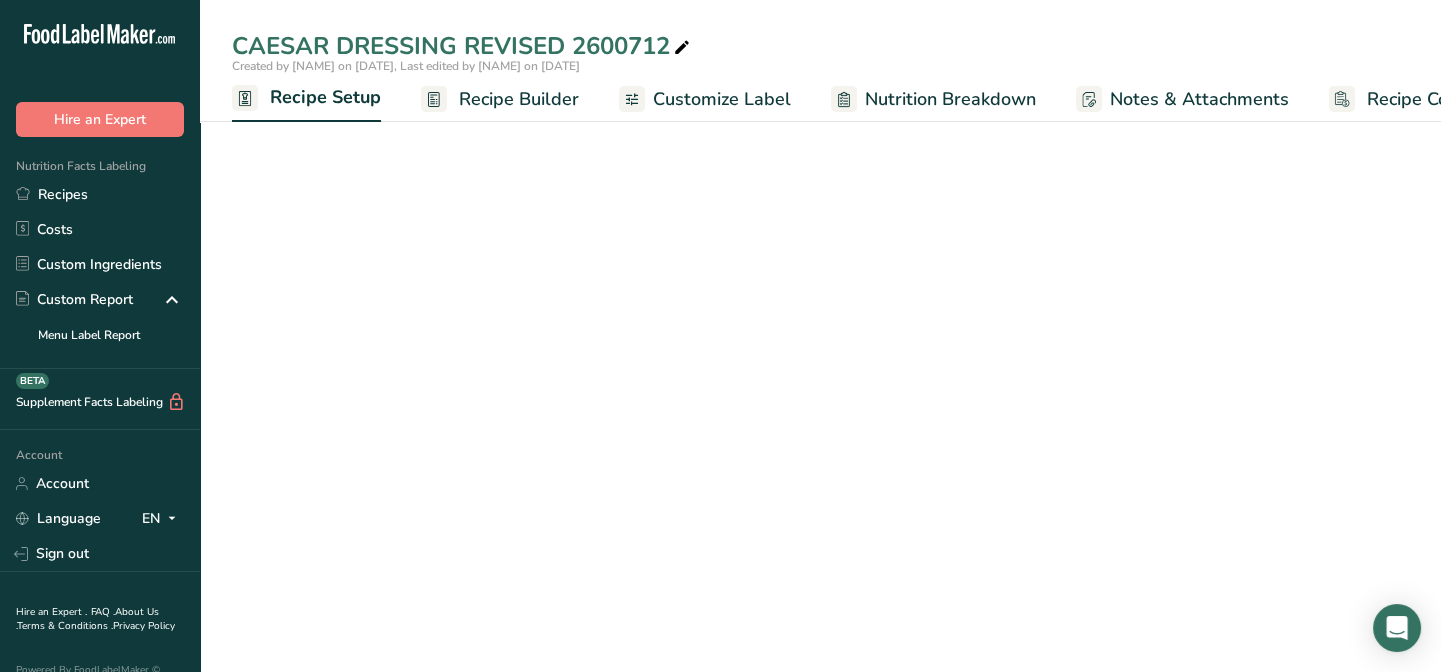 scroll, scrollTop: 0, scrollLeft: 6, axis: horizontal 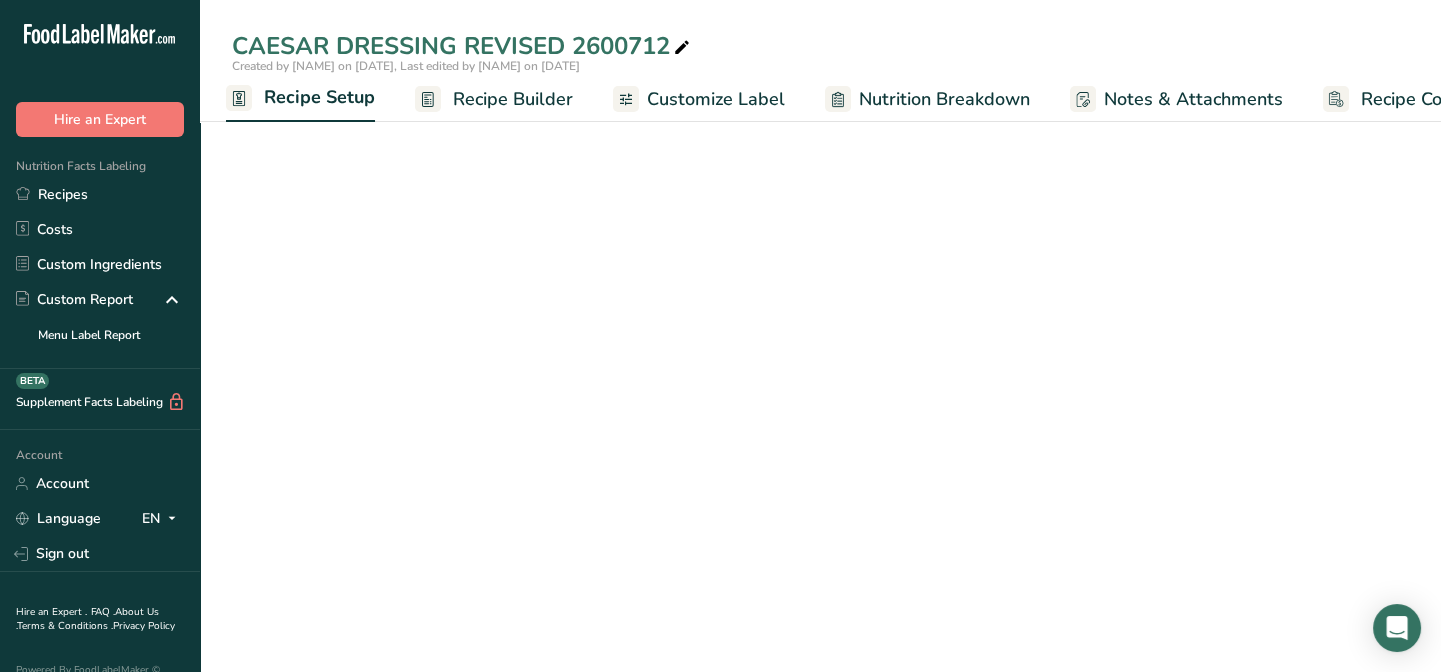 select on "22" 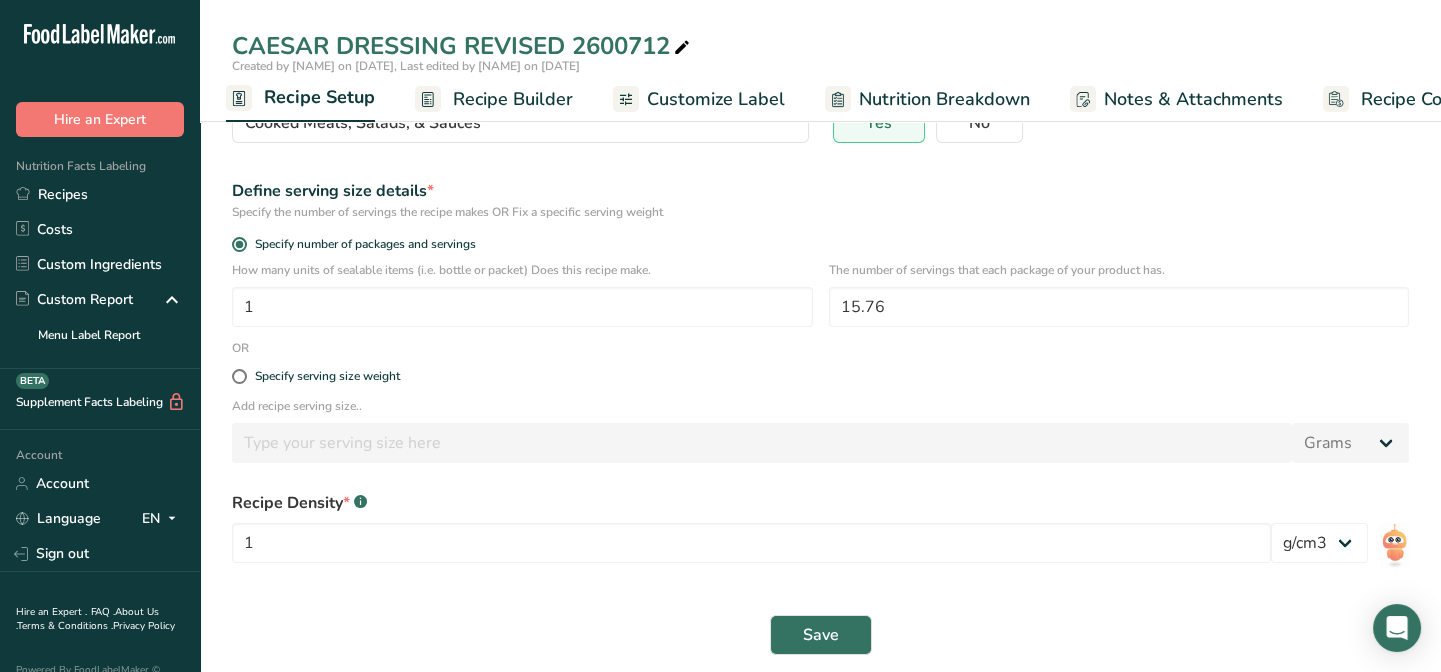 scroll, scrollTop: 228, scrollLeft: 0, axis: vertical 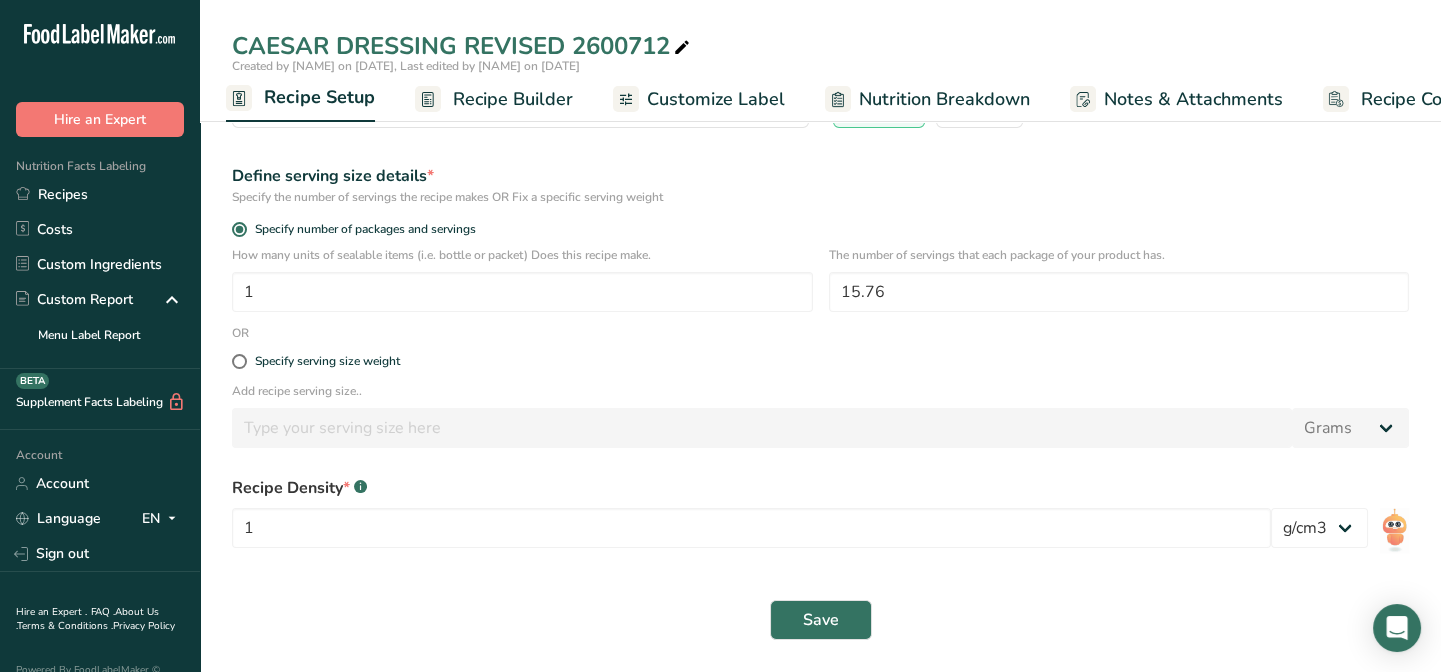 click on "Recipe Builder" at bounding box center (513, 99) 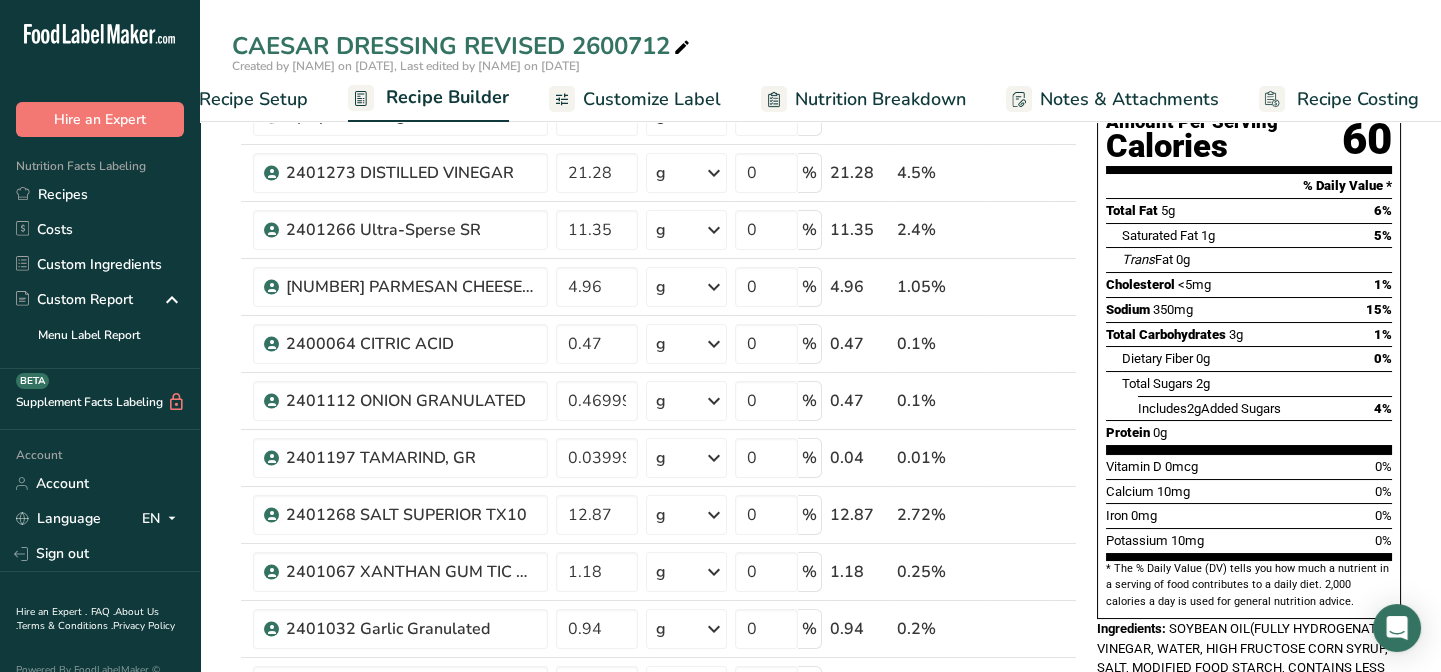 scroll, scrollTop: 0, scrollLeft: 80, axis: horizontal 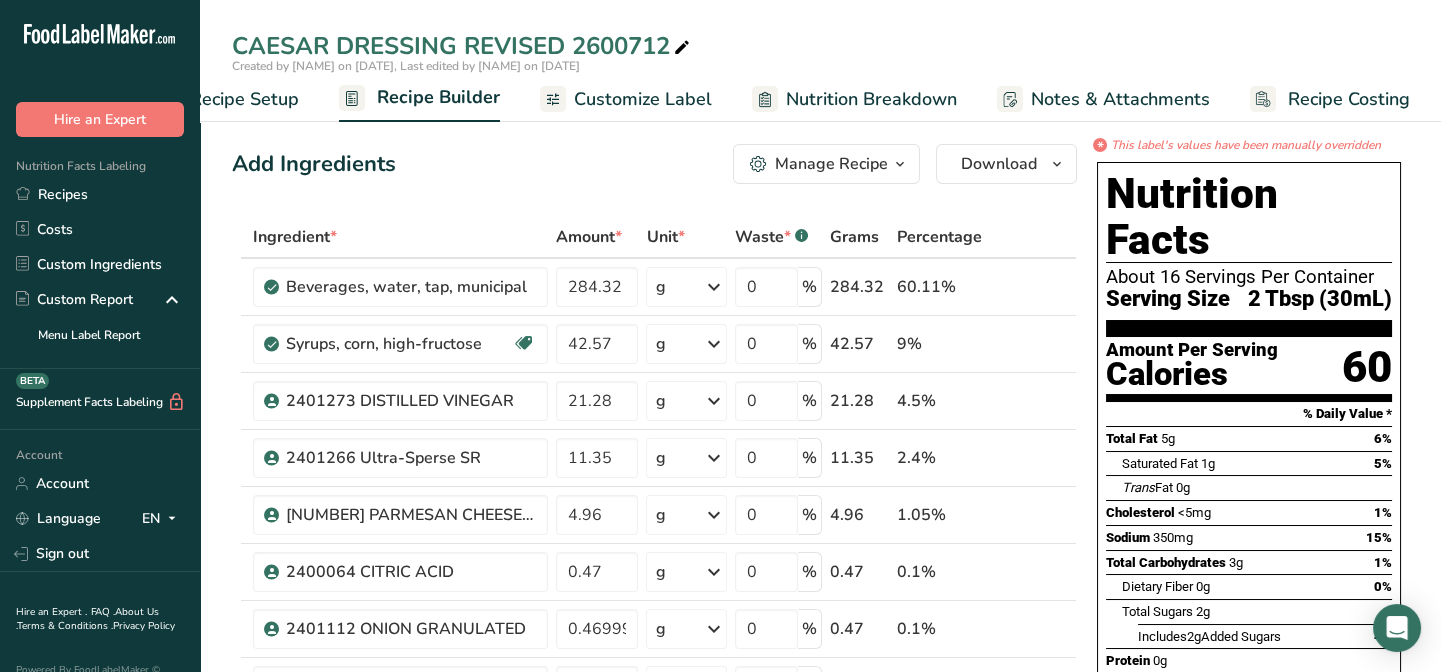 click on "Customize Label" at bounding box center [643, 99] 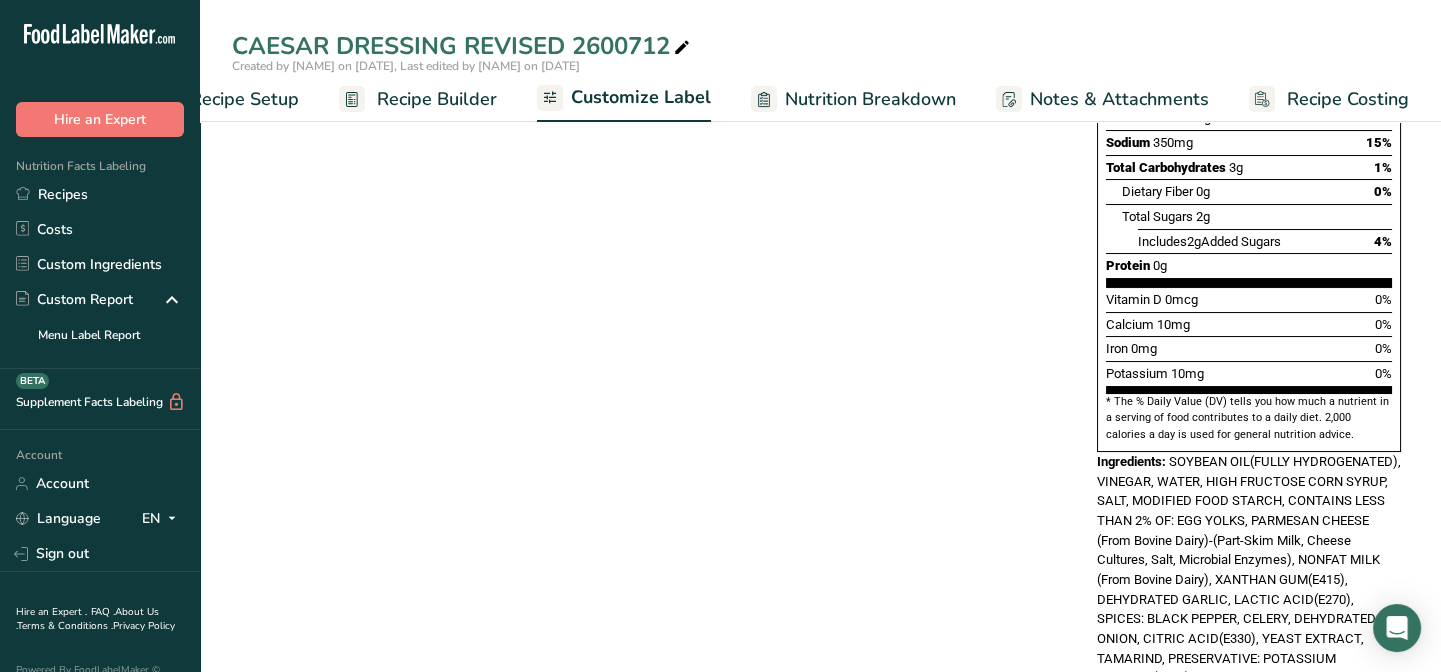 scroll, scrollTop: 545, scrollLeft: 0, axis: vertical 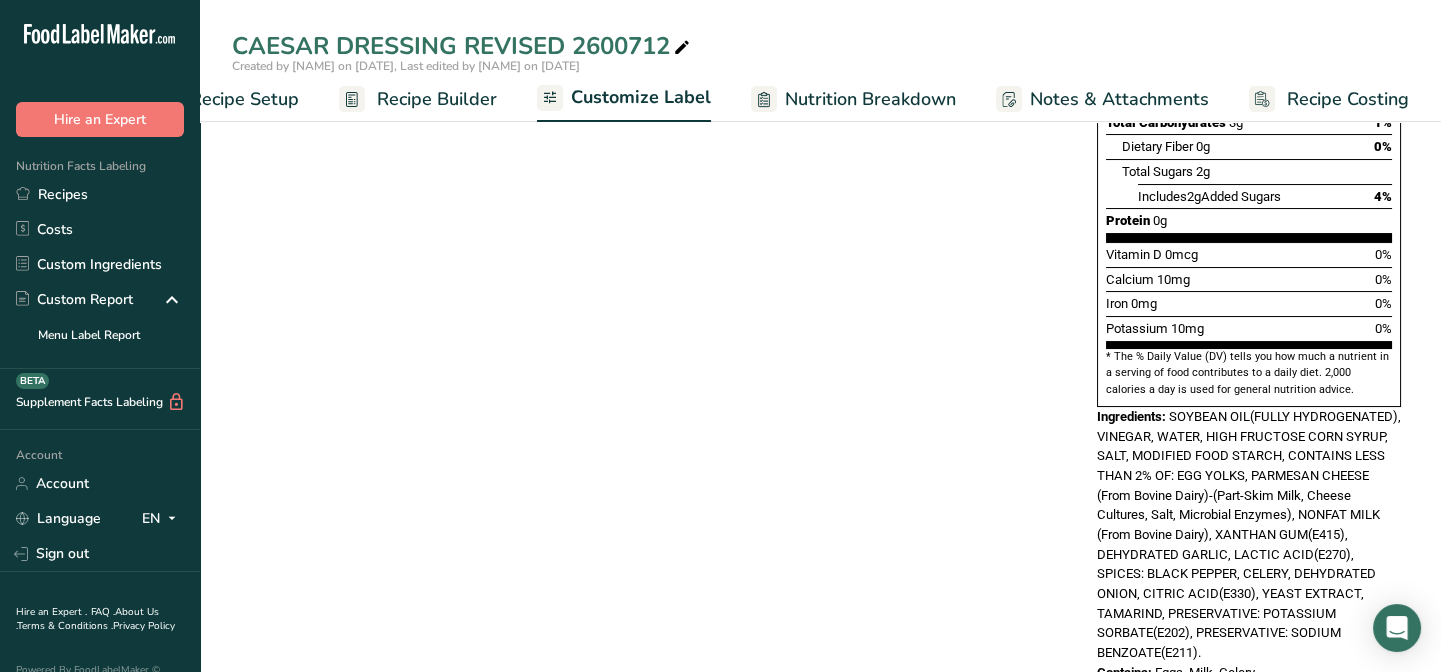 click on "SOYBEAN OIL(FULLY HYDROGENATED), VINEGAR, WATER, HIGH FRUCTOSE CORN SYRUP, SALT, MODIFIED FOOD STARCH, CONTAINS LESS THAN 2% OF: EGG YOLKS, PARMESAN CHEESE (From Bovine Dairy)-(Part-Skim Milk, Cheese Cultures, Salt, Microbial Enzymes), NONFAT MILK (From Bovine Dairy), XANTHAN GUM(E415), DEHYDRATED GARLIC, LACTIC ACID(E270), SPICES: BLACK PEPPER, CELERY, DEHYDRATED ONION, CITRIC ACID(E330), YEAST EXTRACT, TAMARIND, PRESERVATIVE: POTASSIUM SORBATE(E202), PRESERVATIVE: SODIUM BENZOATE(E211)." at bounding box center (1249, 534) 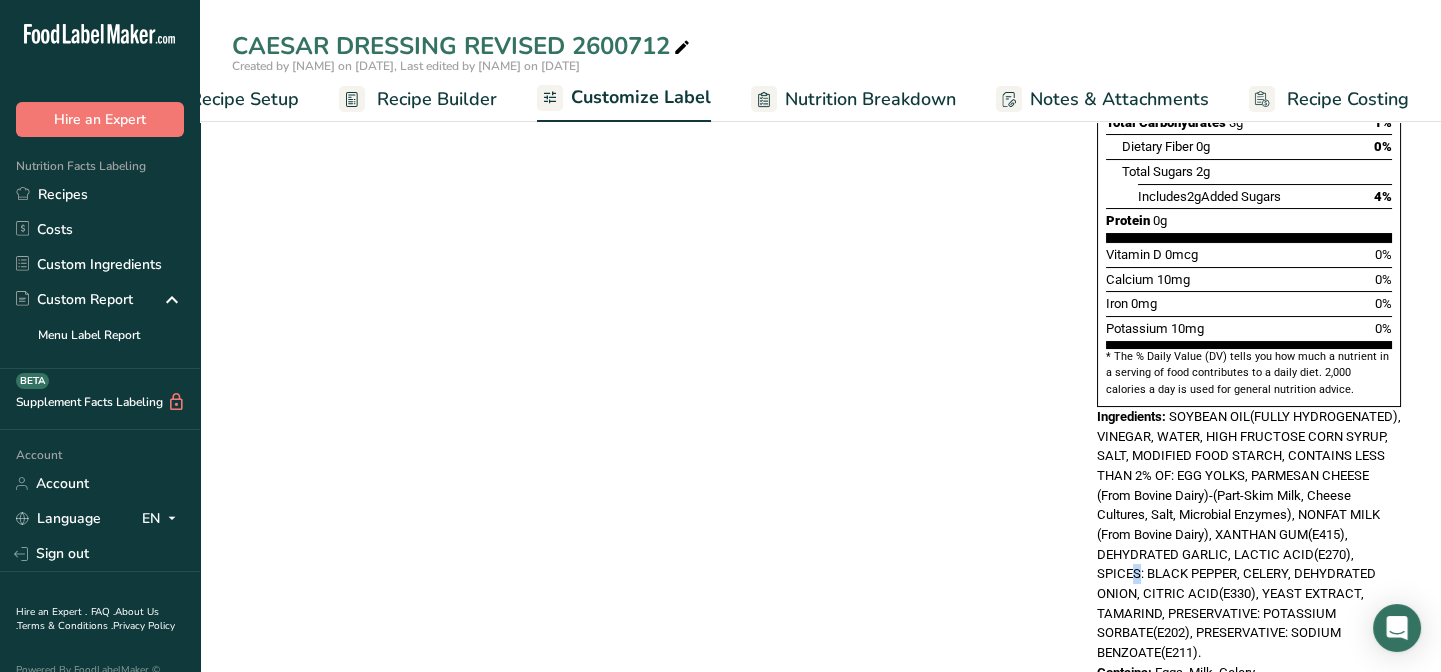 click on "SOYBEAN OIL(FULLY HYDROGENATED), VINEGAR, WATER, HIGH FRUCTOSE CORN SYRUP, SALT, MODIFIED FOOD STARCH, CONTAINS LESS THAN 2% OF: EGG YOLKS, PARMESAN CHEESE (From Bovine Dairy)-(Part-Skim Milk, Cheese Cultures, Salt, Microbial Enzymes), NONFAT MILK (From Bovine Dairy), XANTHAN GUM(E415), DEHYDRATED GARLIC, LACTIC ACID(E270), SPICES: BLACK PEPPER, CELERY, DEHYDRATED ONION, CITRIC ACID(E330), YEAST EXTRACT, TAMARIND, PRESERVATIVE: POTASSIUM SORBATE(E202), PRESERVATIVE: SODIUM BENZOATE(E211)." at bounding box center (1249, 534) 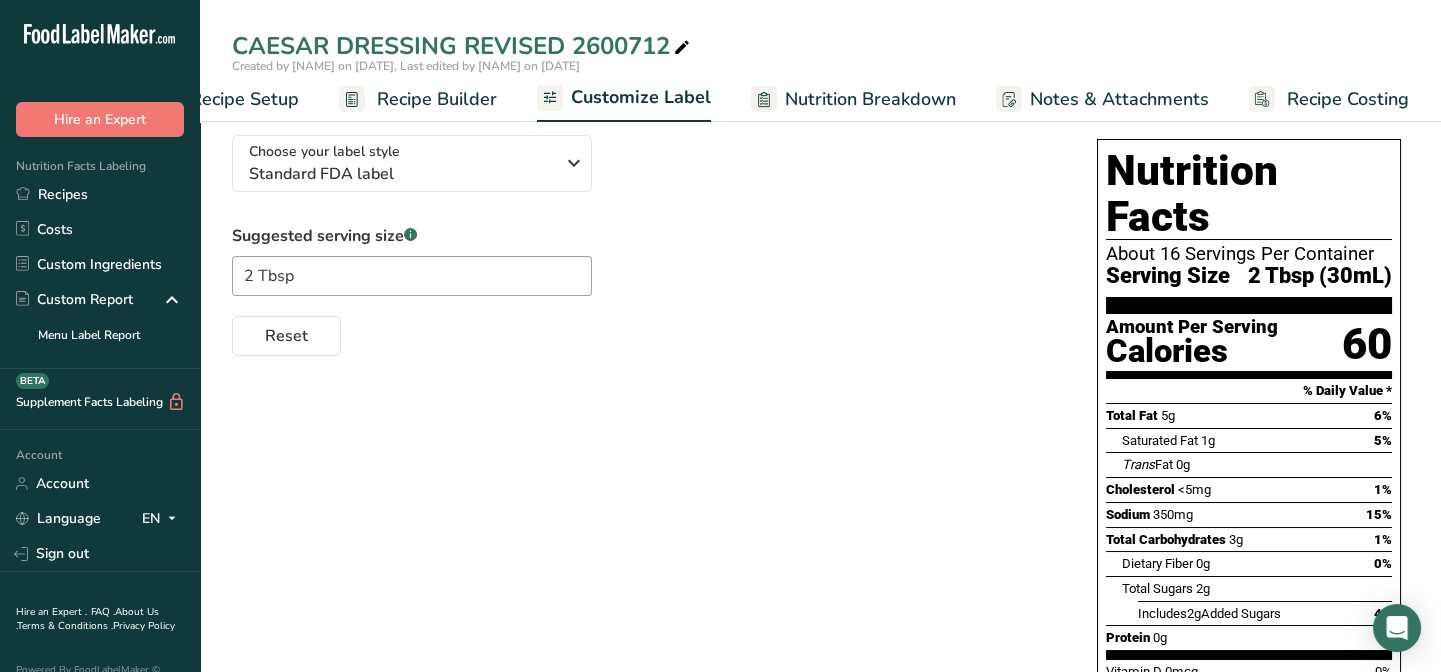 scroll, scrollTop: 0, scrollLeft: 0, axis: both 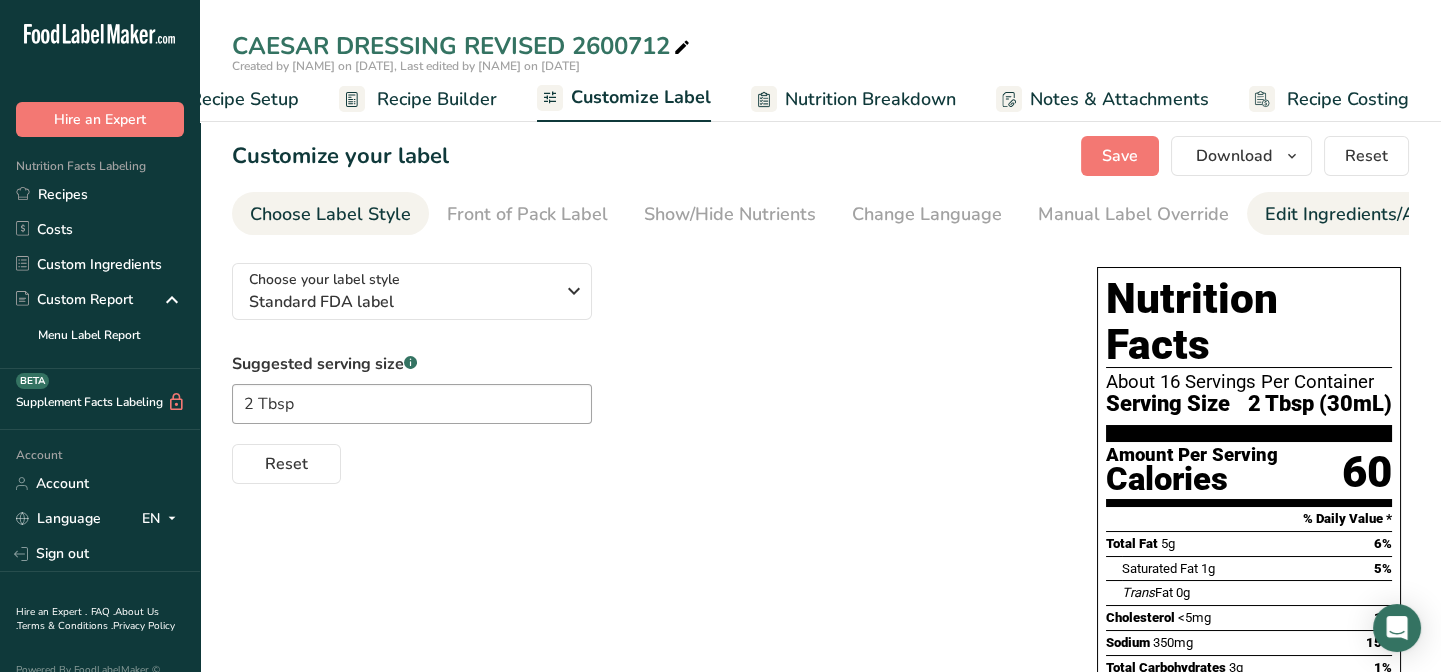 click on "Edit Ingredients/Allergens List" at bounding box center (1392, 214) 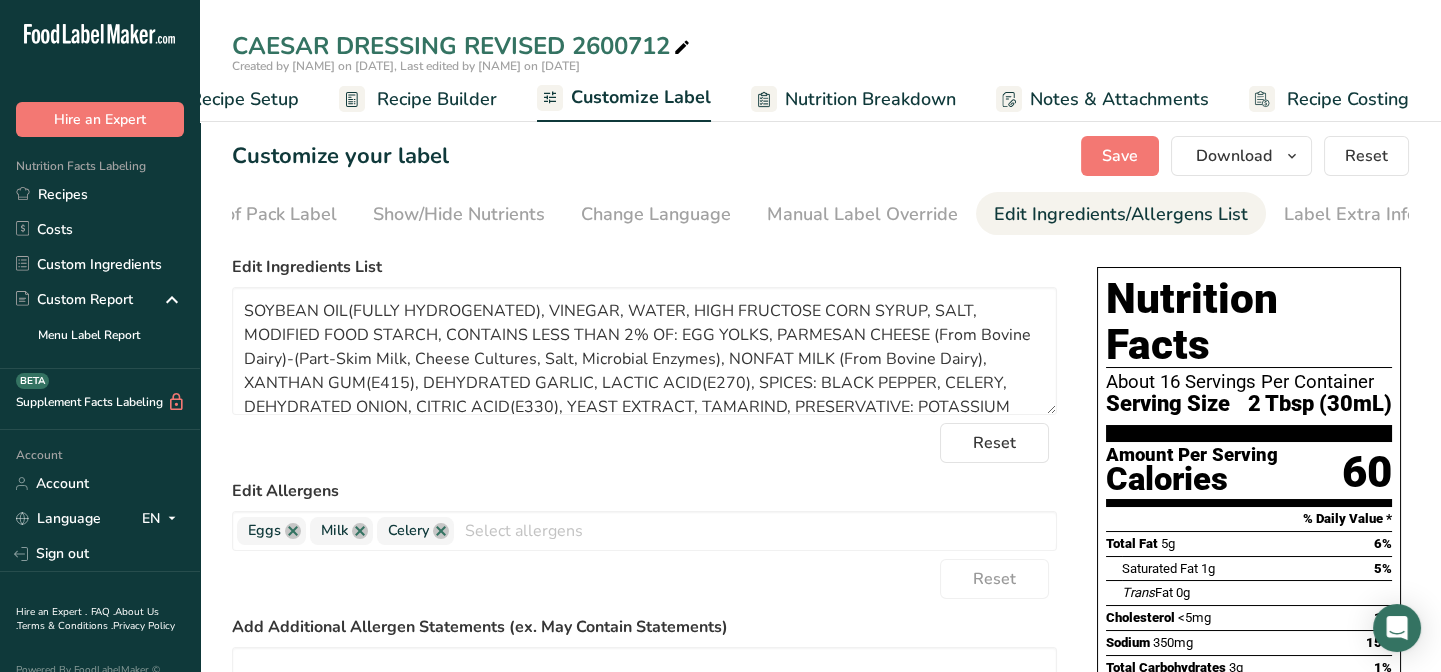 scroll, scrollTop: 0, scrollLeft: 275, axis: horizontal 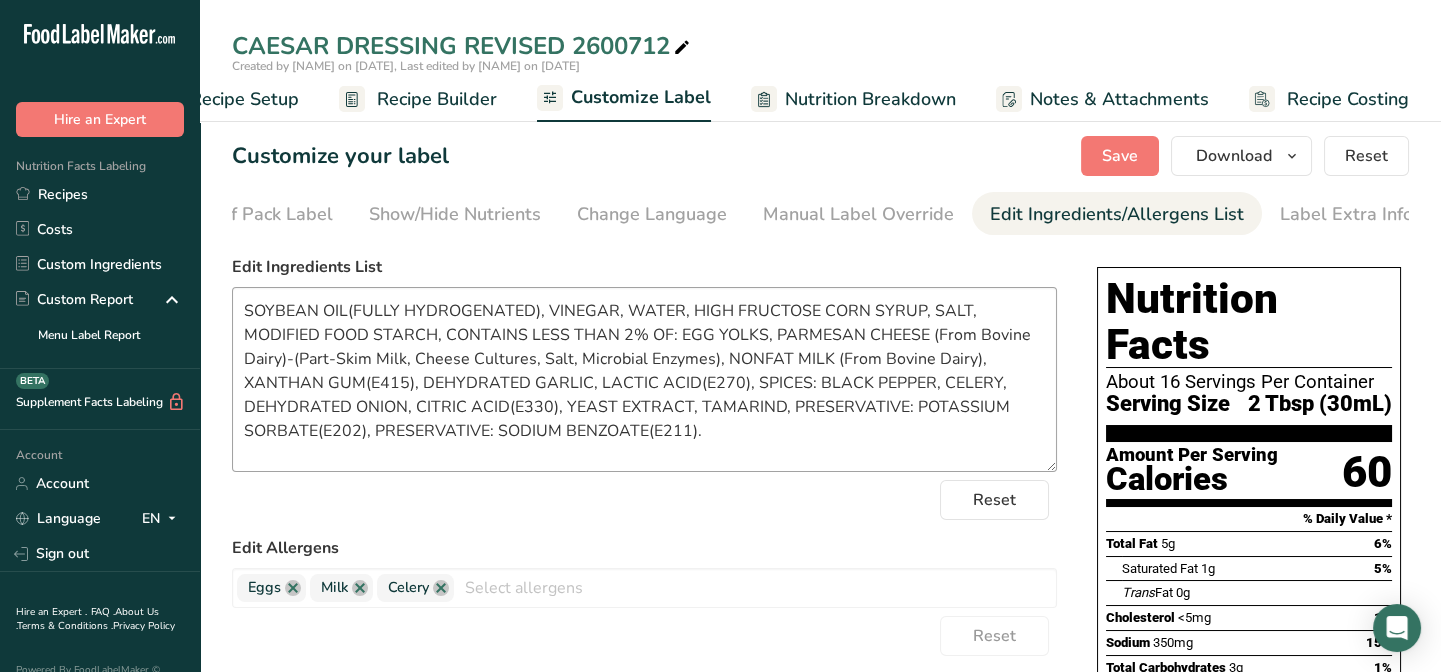 drag, startPoint x: 1047, startPoint y: 416, endPoint x: 1047, endPoint y: 472, distance: 56 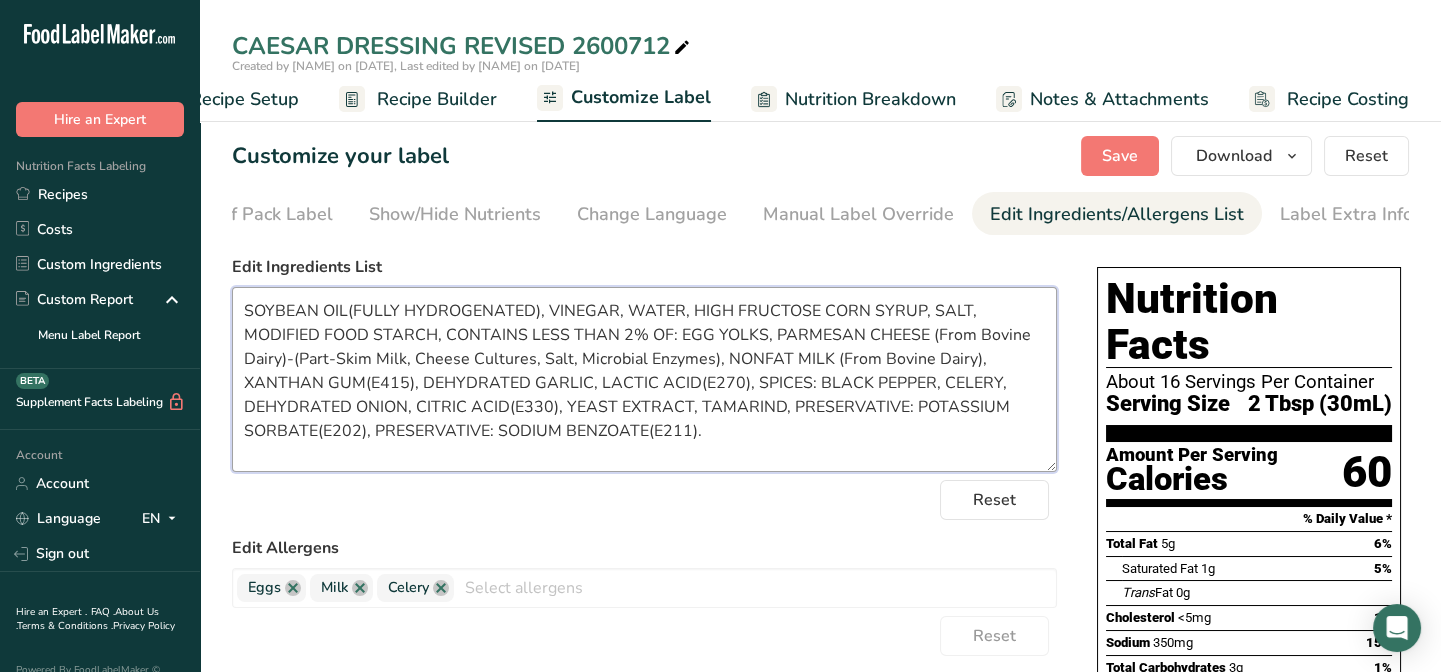 click on "SOYBEAN OIL(FULLY HYDROGENATED), VINEGAR, WATER, HIGH FRUCTOSE CORN SYRUP, SALT, MODIFIED FOOD STARCH, CONTAINS LESS THAN 2% OF: EGG YOLKS, PARMESAN CHEESE (From Bovine Dairy)-(Part-Skim Milk, Cheese Cultures, Salt, Microbial Enzymes), NONFAT MILK (From Bovine Dairy), XANTHAN GUM(E415), DEHYDRATED GARLIC, LACTIC ACID(E270), SPICES: BLACK PEPPER, CELERY, DEHYDRATED ONION, CITRIC ACID(E330), YEAST EXTRACT, TAMARIND, PRESERVATIVE: POTASSIUM SORBATE(E202), PRESERVATIVE: SODIUM BENZOATE(E211)." at bounding box center [644, 379] 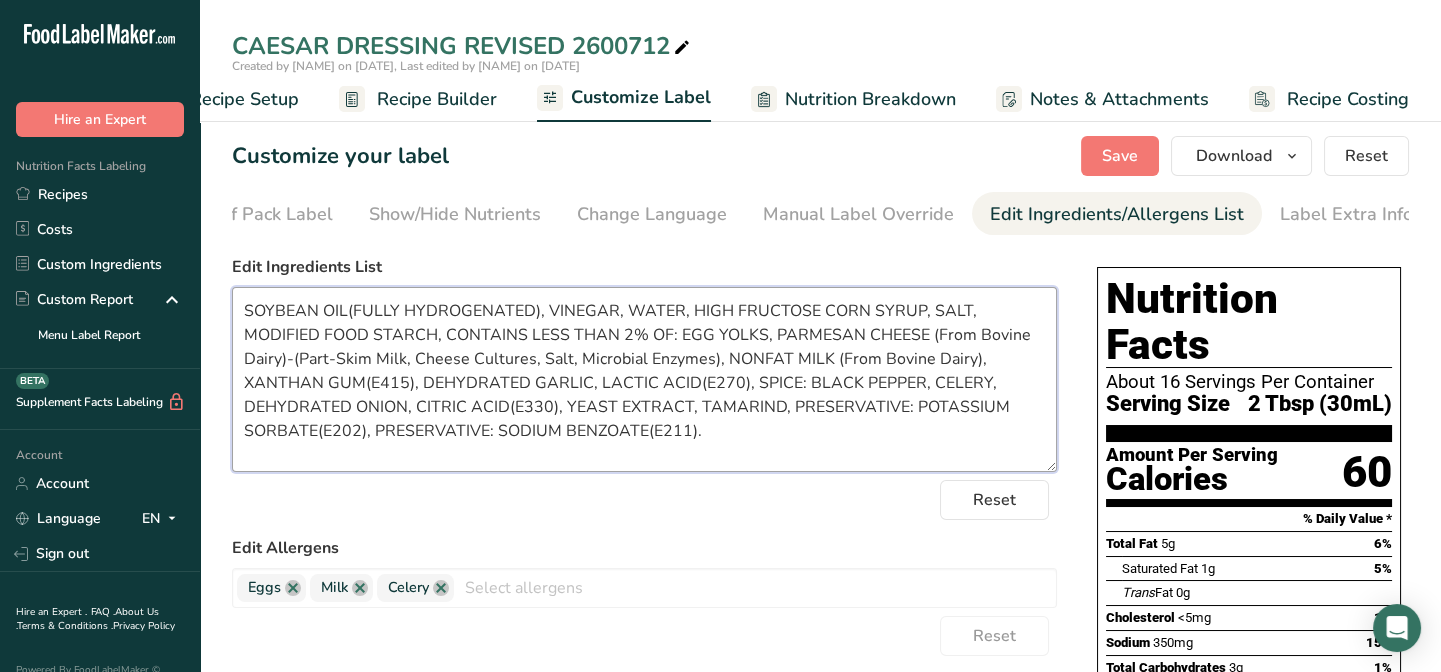 click on "SOYBEAN OIL(FULLY HYDROGENATED), VINEGAR, WATER, HIGH FRUCTOSE CORN SYRUP, SALT, MODIFIED FOOD STARCH, CONTAINS LESS THAN 2% OF: EGG YOLKS, PARMESAN CHEESE (From Bovine Dairy)-(Part-Skim Milk, Cheese Cultures, Salt, Microbial Enzymes), NONFAT MILK (From Bovine Dairy), XANTHAN GUM(E415), DEHYDRATED GARLIC, LACTIC ACID(E270), SPICE: BLACK PEPPER, CELERY, DEHYDRATED ONION, CITRIC ACID(E330), YEAST EXTRACT, TAMARIND, PRESERVATIVE: POTASSIUM SORBATE(E202), PRESERVATIVE: SODIUM BENZOATE(E211)." at bounding box center [644, 379] 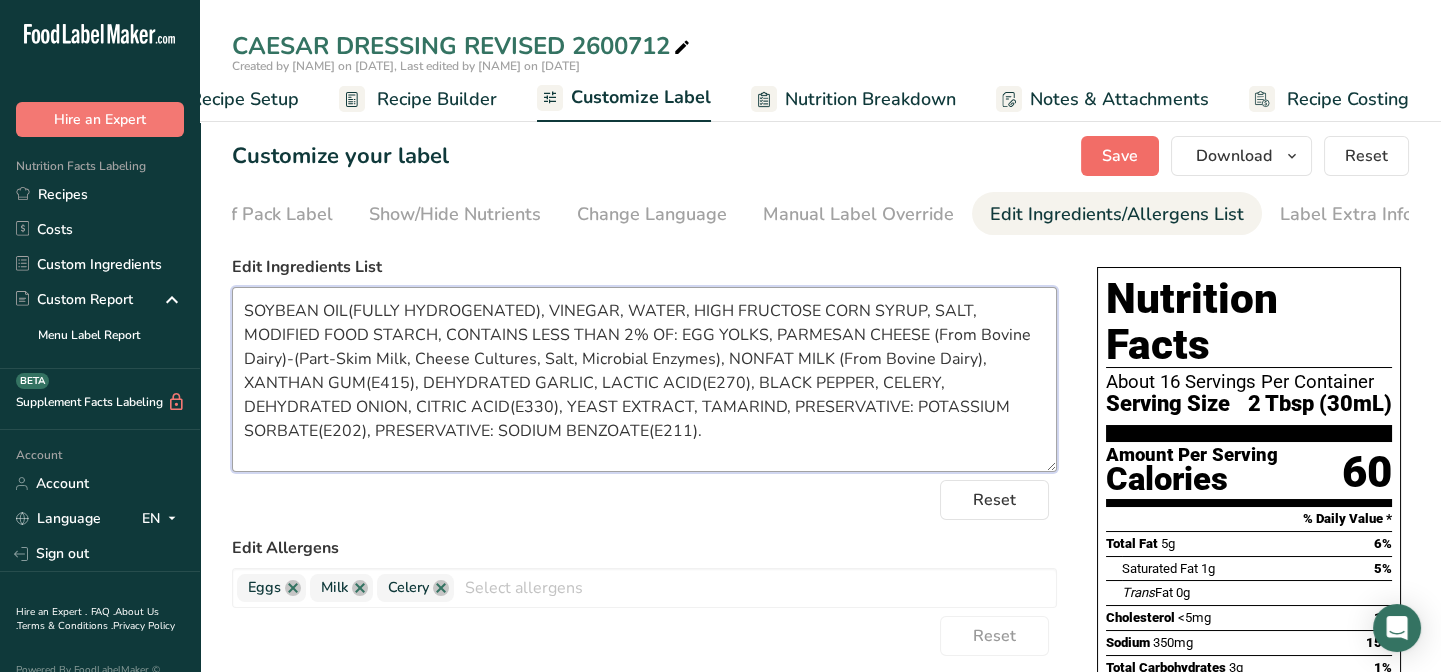type on "SOYBEAN OIL(FULLY HYDROGENATED), VINEGAR, WATER, HIGH FRUCTOSE CORN SYRUP, SALT, MODIFIED FOOD STARCH, CONTAINS LESS THAN 2% OF: EGG YOLKS, PARMESAN CHEESE (From Bovine Dairy)-(Part-Skim Milk, Cheese Cultures, Salt, Microbial Enzymes), NONFAT MILK (From Bovine Dairy), XANTHAN GUM(E415), DEHYDRATED GARLIC, LACTIC ACID(E270), BLACK PEPPER, CELERY, DEHYDRATED ONION, CITRIC ACID(E330), YEAST EXTRACT, TAMARIND, PRESERVATIVE: POTASSIUM SORBATE(E202), PRESERVATIVE: SODIUM BENZOATE(E211)." 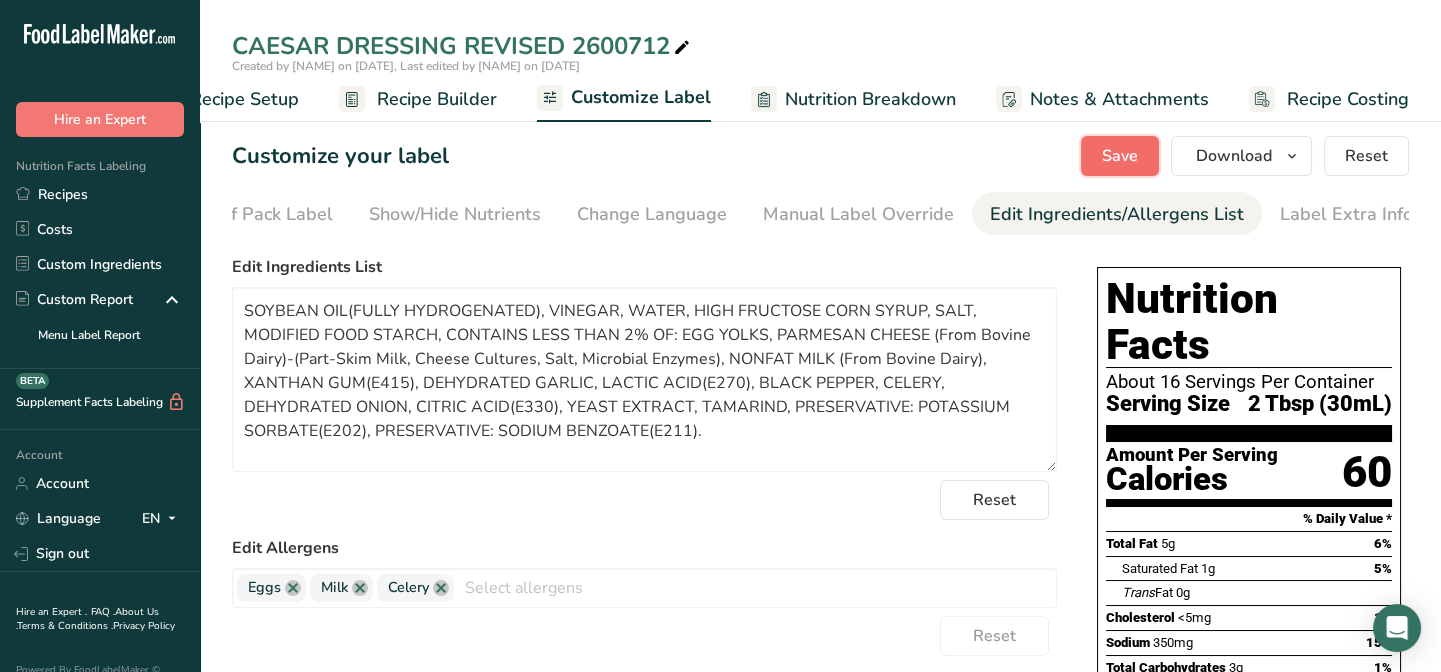 click on "Save" at bounding box center [1120, 156] 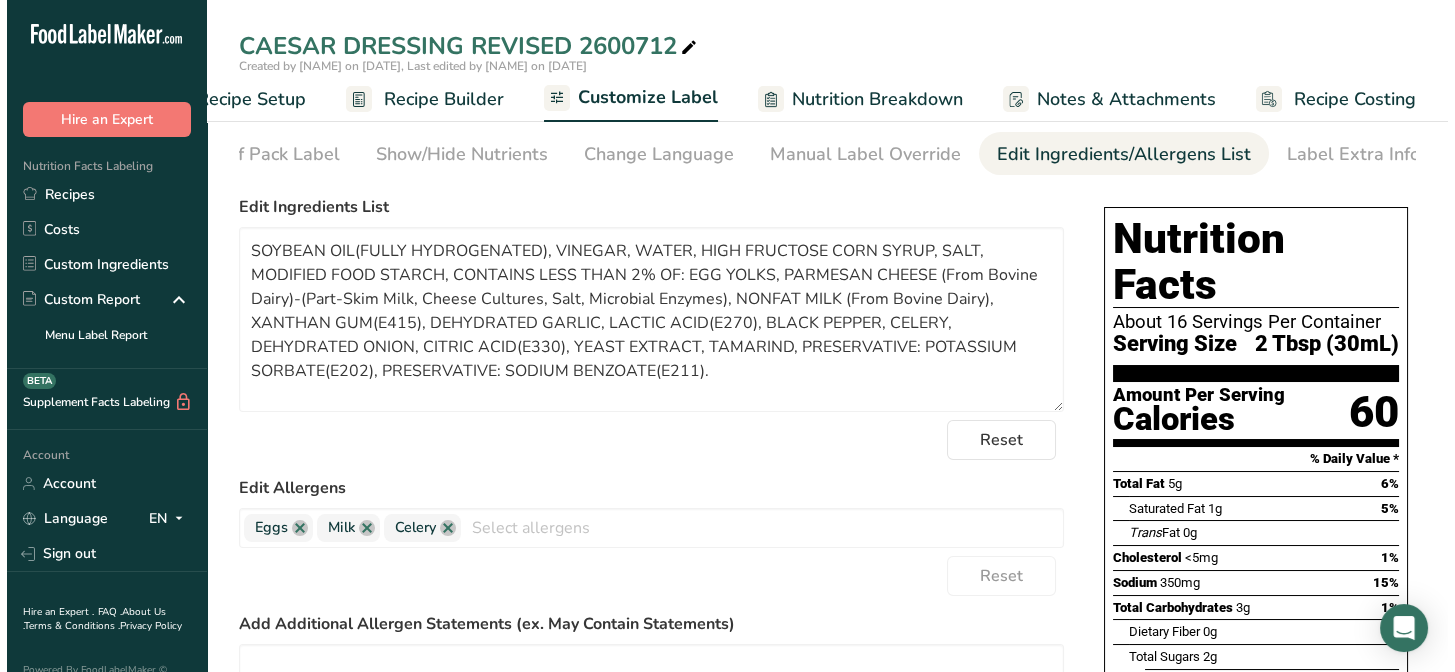 scroll, scrollTop: 0, scrollLeft: 0, axis: both 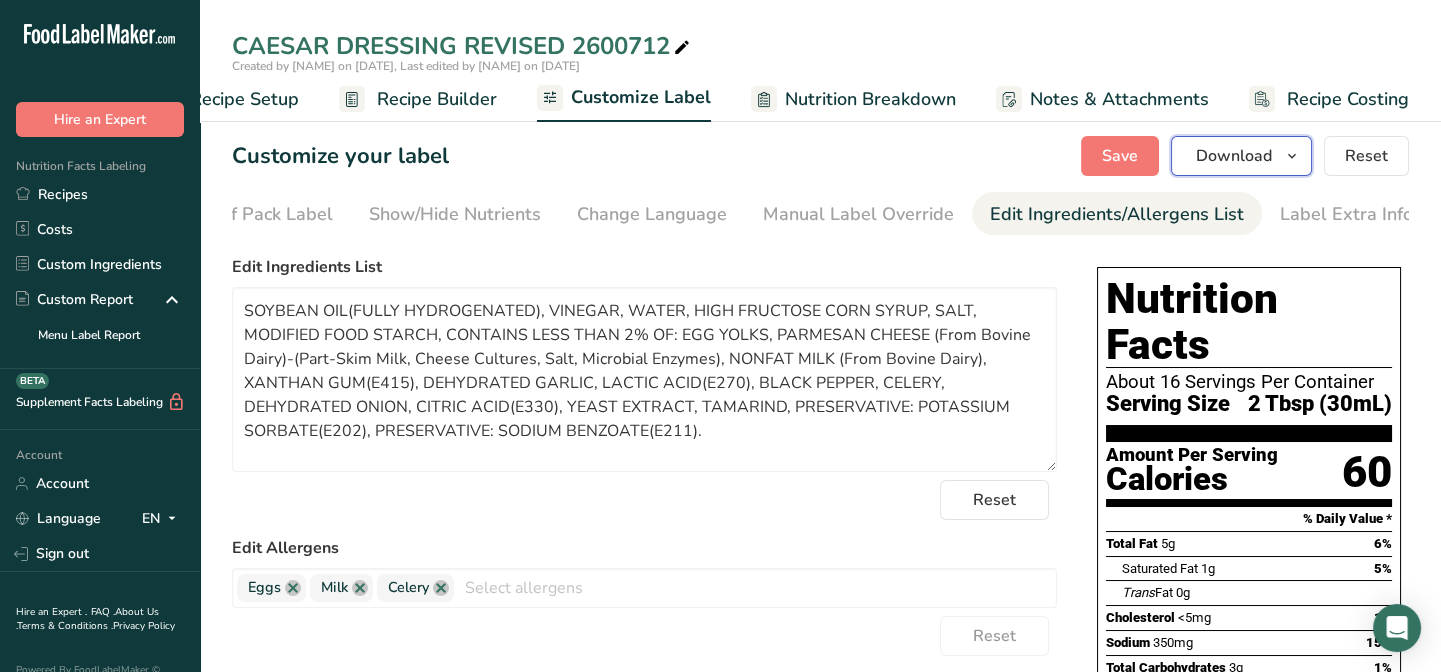 click on "Download" at bounding box center (1241, 156) 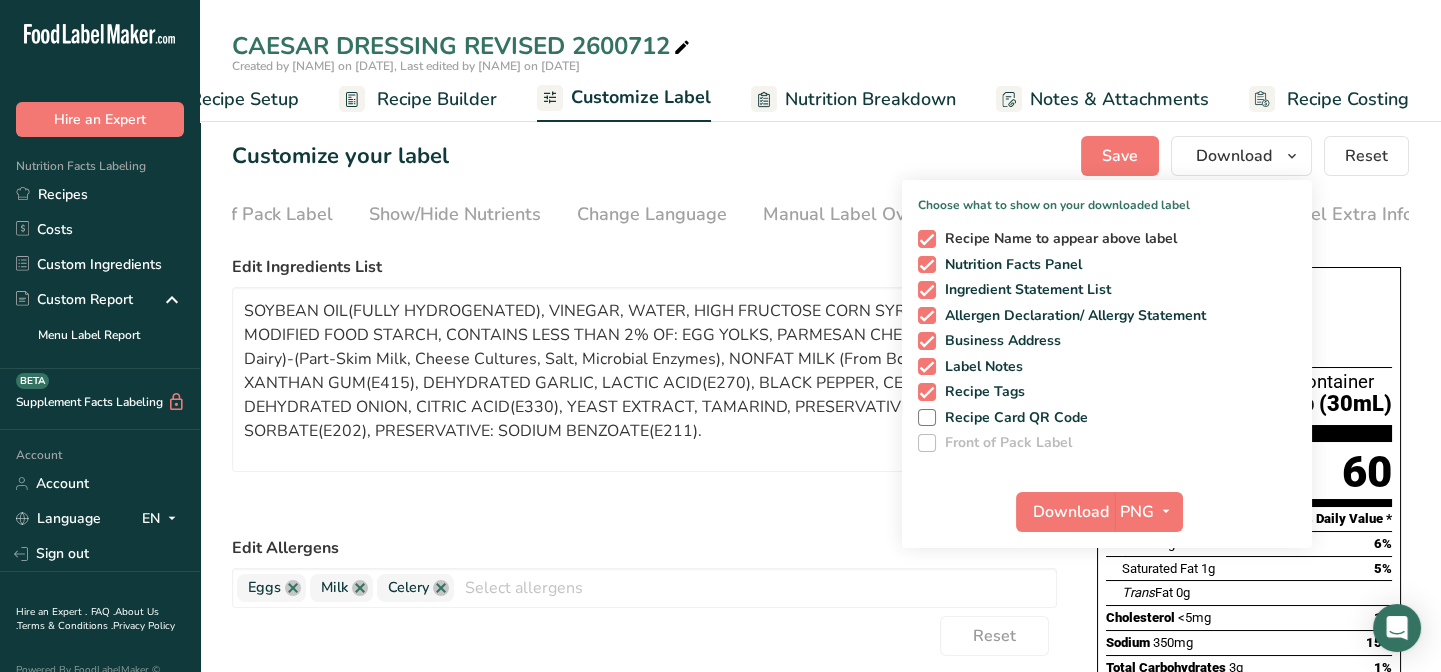 click at bounding box center (927, 239) 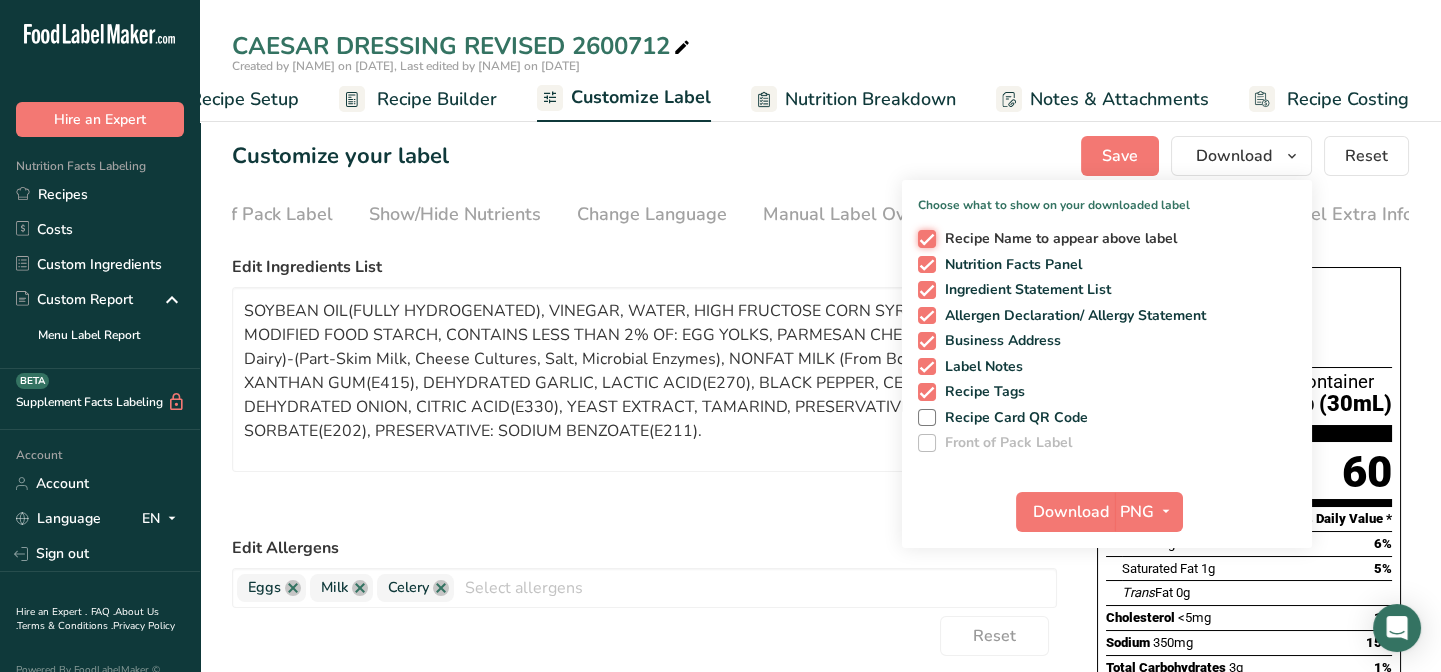 click on "Recipe Name to appear above label" at bounding box center (924, 238) 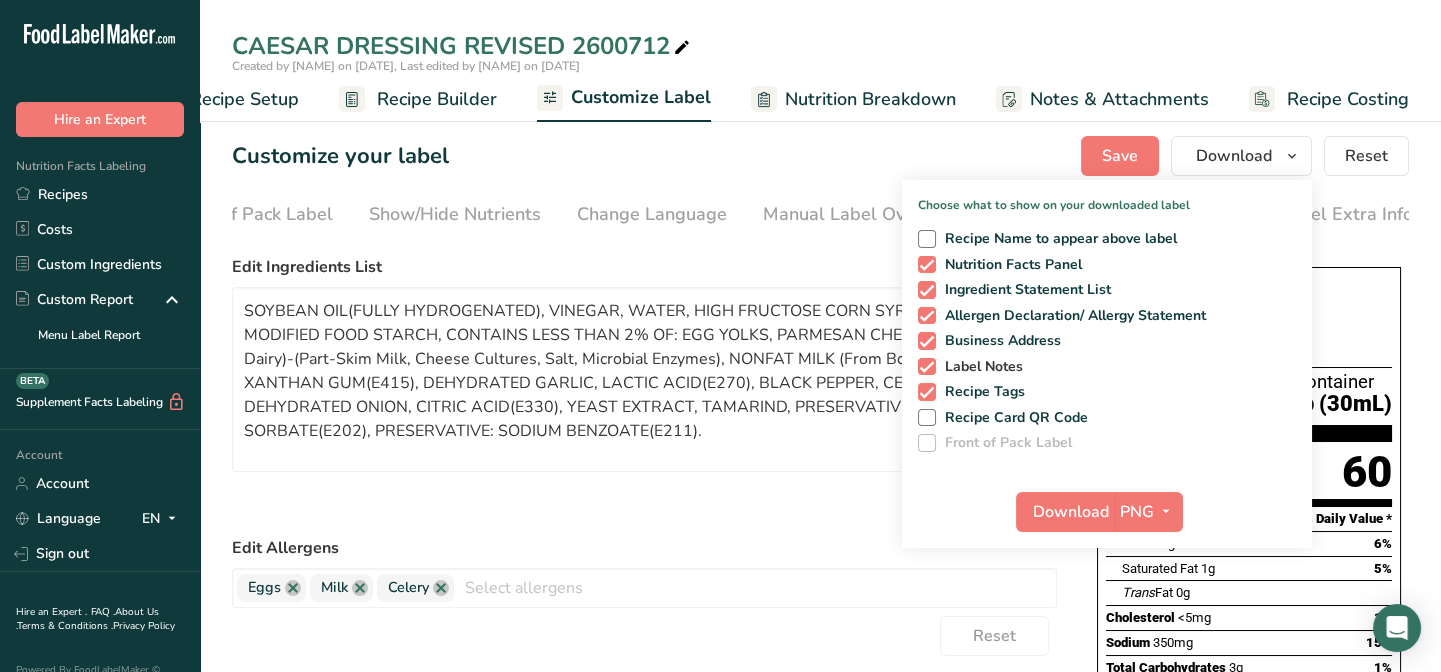 click at bounding box center (927, 367) 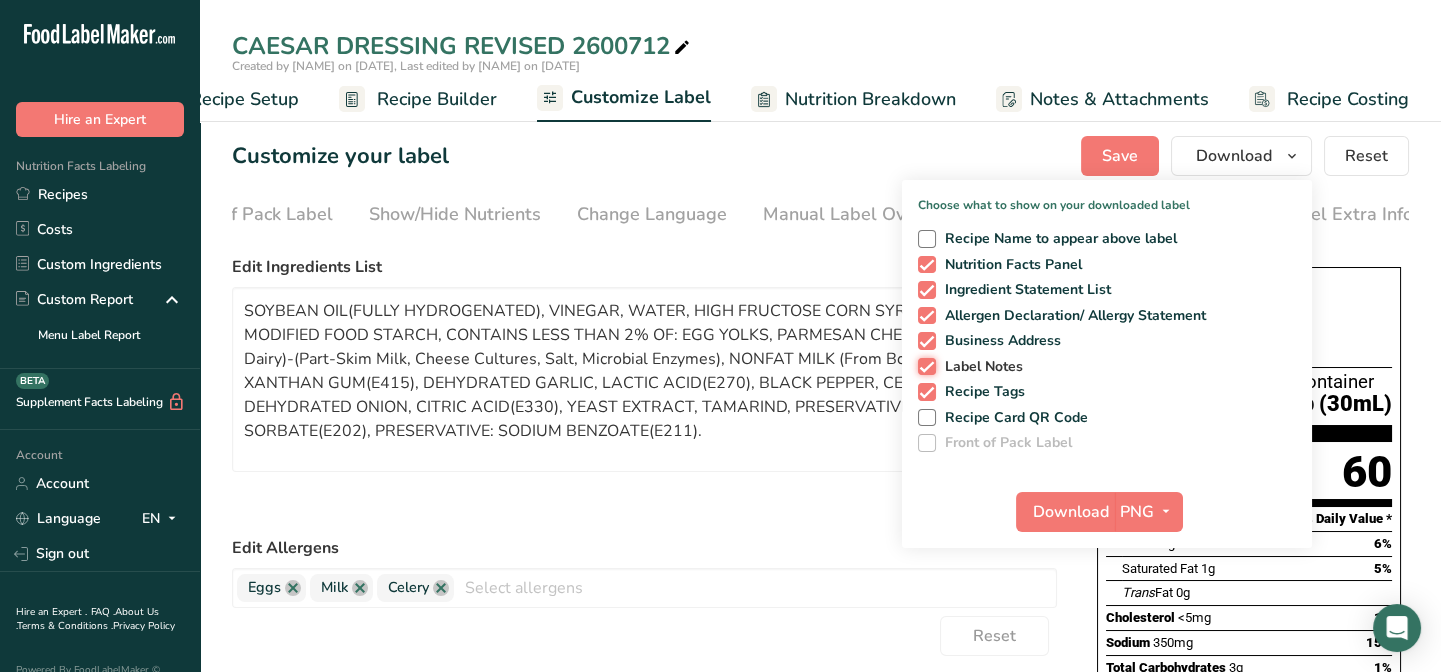 click on "Label Notes" at bounding box center (924, 366) 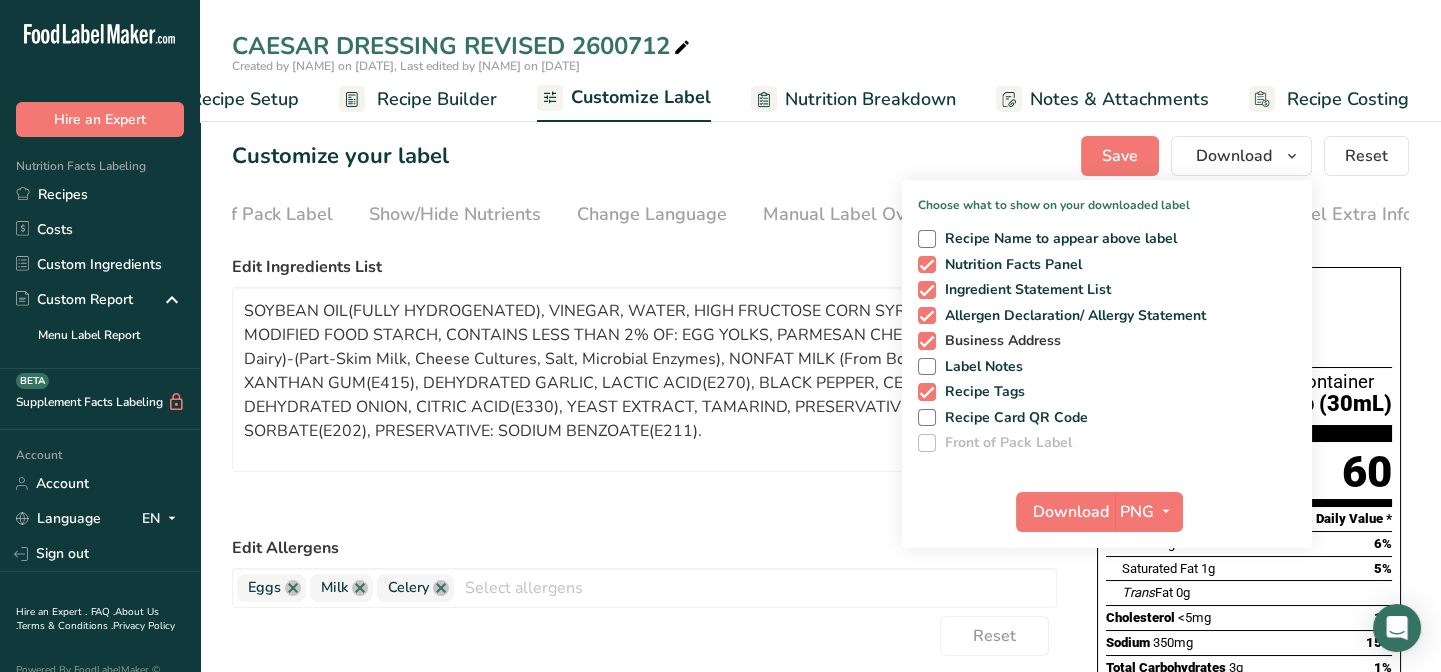 click at bounding box center [927, 341] 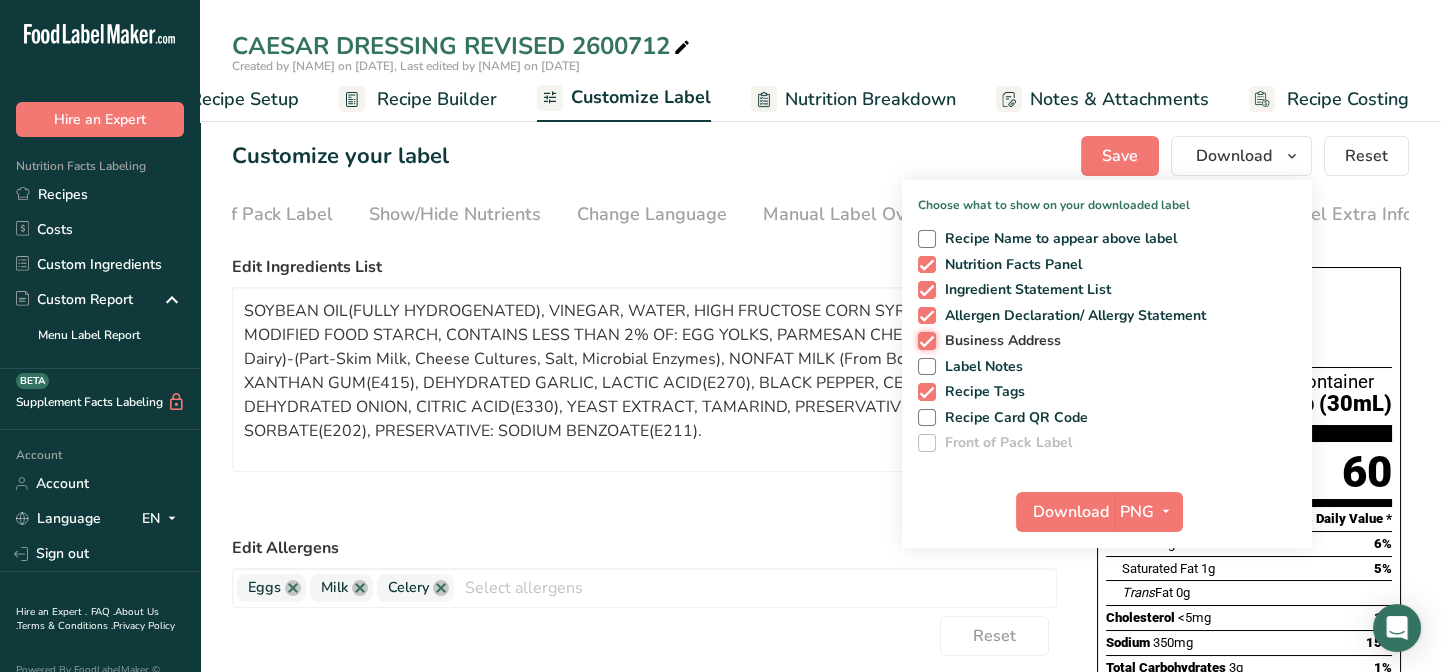 click on "Business Address" at bounding box center (924, 340) 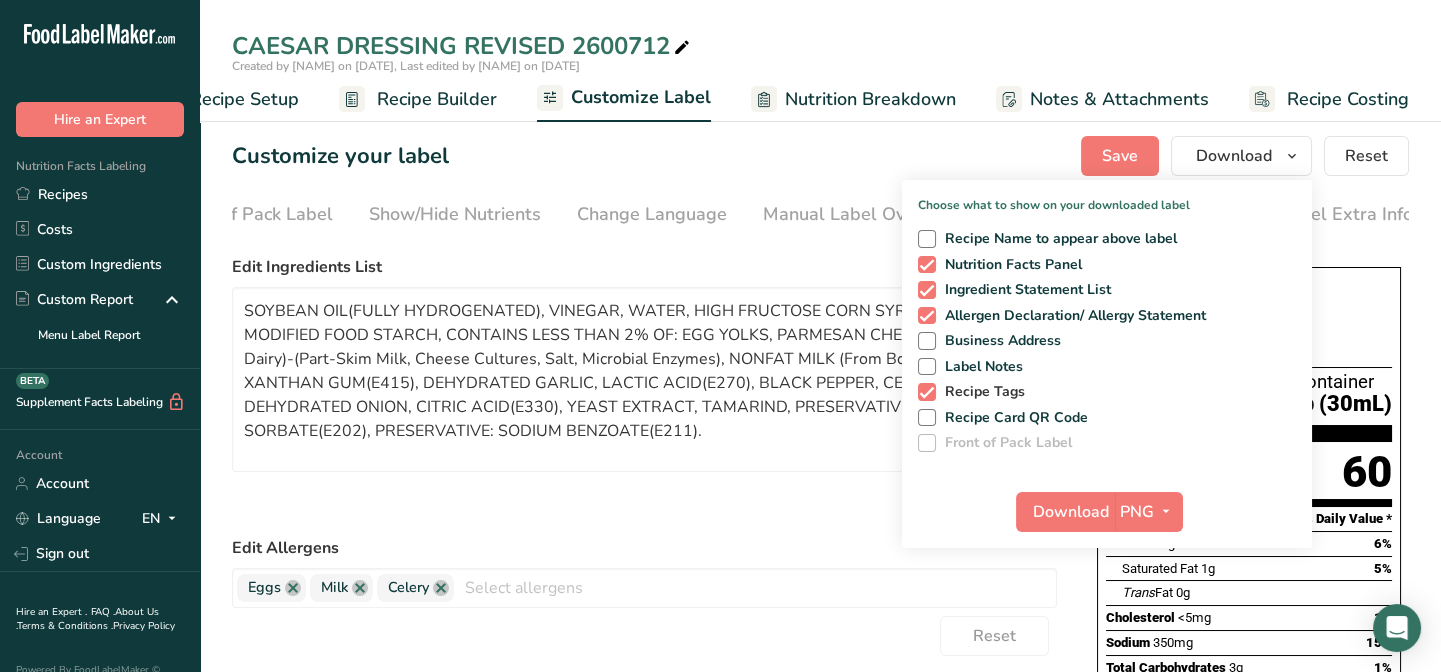 click at bounding box center [927, 392] 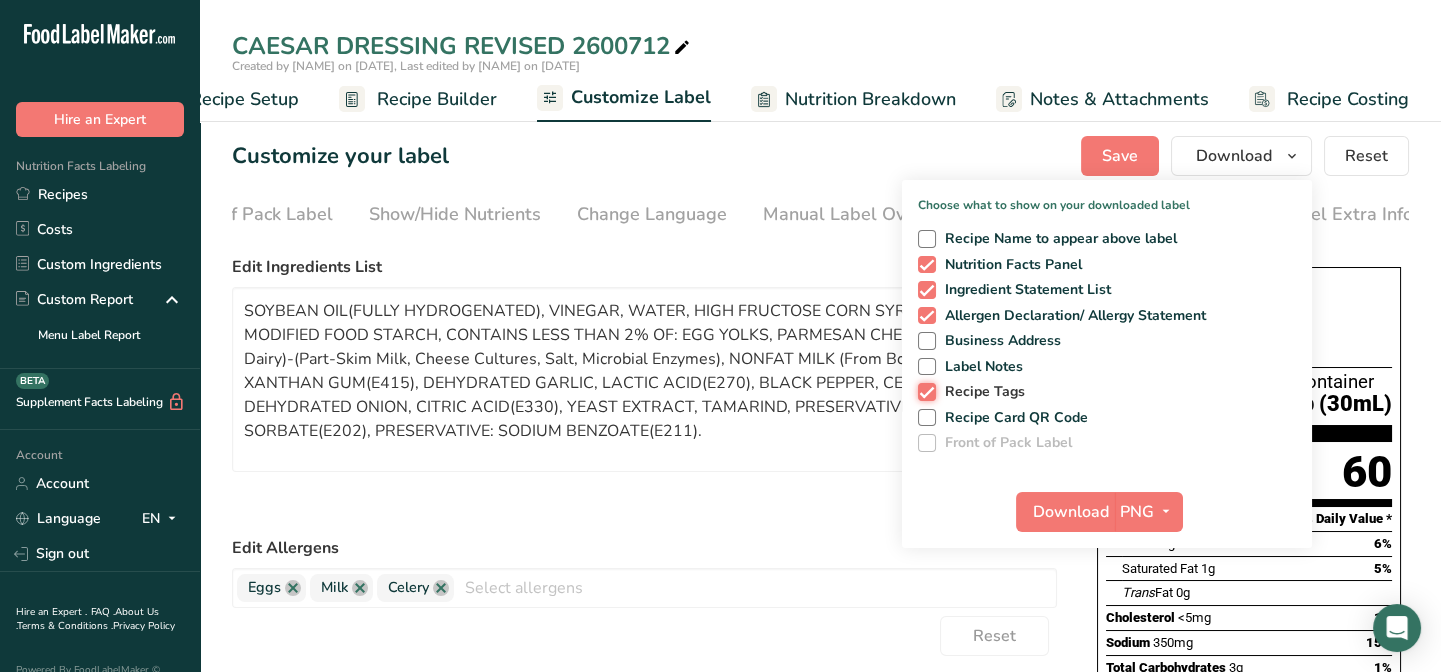 click on "Recipe Tags" at bounding box center (924, 391) 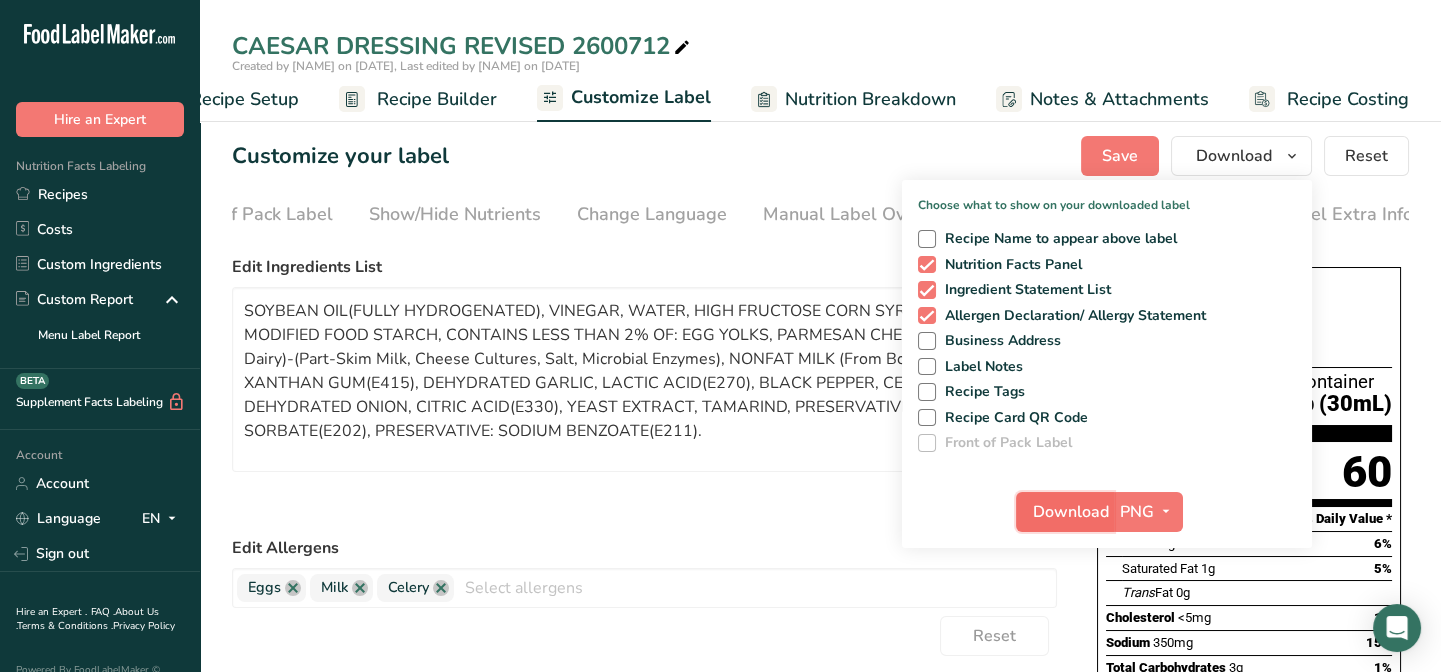 click on "Download" at bounding box center (1071, 512) 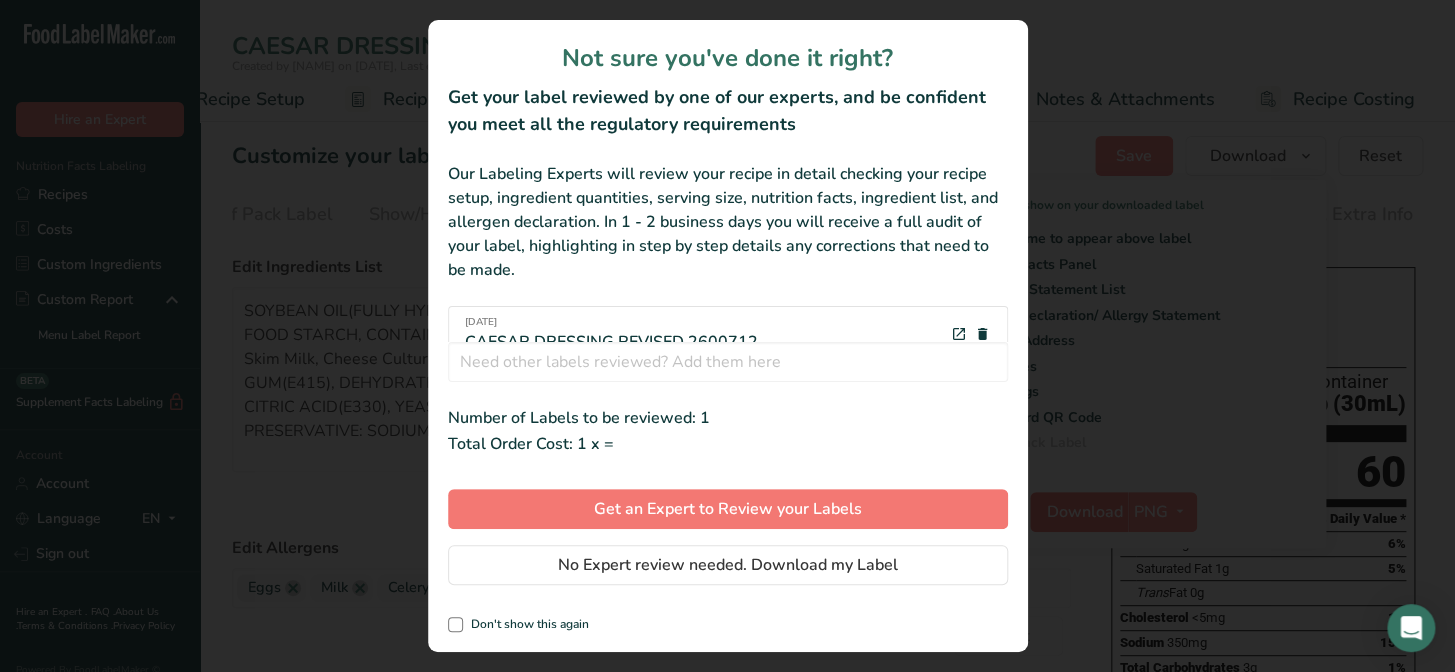 scroll, scrollTop: 0, scrollLeft: 261, axis: horizontal 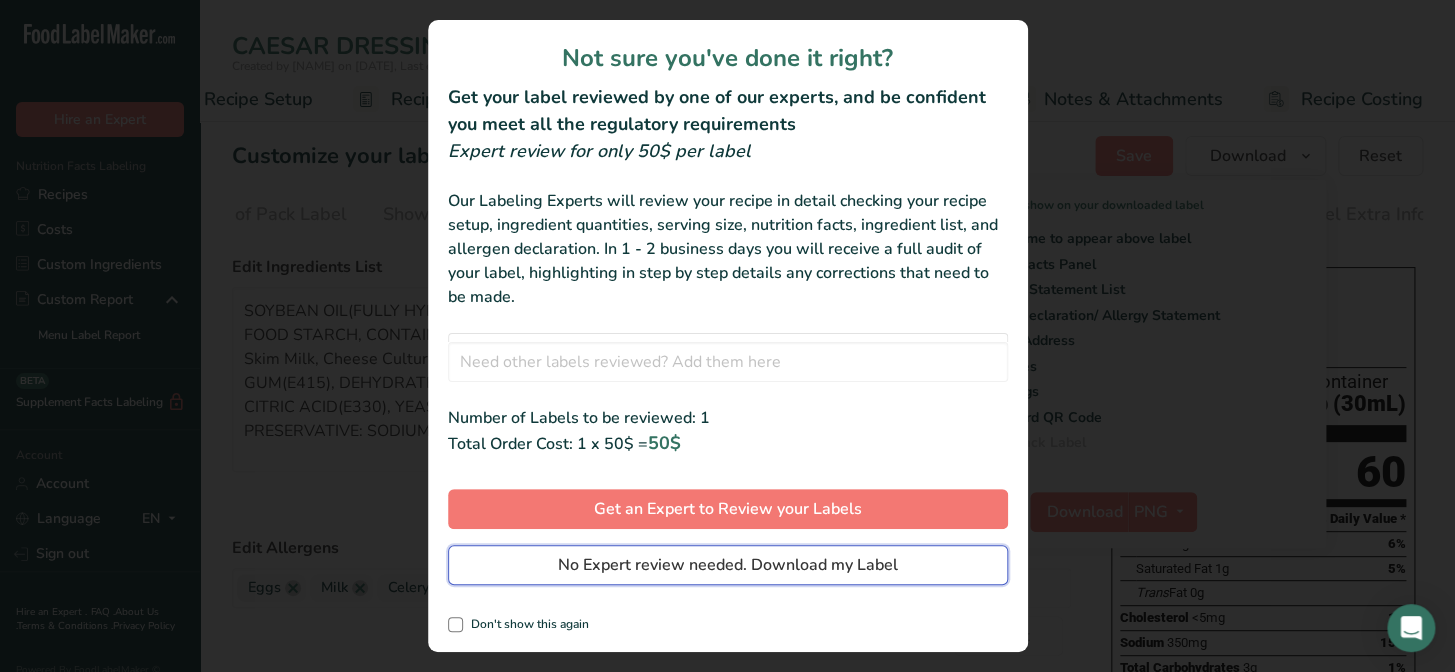 click on "No Expert review needed. Download my Label" at bounding box center [728, 565] 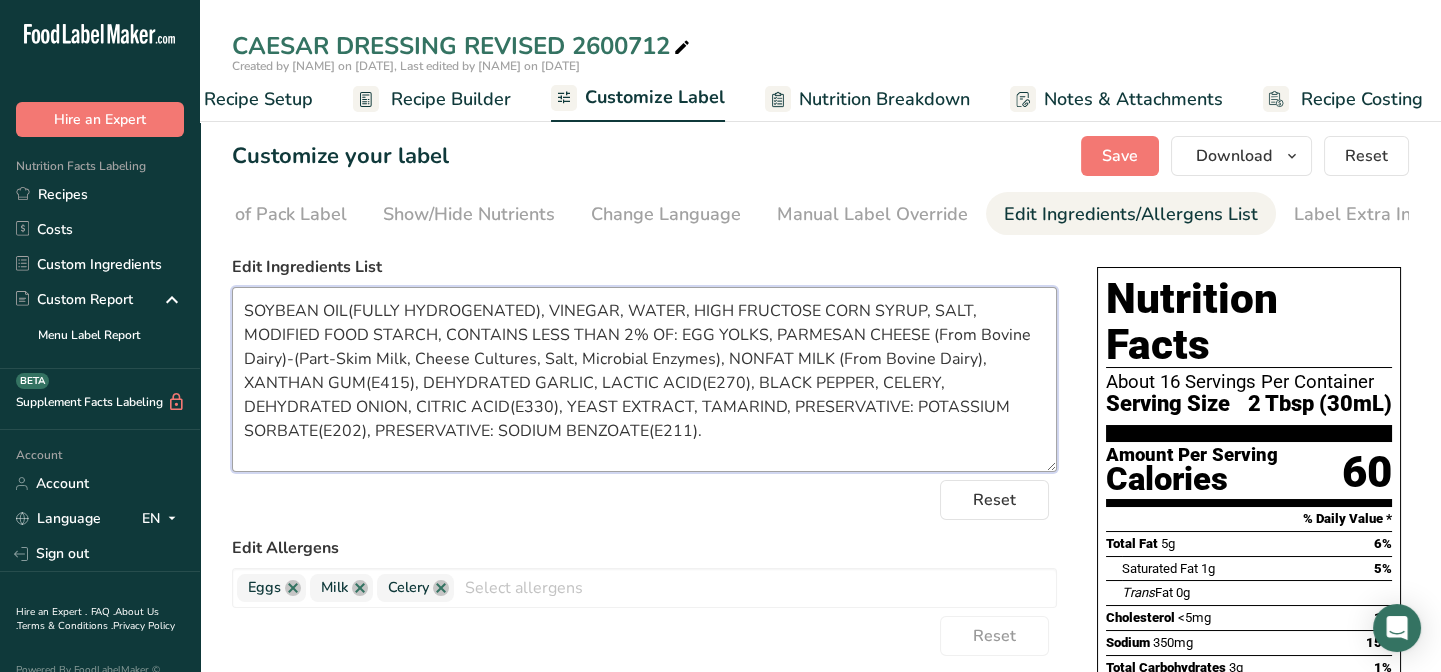 click on "SOYBEAN OIL(FULLY HYDROGENATED), VINEGAR, WATER, HIGH FRUCTOSE CORN SYRUP, SALT, MODIFIED FOOD STARCH, CONTAINS LESS THAN 2% OF: EGG YOLKS, PARMESAN CHEESE (From Bovine Dairy)-(Part-Skim Milk, Cheese Cultures, Salt, Microbial Enzymes), NONFAT MILK (From Bovine Dairy), XANTHAN GUM(E415), DEHYDRATED GARLIC, LACTIC ACID(E270), BLACK PEPPER, CELERY, DEHYDRATED ONION, CITRIC ACID(E330), YEAST EXTRACT, TAMARIND, PRESERVATIVE: POTASSIUM SORBATE(E202), PRESERVATIVE: SODIUM BENZOATE(E211)." at bounding box center (644, 379) 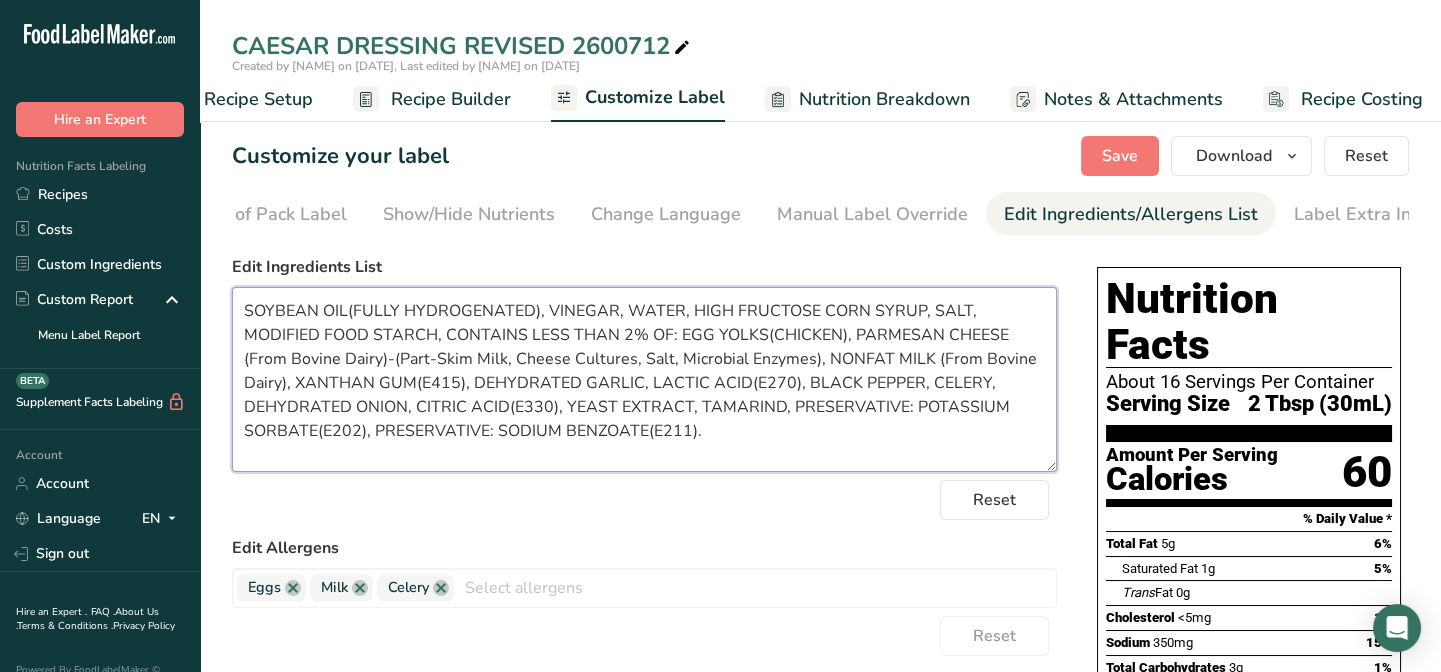 drag, startPoint x: 832, startPoint y: 336, endPoint x: 779, endPoint y: 332, distance: 53.15073 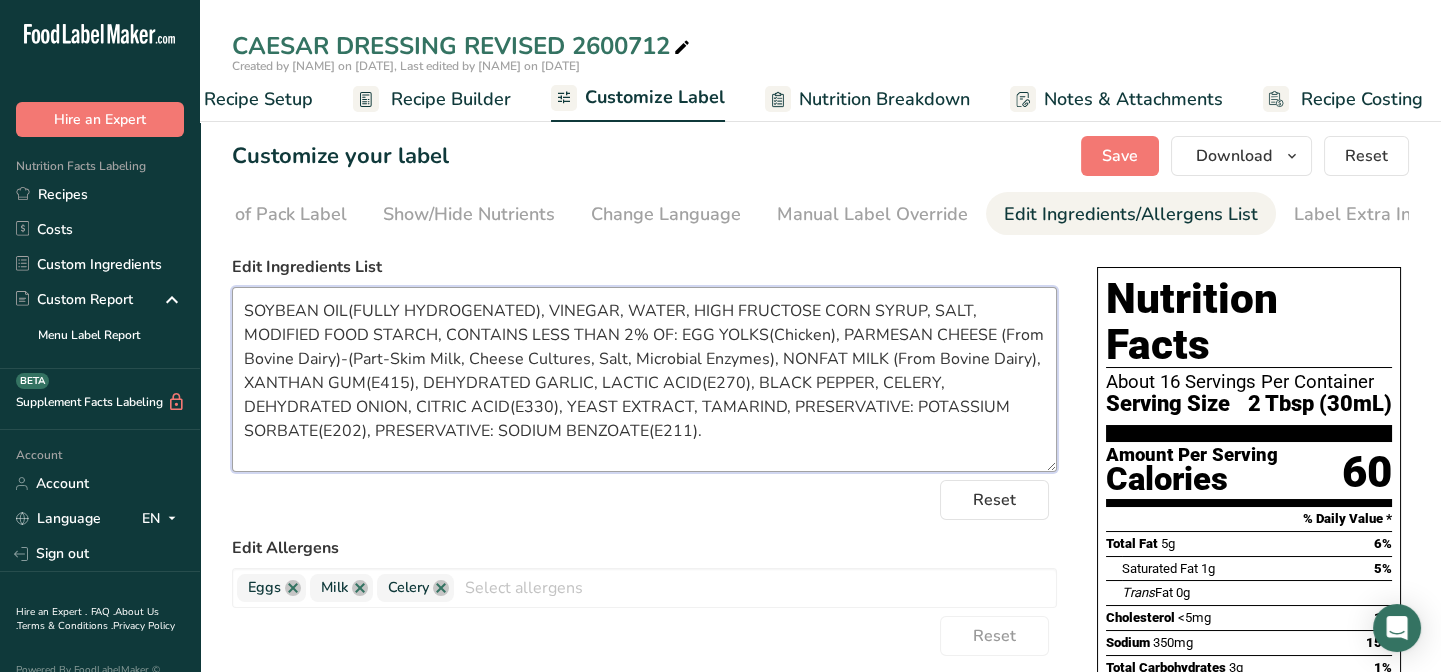 click on "SOYBEAN OIL(FULLY HYDROGENATED), VINEGAR, WATER, HIGH FRUCTOSE CORN SYRUP, SALT, MODIFIED FOOD STARCH, CONTAINS LESS THAN 2% OF: EGG YOLKS(Chicken), PARMESAN CHEESE (From Bovine Dairy)-(Part-Skim Milk, Cheese Cultures, Salt, Microbial Enzymes), NONFAT MILK (From Bovine Dairy), XANTHAN GUM(E415), DEHYDRATED GARLIC, LACTIC ACID(E270), BLACK PEPPER, CELERY, DEHYDRATED ONION, CITRIC ACID(E330), YEAST EXTRACT, TAMARIND, PRESERVATIVE: POTASSIUM SORBATE(E202), PRESERVATIVE: SODIUM BENZOATE(E211)." at bounding box center (644, 379) 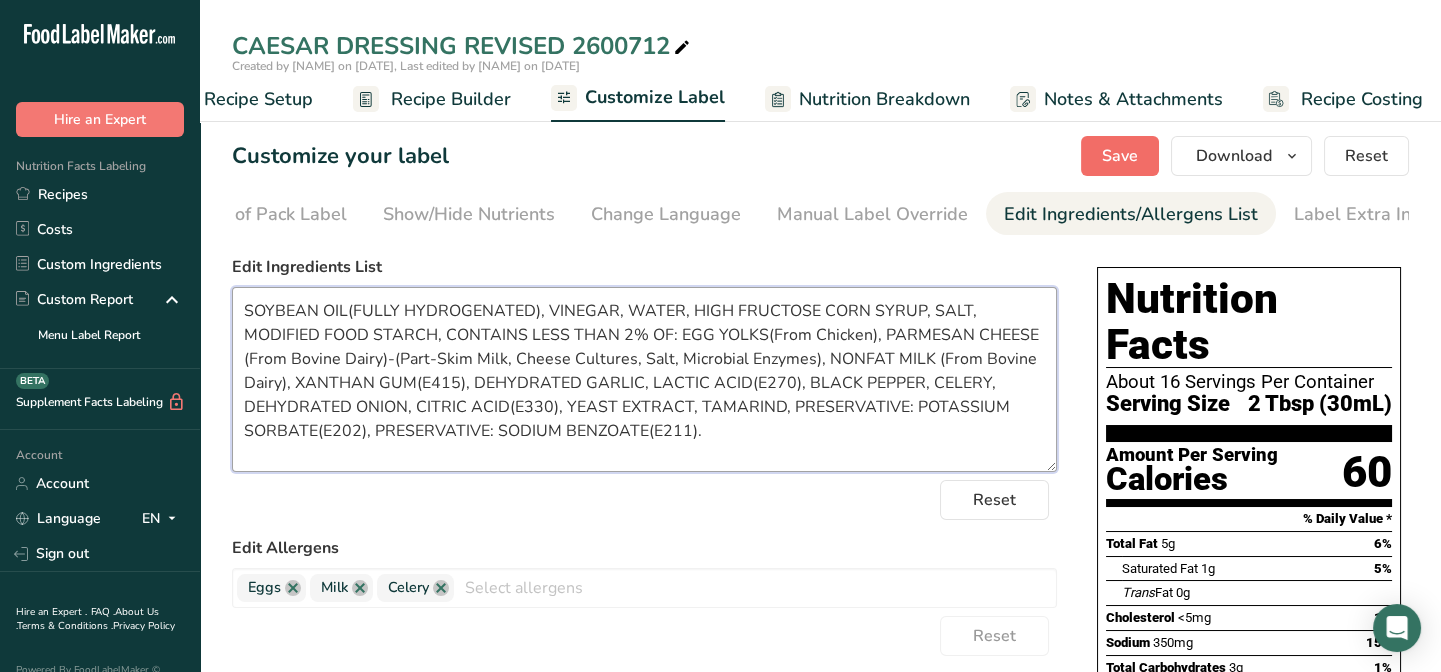 type on "SOYBEAN OIL(FULLY HYDROGENATED), VINEGAR, WATER, HIGH FRUCTOSE CORN SYRUP, SALT, MODIFIED FOOD STARCH, CONTAINS LESS THAN 2% OF: EGG YOLKS(From Chicken), PARMESAN CHEESE (From Bovine Dairy)-(Part-Skim Milk, Cheese Cultures, Salt, Microbial Enzymes), NONFAT MILK (From Bovine Dairy), XANTHAN GUM(E415), DEHYDRATED GARLIC, LACTIC ACID(E270), BLACK PEPPER, CELERY, DEHYDRATED ONION, CITRIC ACID(E330), YEAST EXTRACT, TAMARIND, PRESERVATIVE: POTASSIUM SORBATE(E202), PRESERVATIVE: SODIUM BENZOATE(E211)." 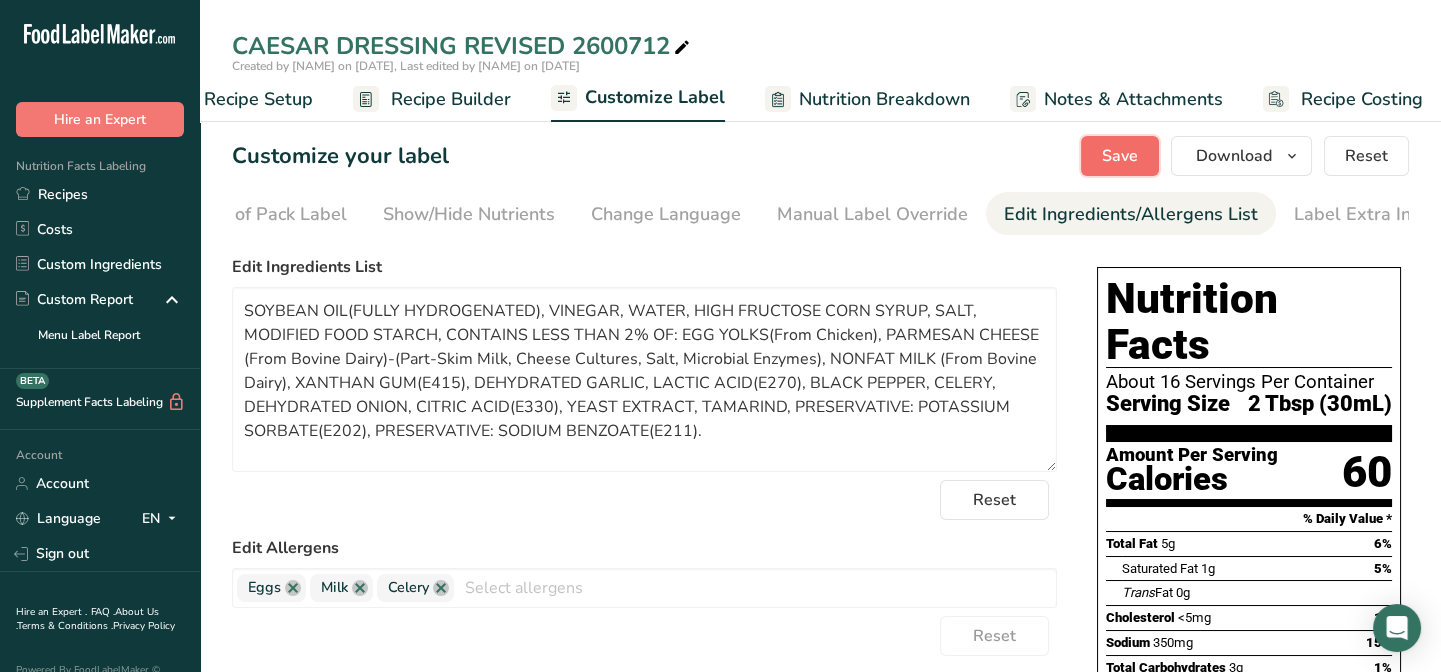 click on "Save" at bounding box center (1120, 156) 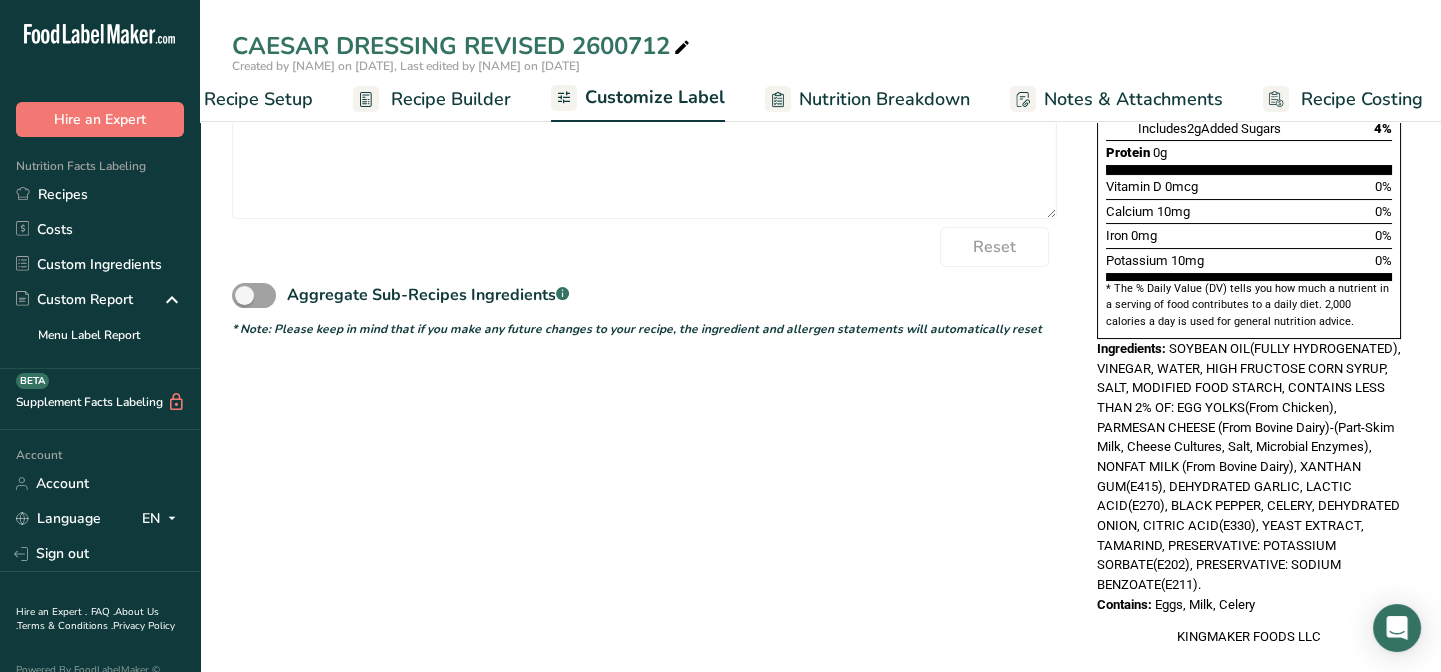 scroll, scrollTop: 614, scrollLeft: 0, axis: vertical 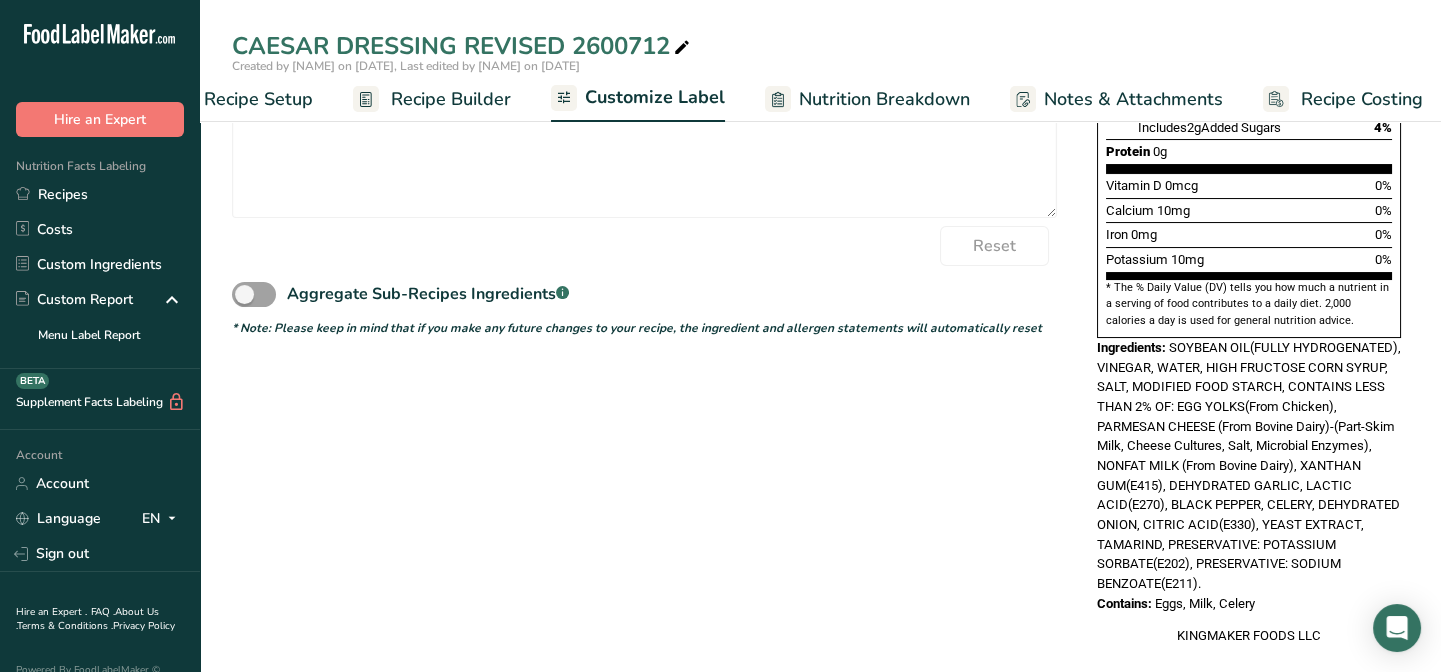 click on "Eggs, Milk, Celery" at bounding box center [1205, 603] 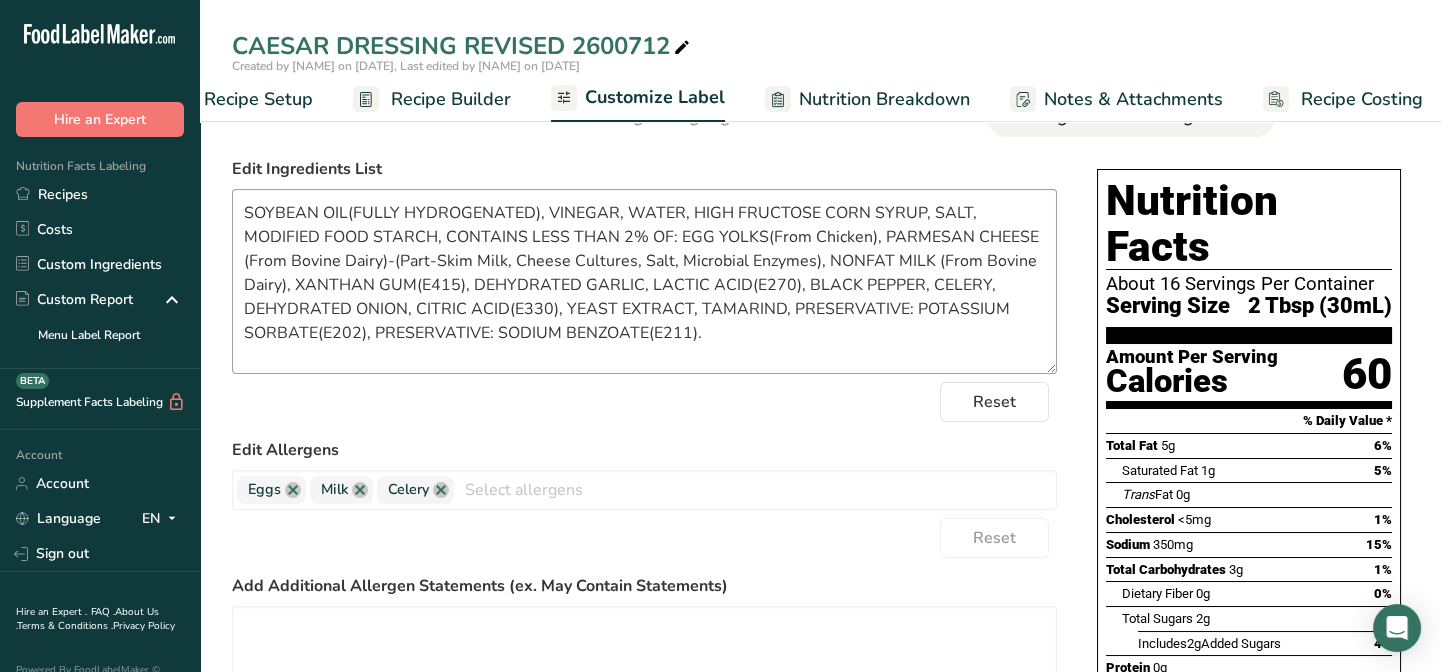 scroll, scrollTop: 0, scrollLeft: 0, axis: both 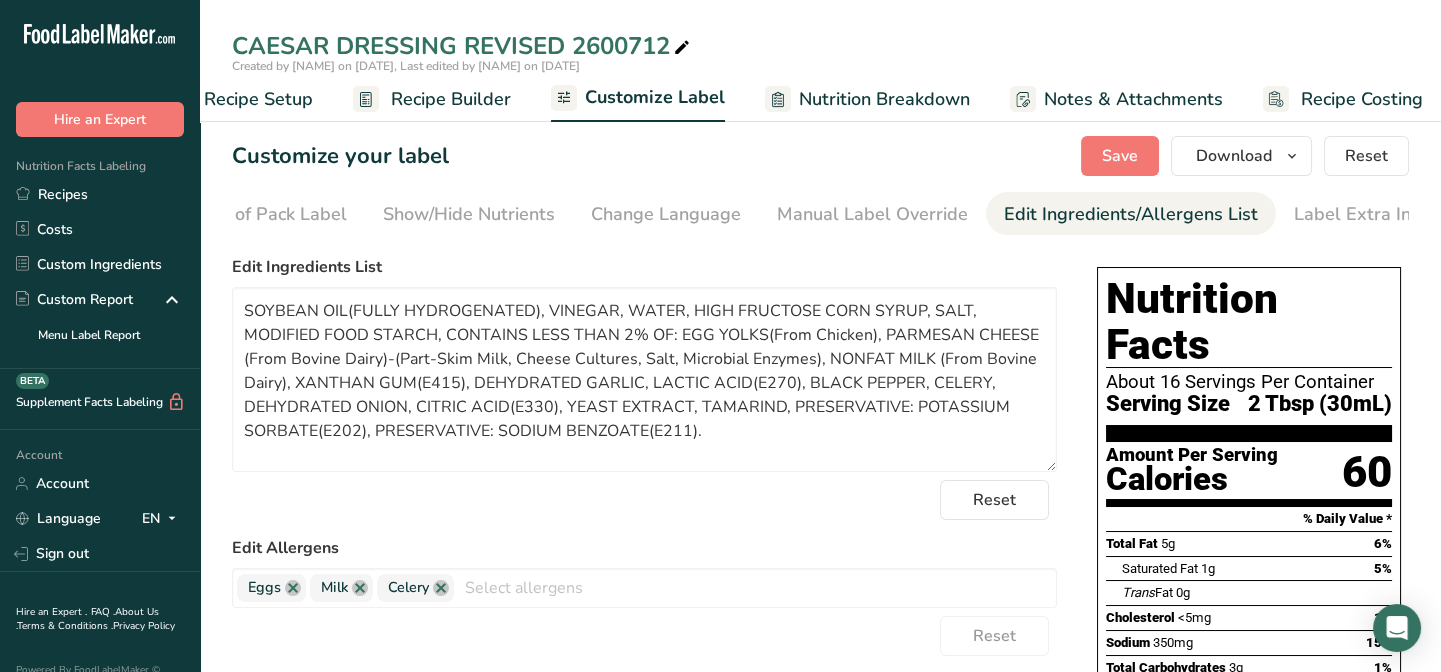 click on "Edit Ingredients/Allergens List" at bounding box center (1131, 214) 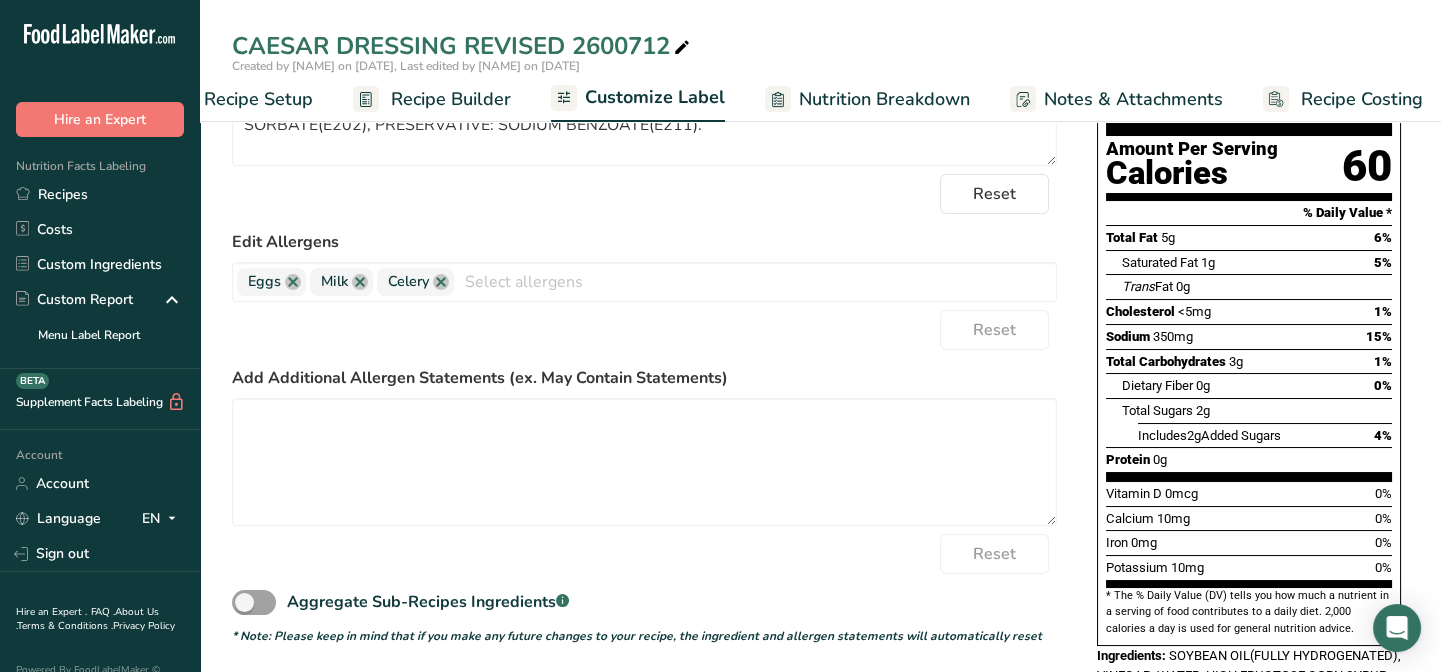 scroll, scrollTop: 363, scrollLeft: 0, axis: vertical 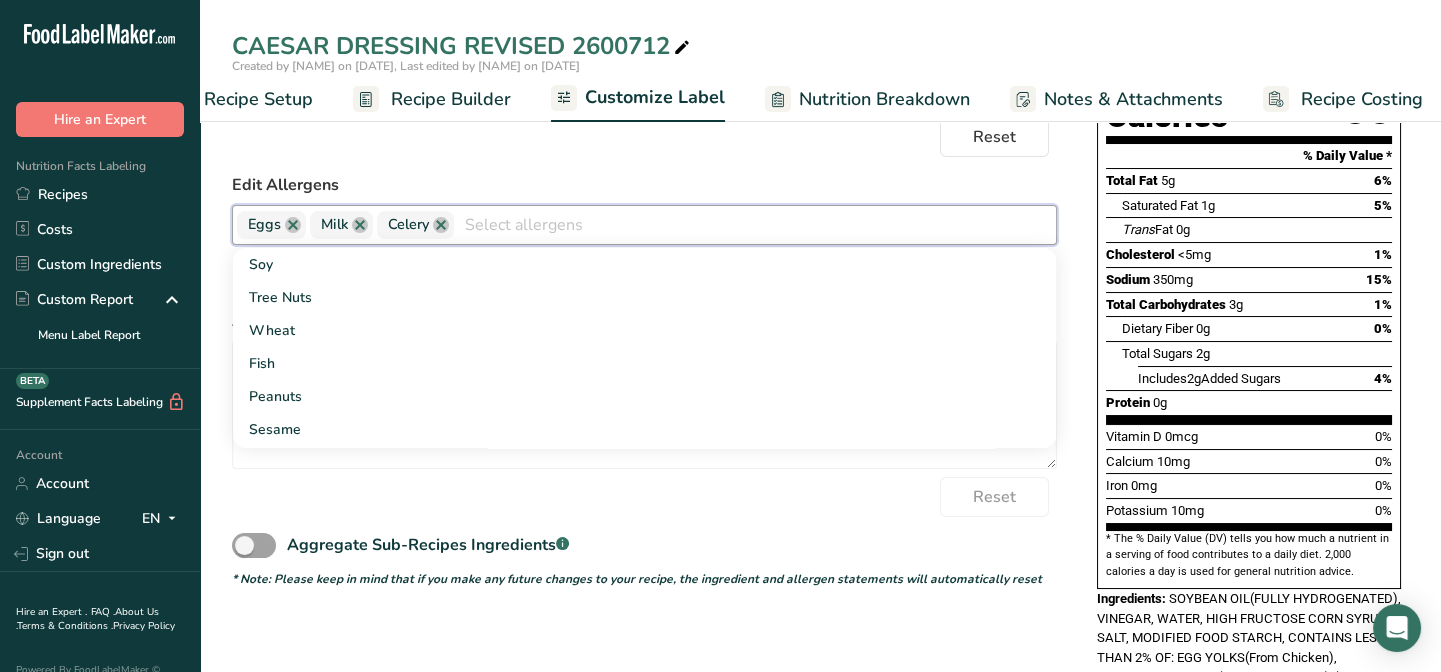 click at bounding box center (755, 224) 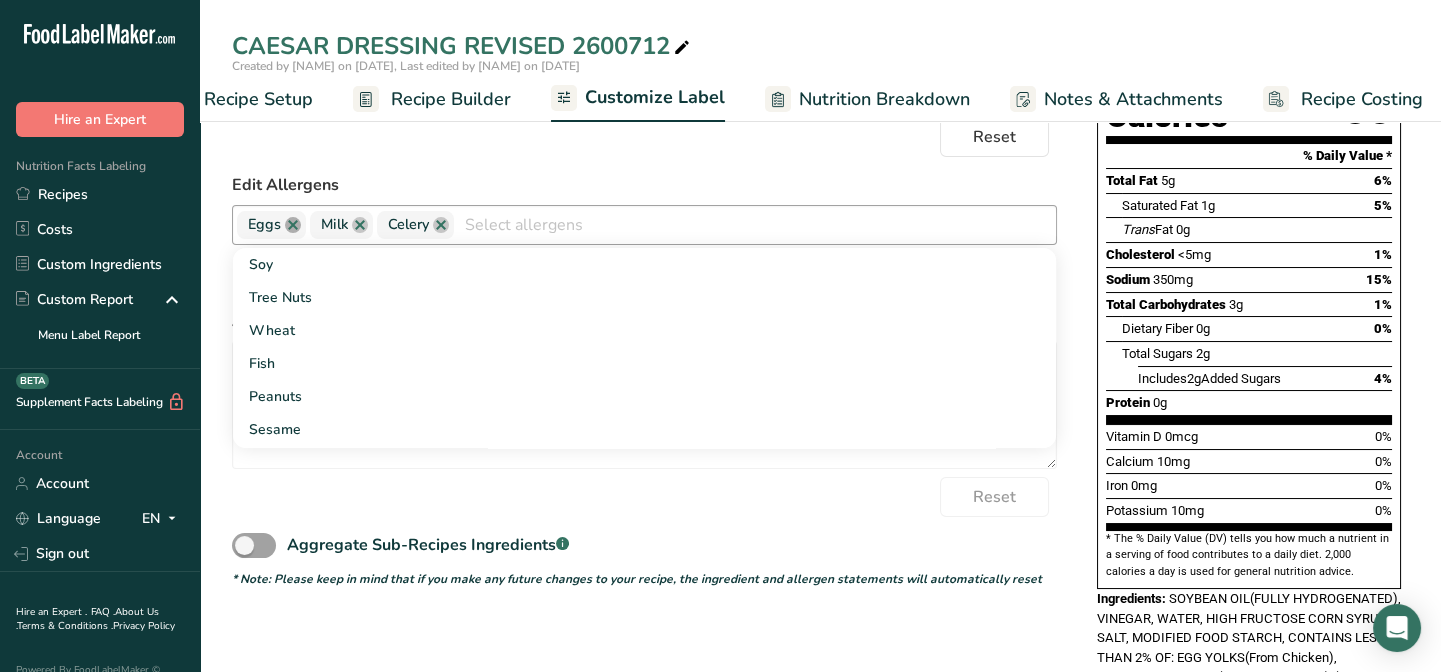 click at bounding box center [293, 225] 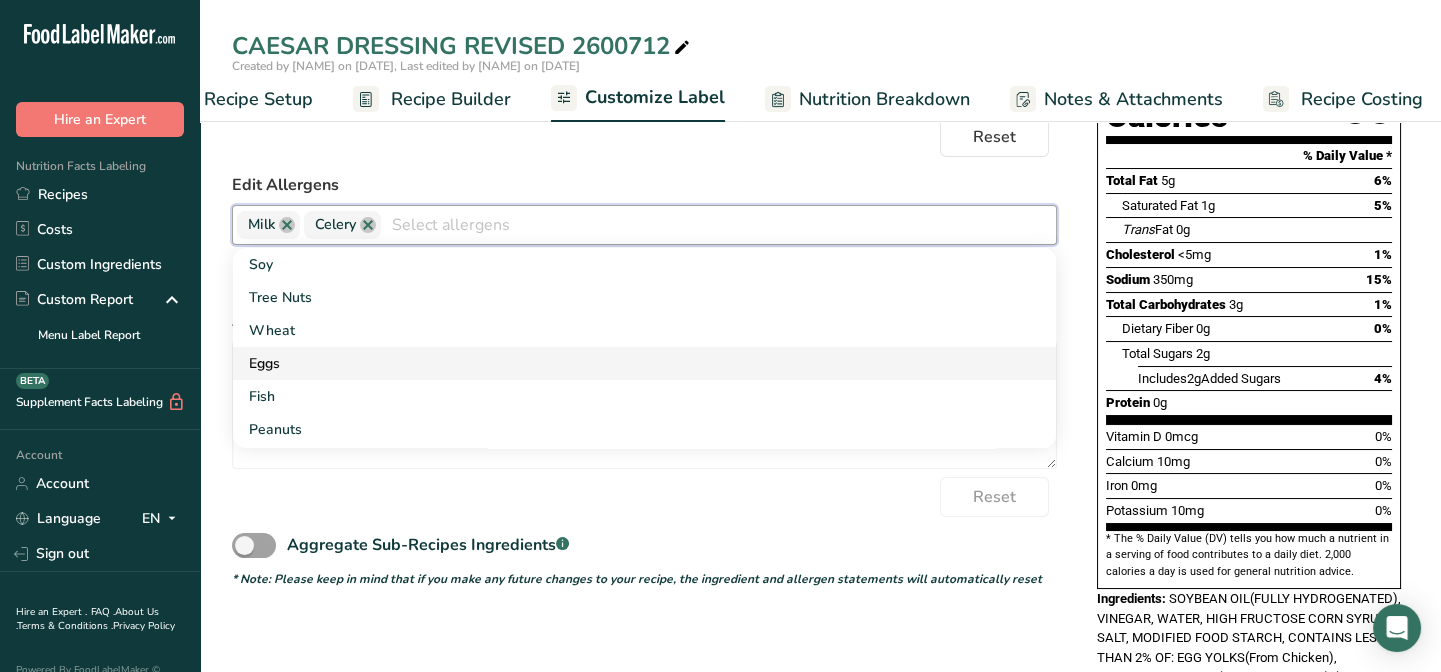 click on "Eggs" at bounding box center (644, 363) 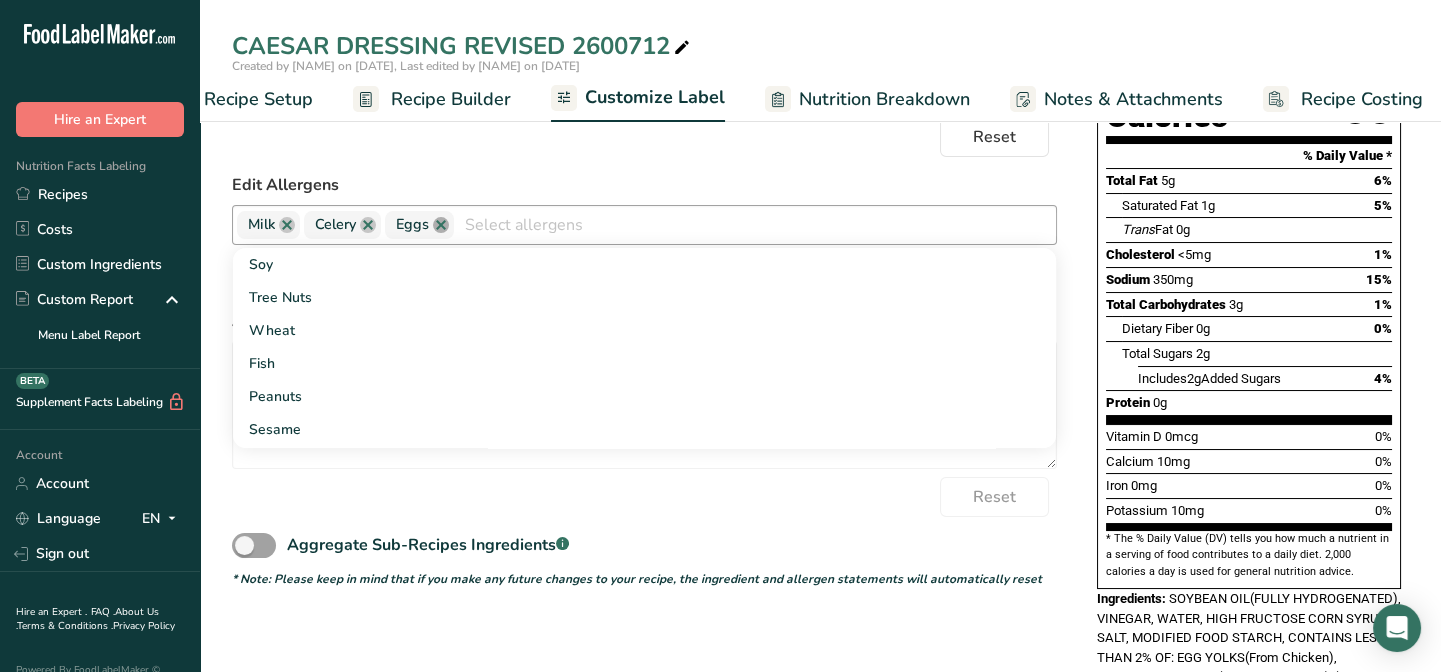 click at bounding box center (441, 225) 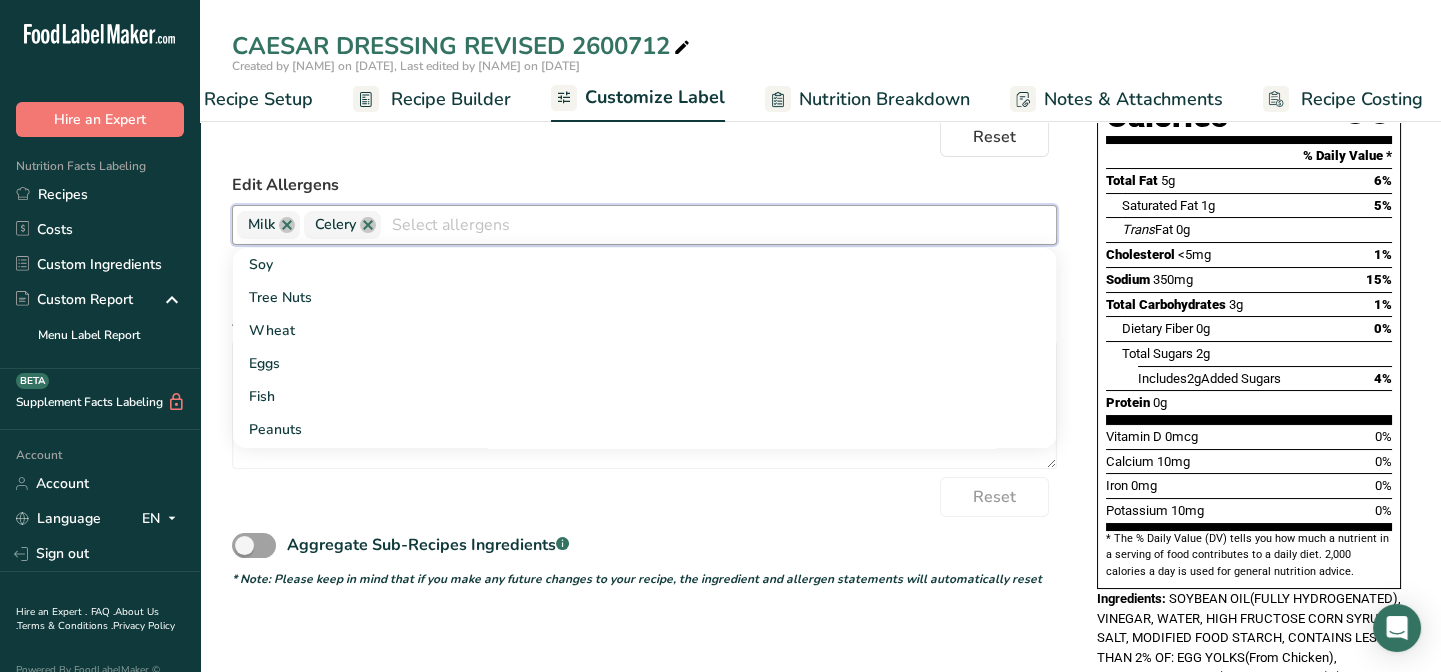 drag, startPoint x: 370, startPoint y: 225, endPoint x: 343, endPoint y: 229, distance: 27.294687 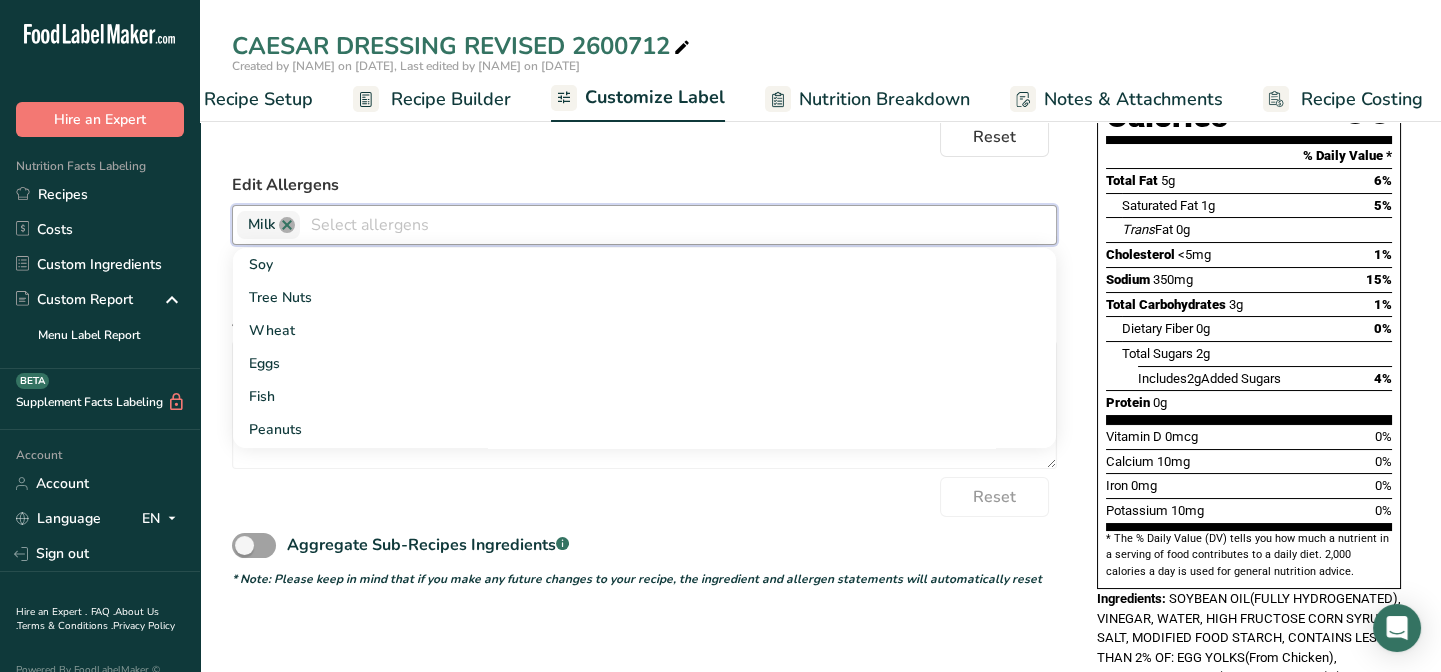 click at bounding box center (287, 225) 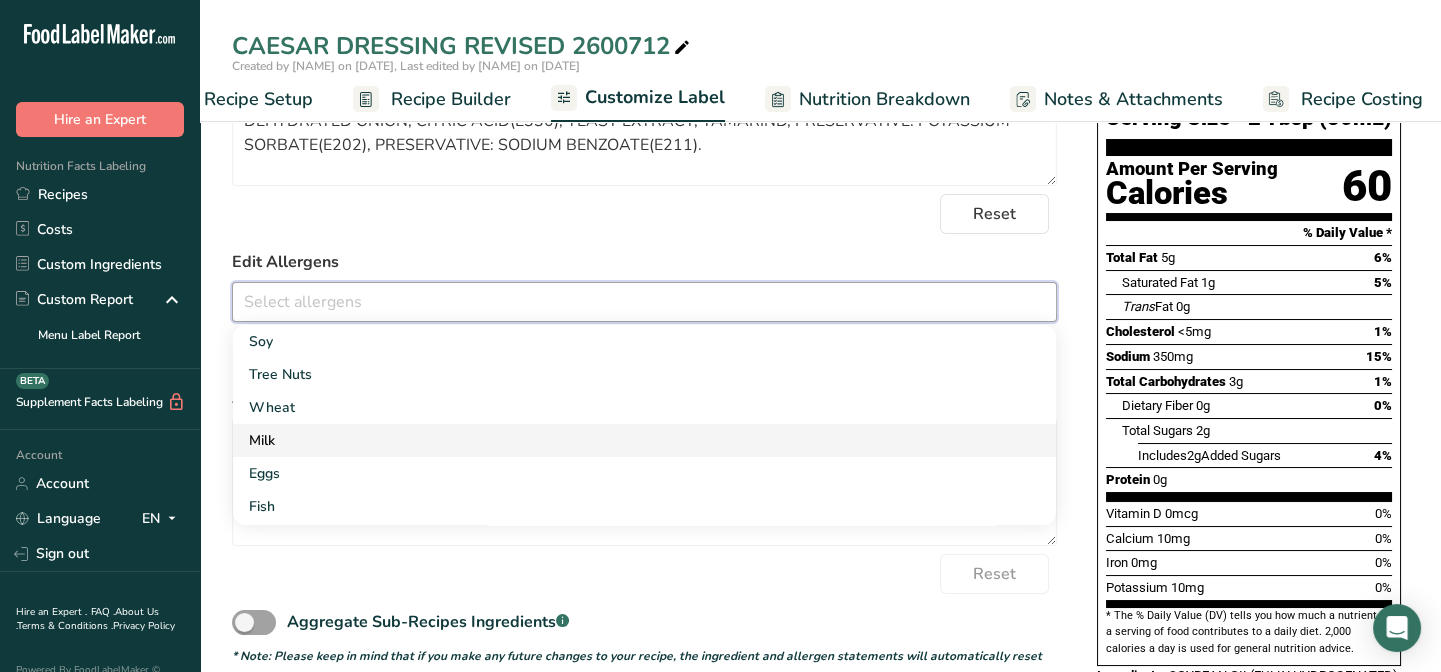scroll, scrollTop: 363, scrollLeft: 0, axis: vertical 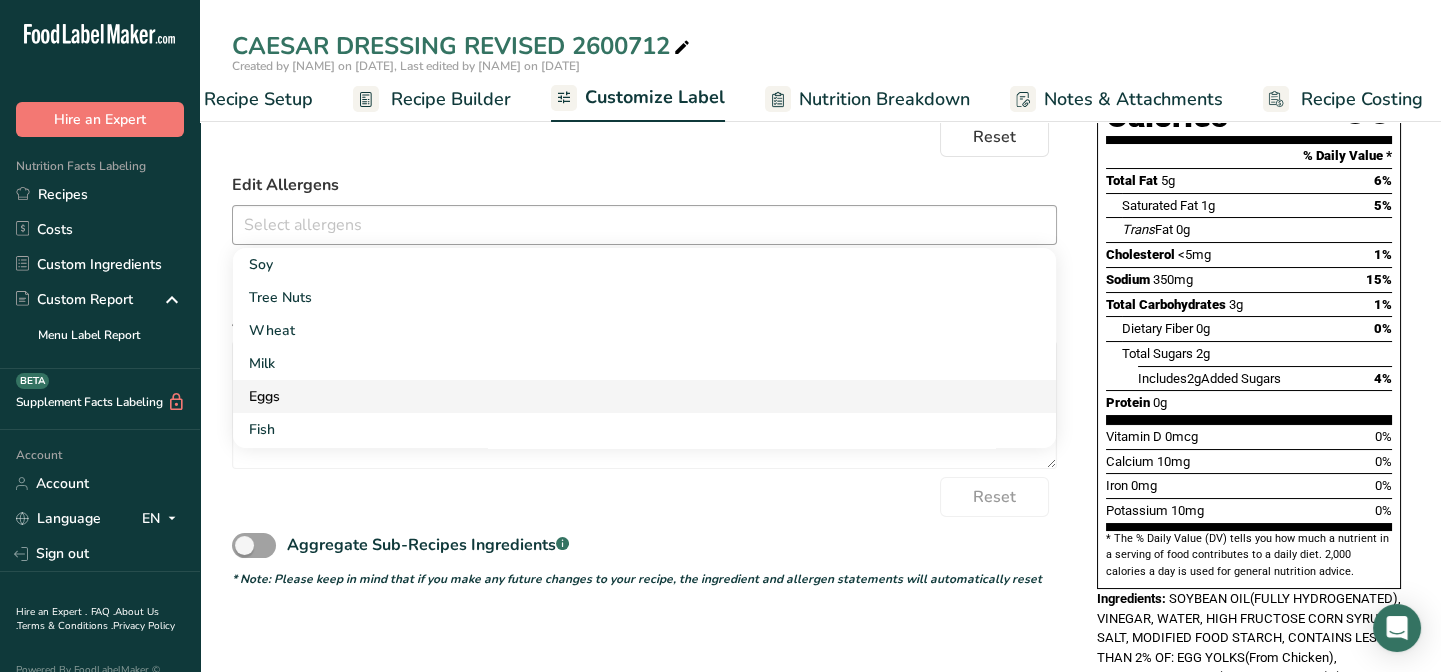 click on "Eggs" at bounding box center [644, 396] 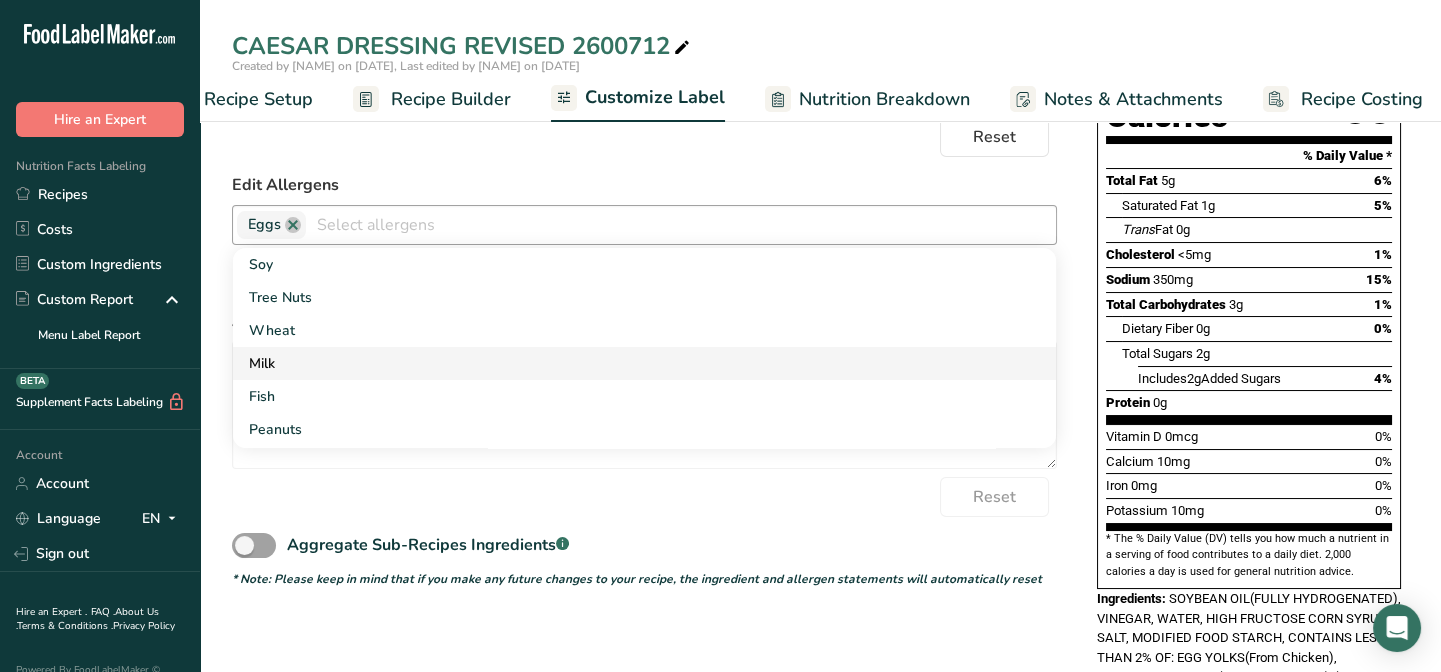 click on "Milk" at bounding box center (644, 363) 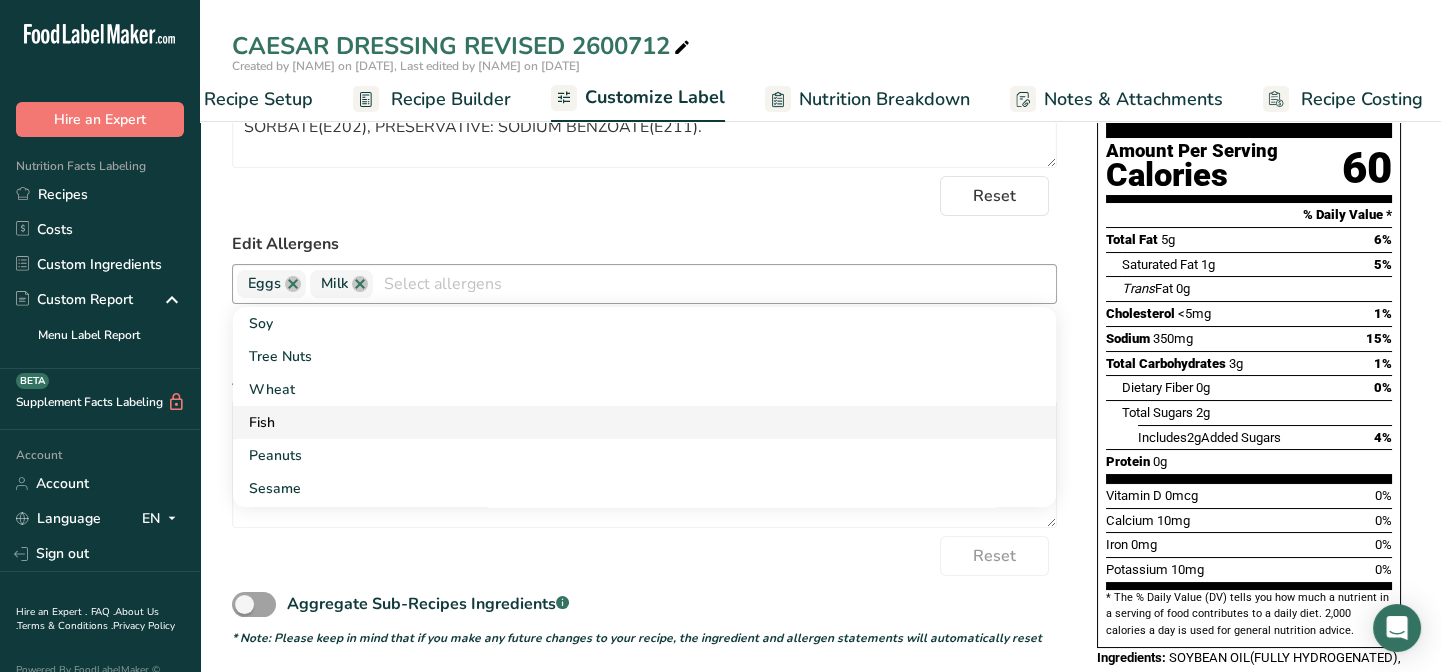 scroll, scrollTop: 272, scrollLeft: 0, axis: vertical 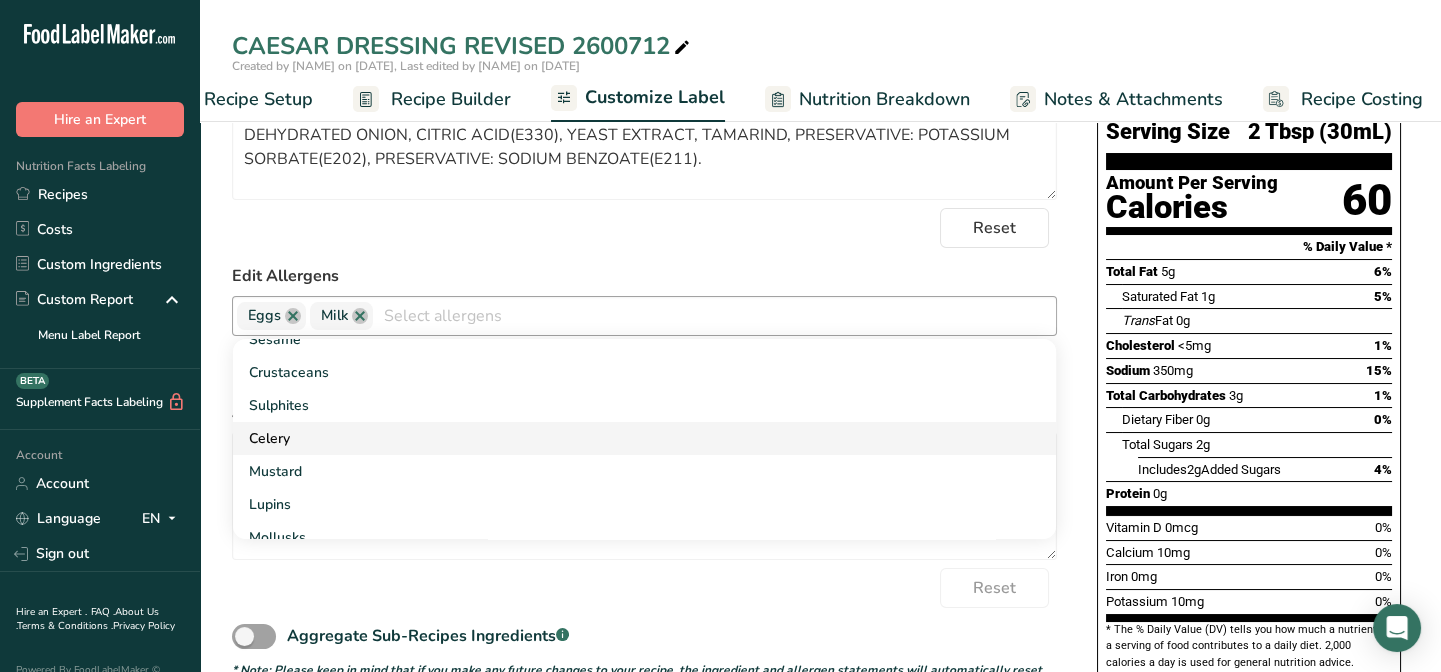 click on "Celery" at bounding box center (644, 438) 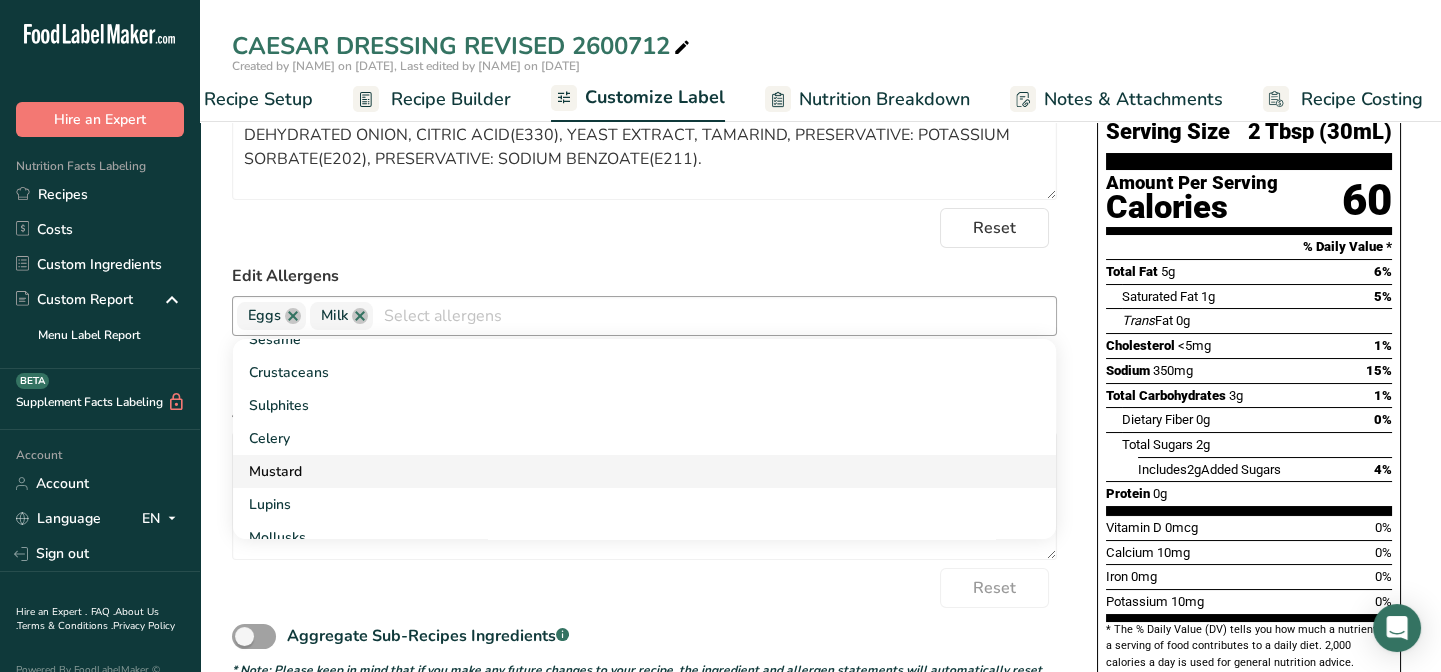 type 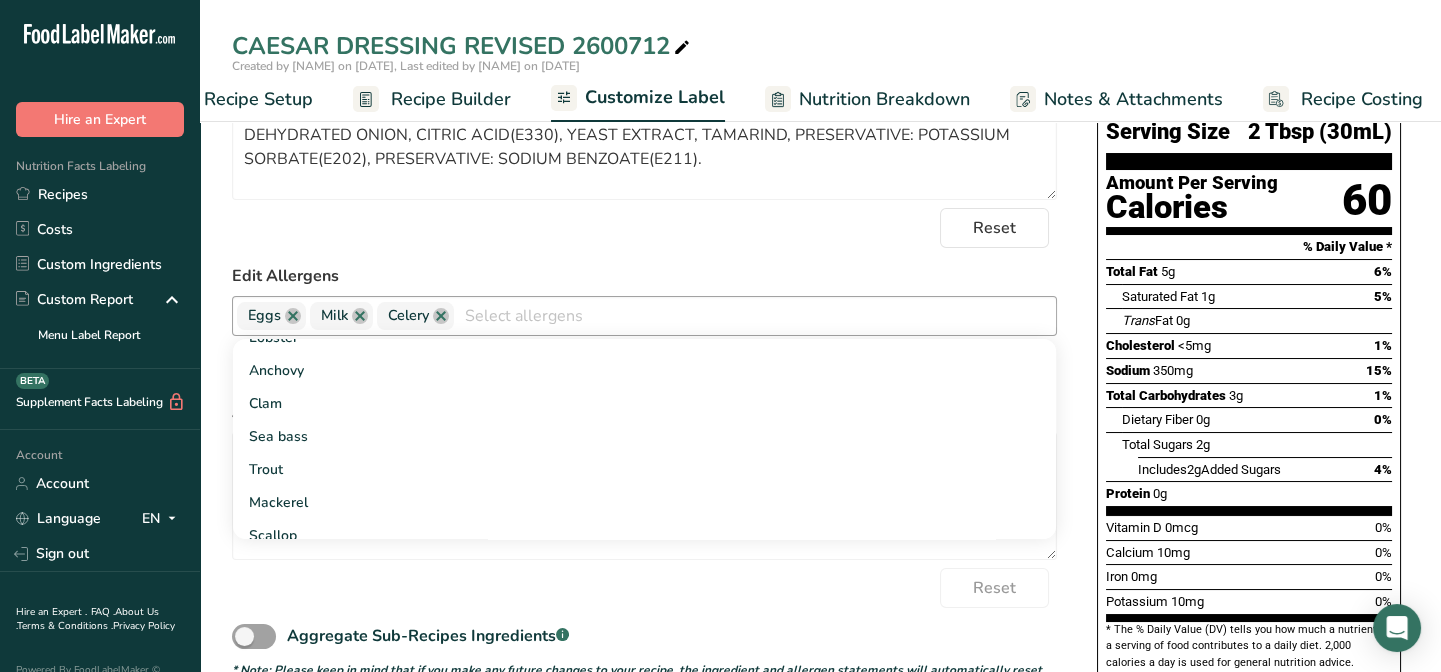 scroll, scrollTop: 1363, scrollLeft: 0, axis: vertical 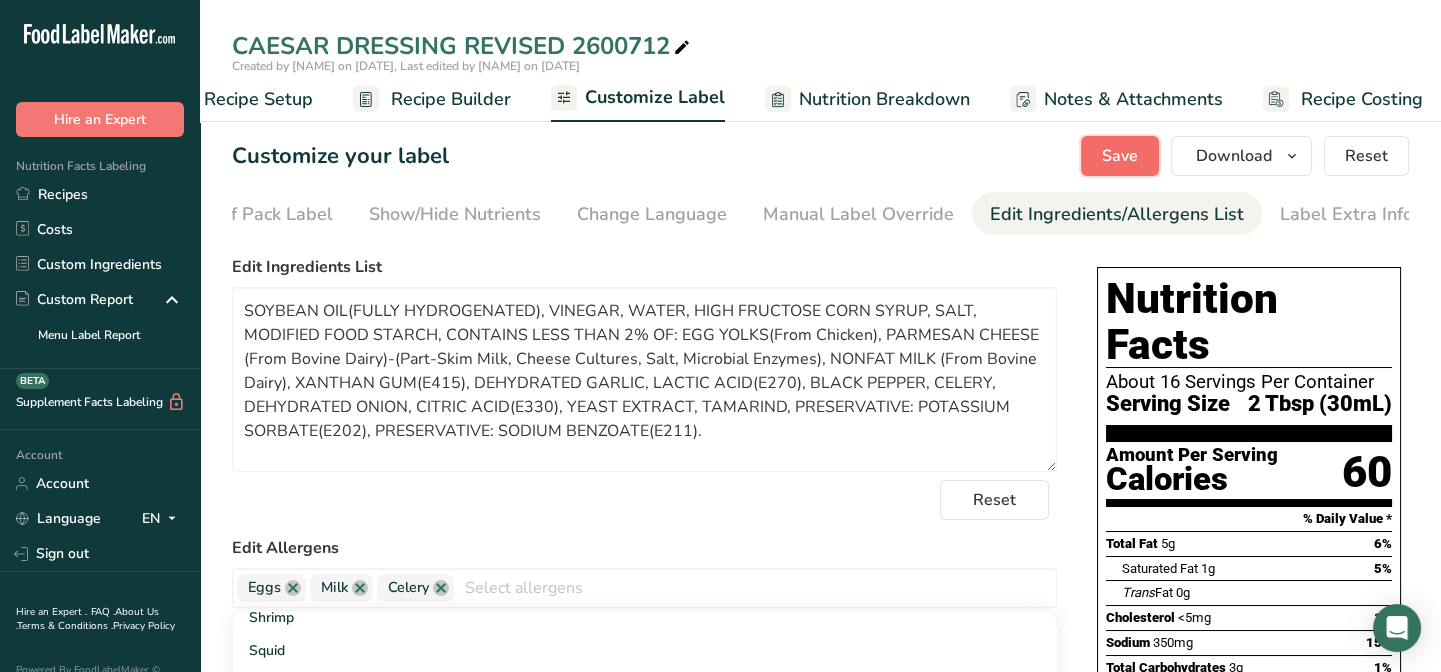 click on "Save" at bounding box center (1120, 156) 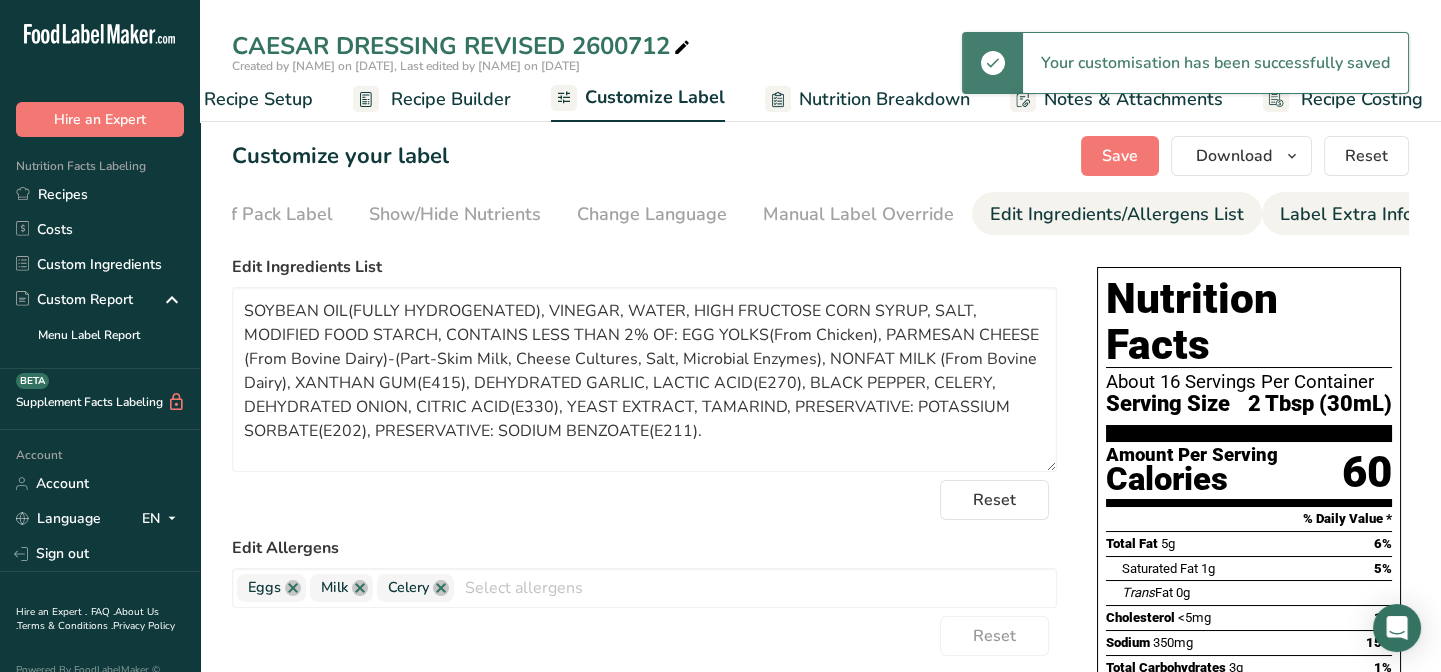 click on "Label Extra Info" at bounding box center [1346, 214] 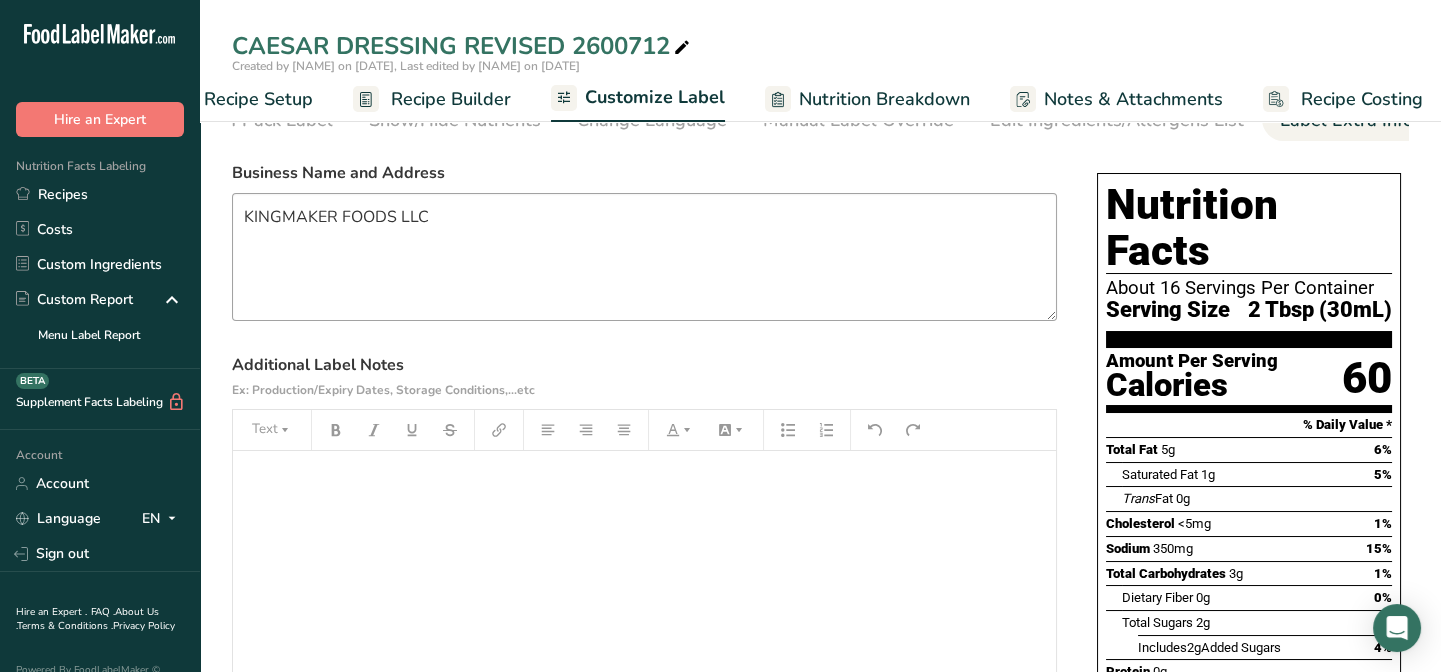 scroll, scrollTop: 0, scrollLeft: 0, axis: both 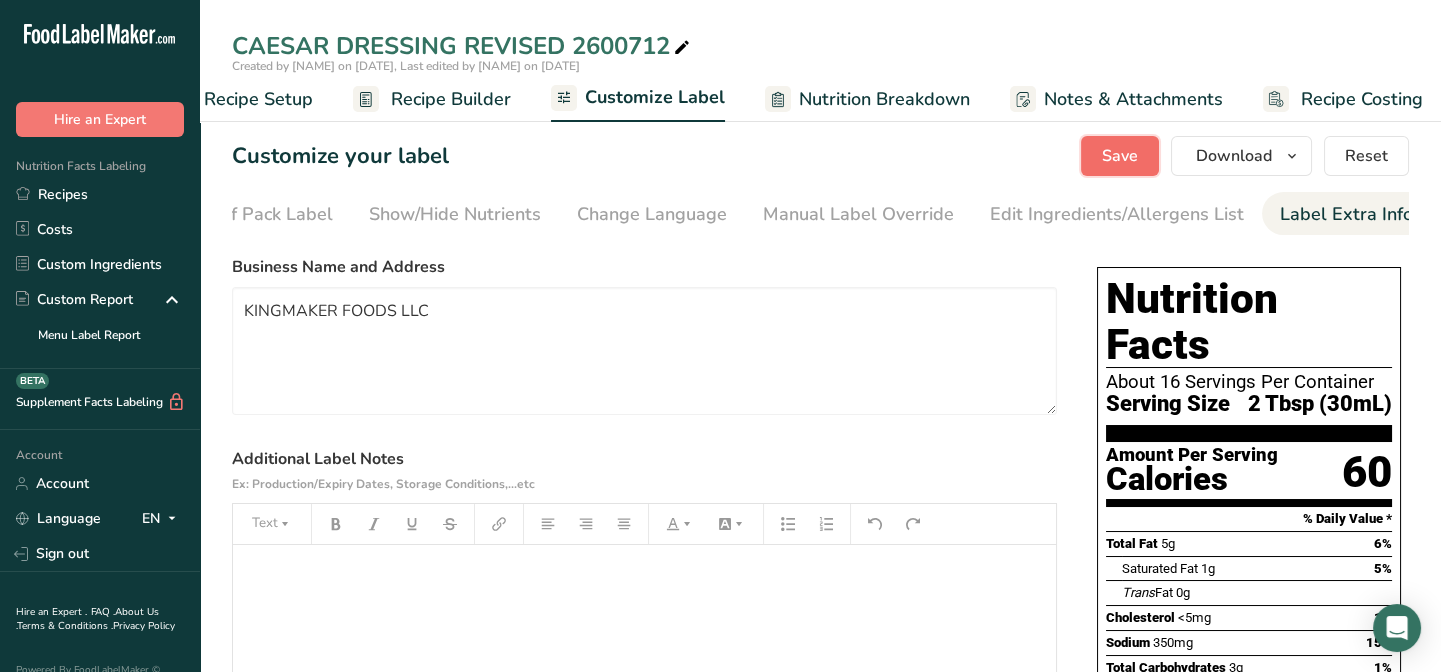 click on "Save" at bounding box center (1120, 156) 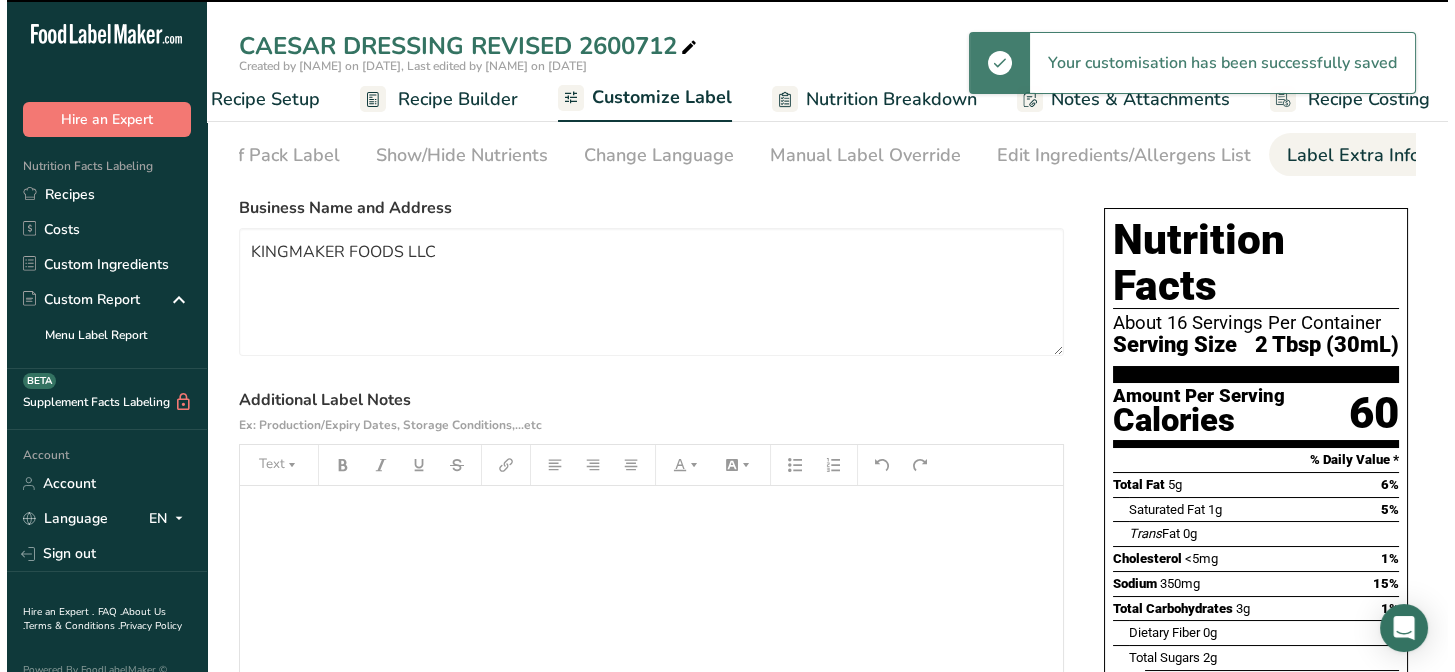 scroll, scrollTop: 0, scrollLeft: 0, axis: both 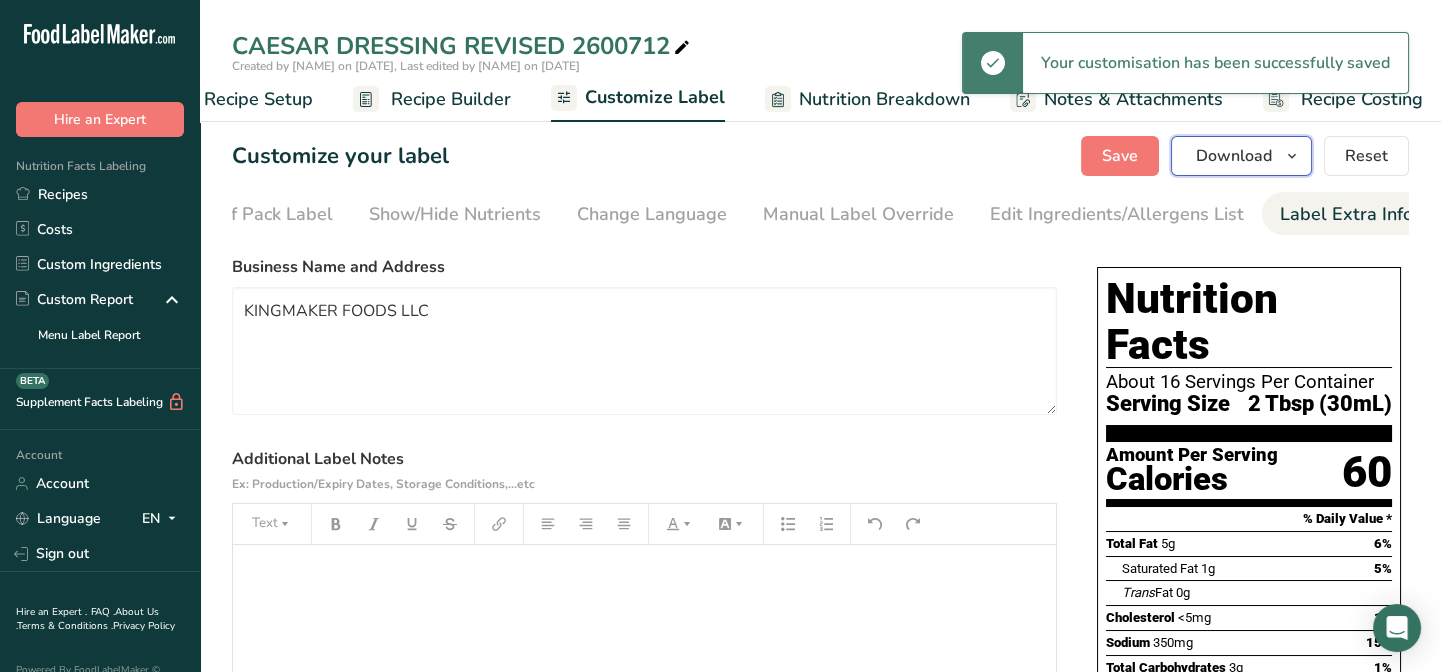 click on "Download" at bounding box center (1234, 156) 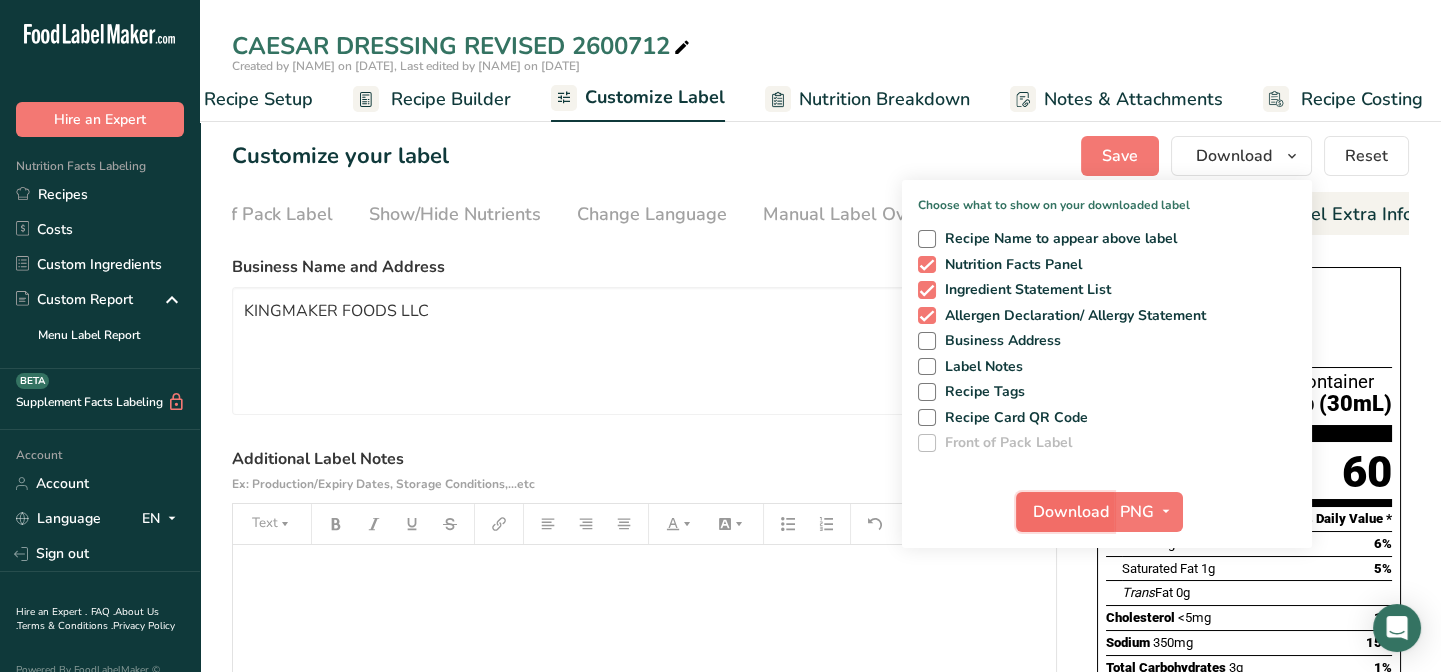 click on "Download" at bounding box center [1071, 512] 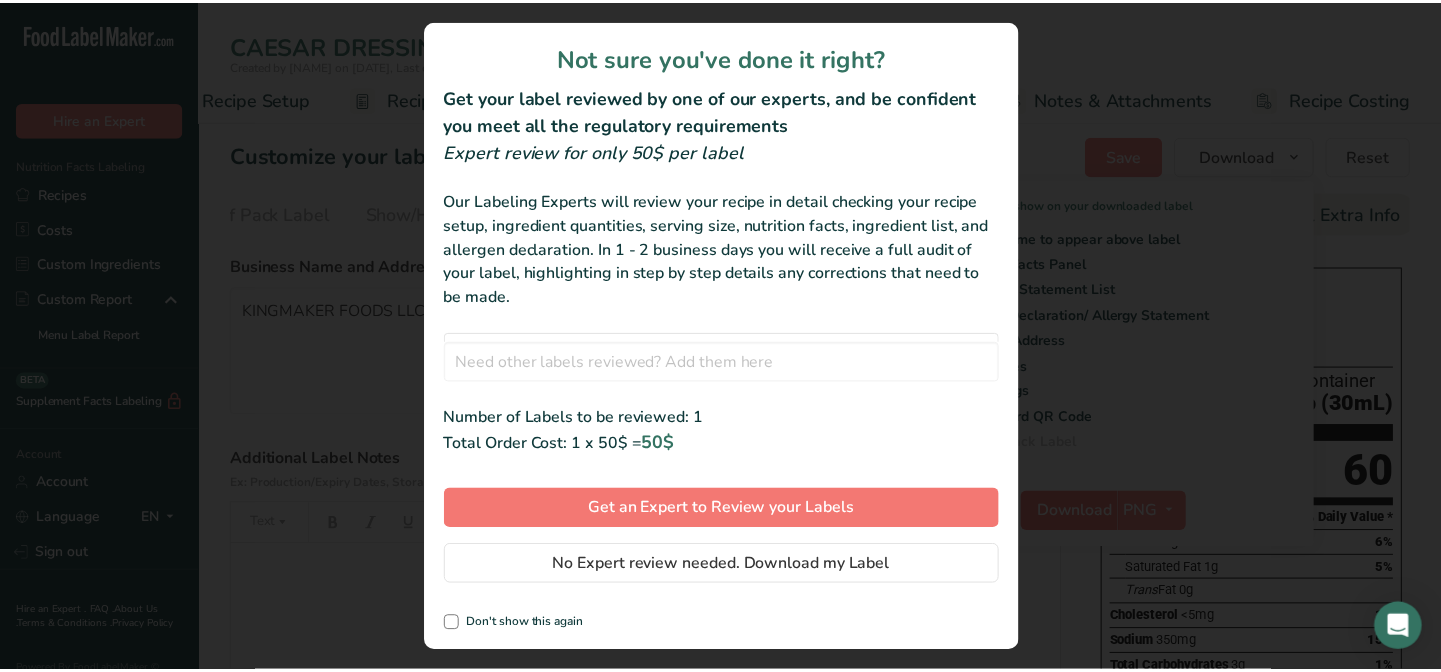 scroll, scrollTop: 0, scrollLeft: 261, axis: horizontal 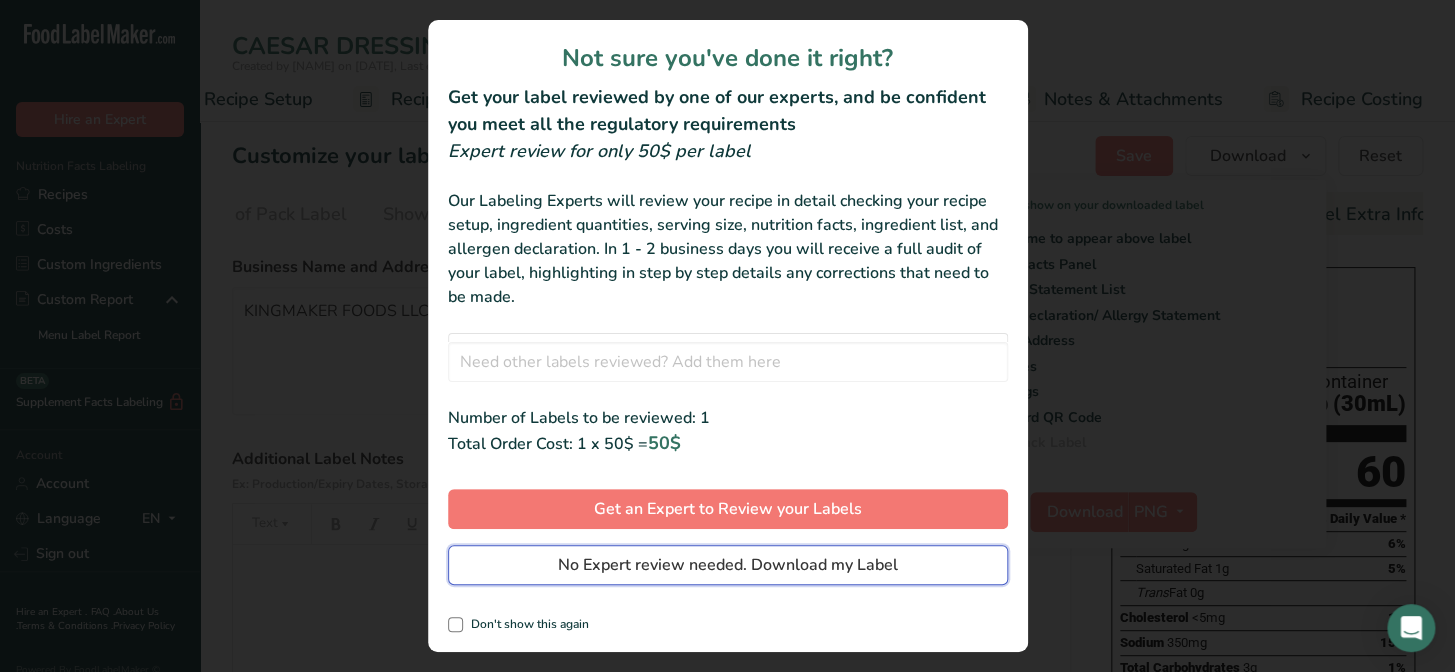 click on "No Expert review needed. Download my Label" at bounding box center [728, 565] 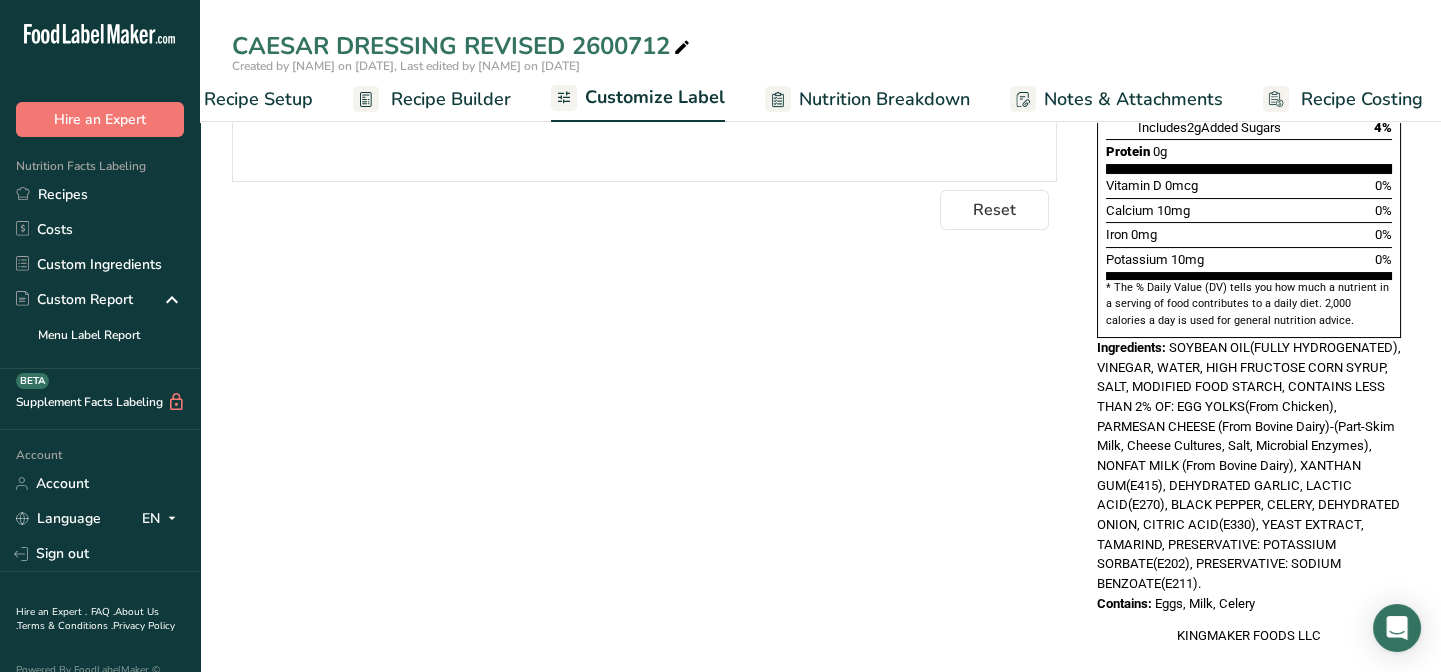 scroll, scrollTop: 0, scrollLeft: 0, axis: both 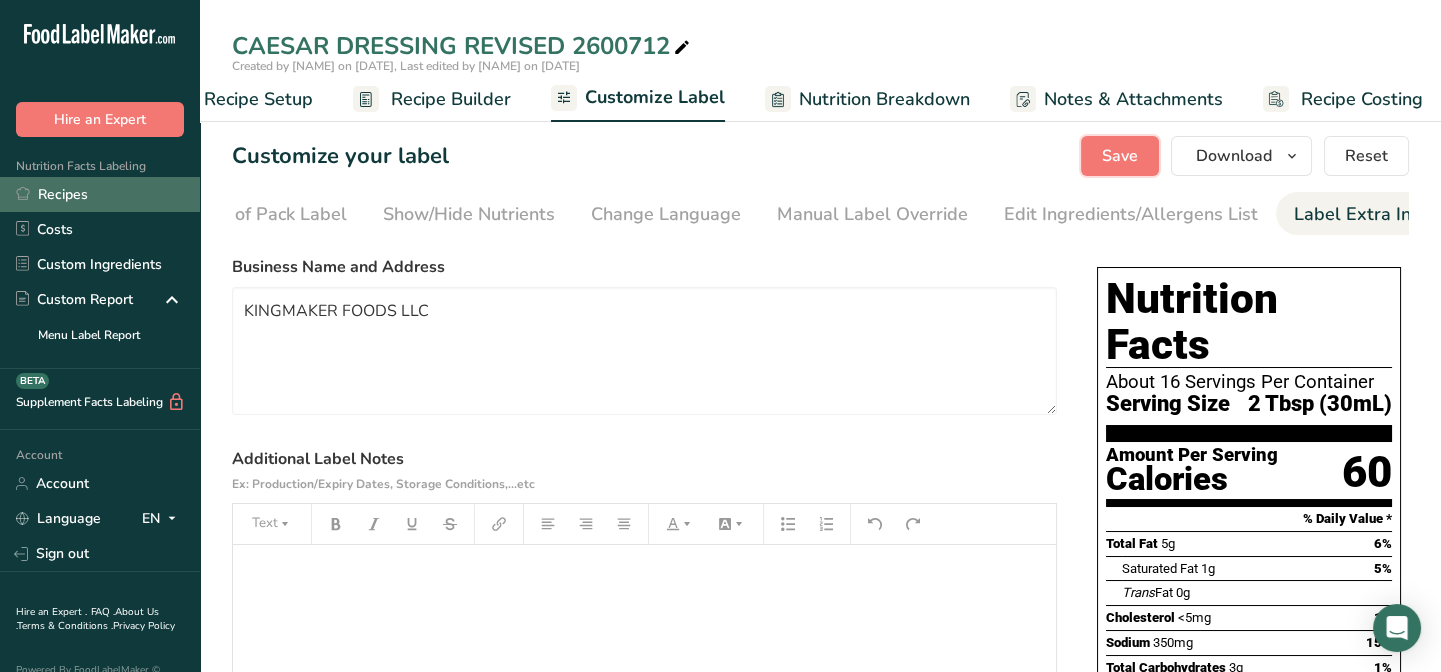 click on "Save" at bounding box center [1120, 156] 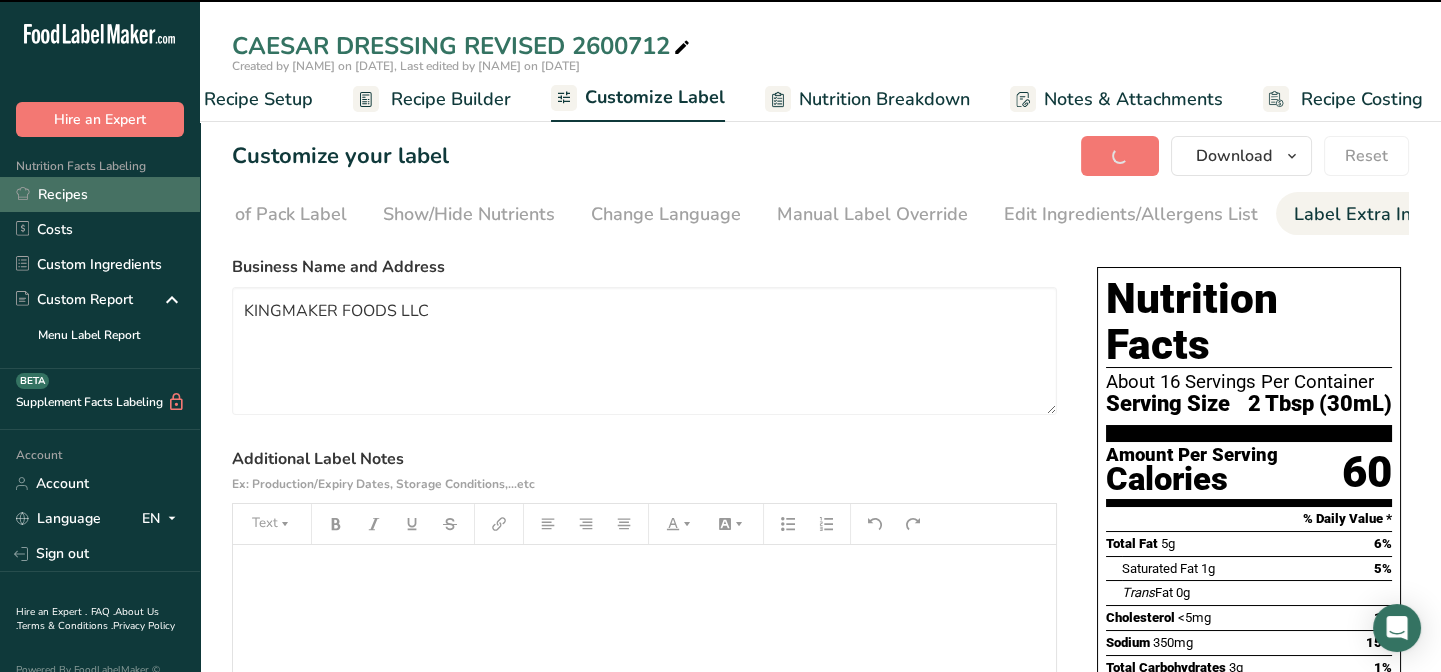 click on "Recipes" at bounding box center (100, 194) 